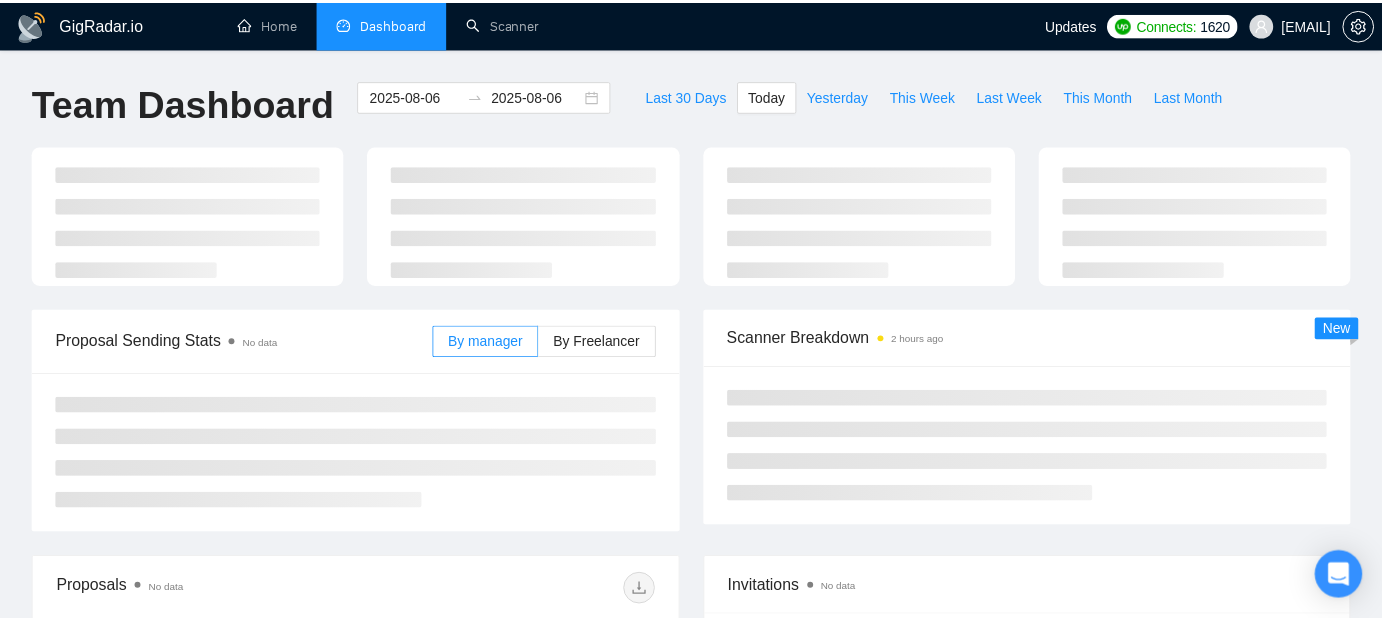 scroll, scrollTop: 448, scrollLeft: 0, axis: vertical 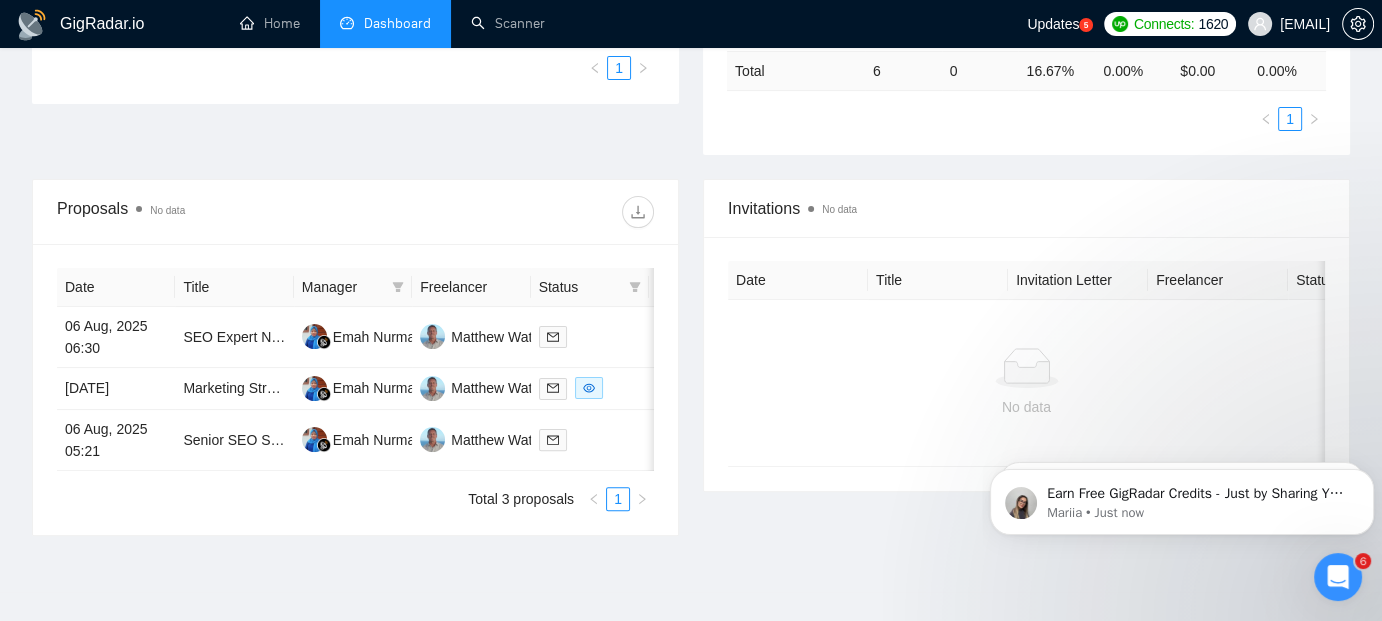 click on "Date Title Invitation Letter Freelancer Status           No data" at bounding box center [1026, 364] 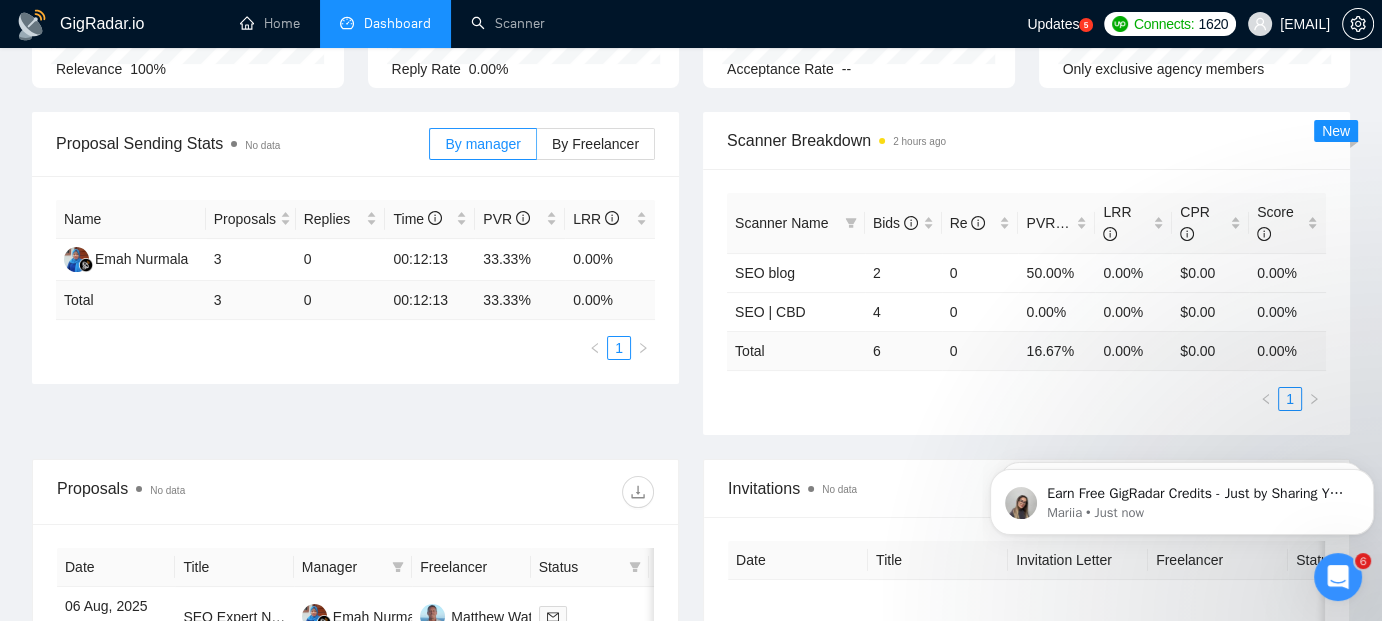 scroll, scrollTop: 160, scrollLeft: 0, axis: vertical 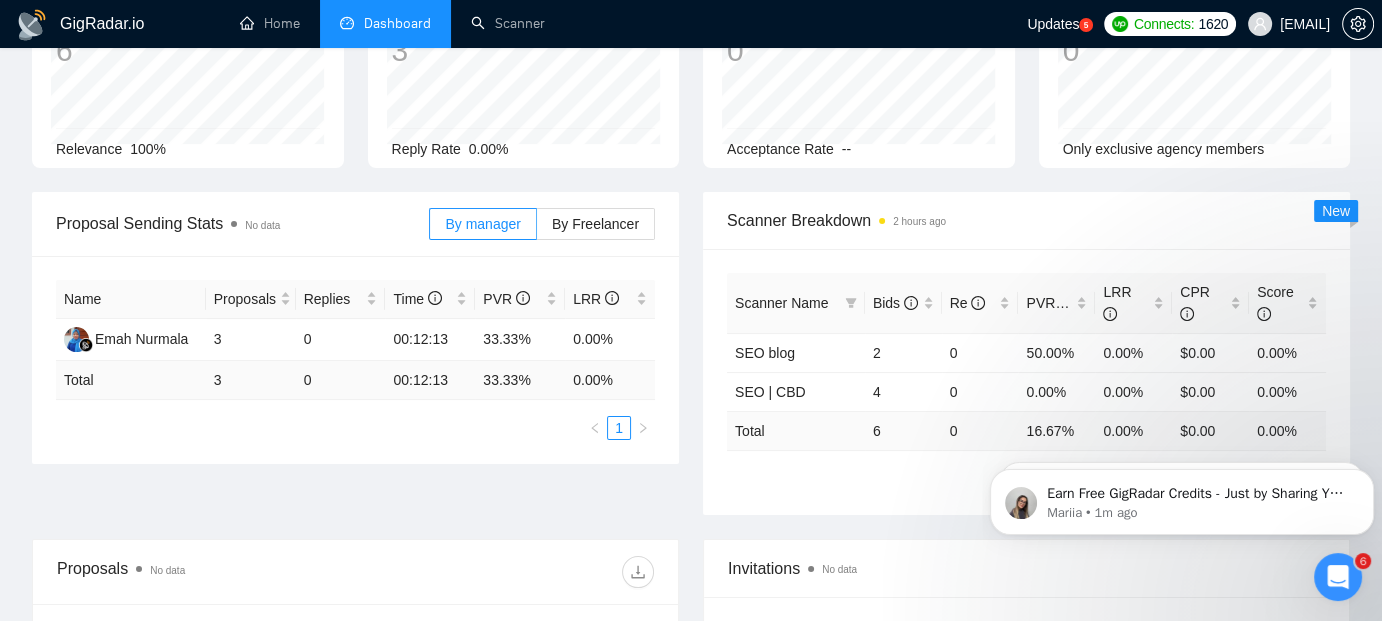 click on "Proposal Sending Stats No data By manager By Freelancer Name Proposals Replies Time PVR LRR Emah Nurmala 3 0 00:12:13 33.33% 0.00% Total 3 0 00:12:13 33.33 % 0.00 % 1 Scanner Breakdown 2 hours ago Scanner Name Bids Re PVR LRR CPR Score SEO blog 2 0 50.00% 0.00% $0.00 0.00% SEO | CBD 4 0 0.00% 0.00% $0.00 0.00% Total 6 0 16.67 % 0.00 % $ 0.00 0.00 % 1 New" at bounding box center (691, 365) 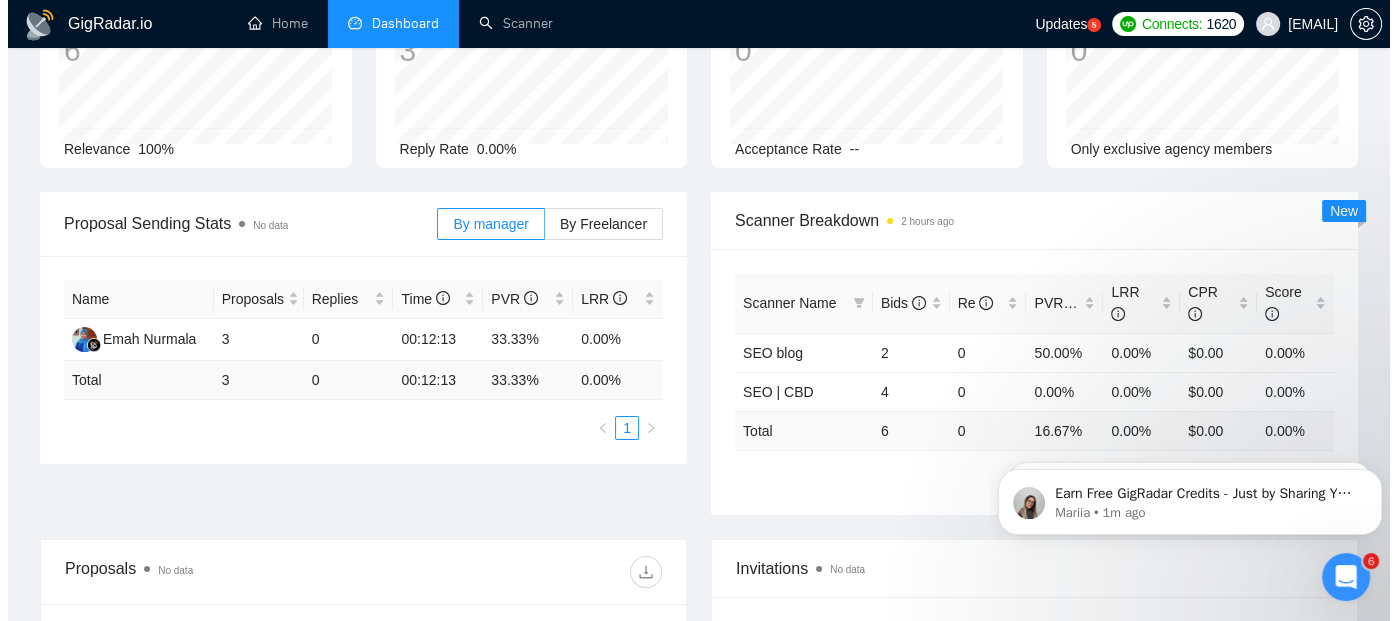 scroll, scrollTop: 0, scrollLeft: 0, axis: both 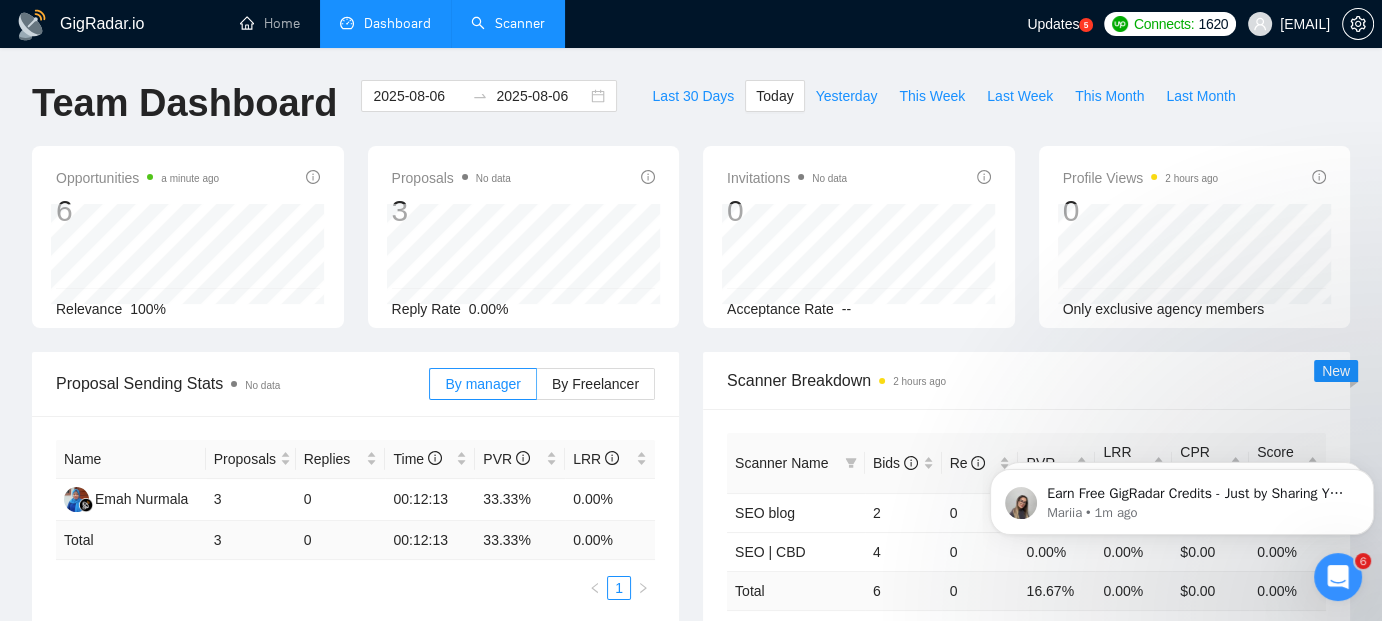 click on "Scanner" at bounding box center [508, 23] 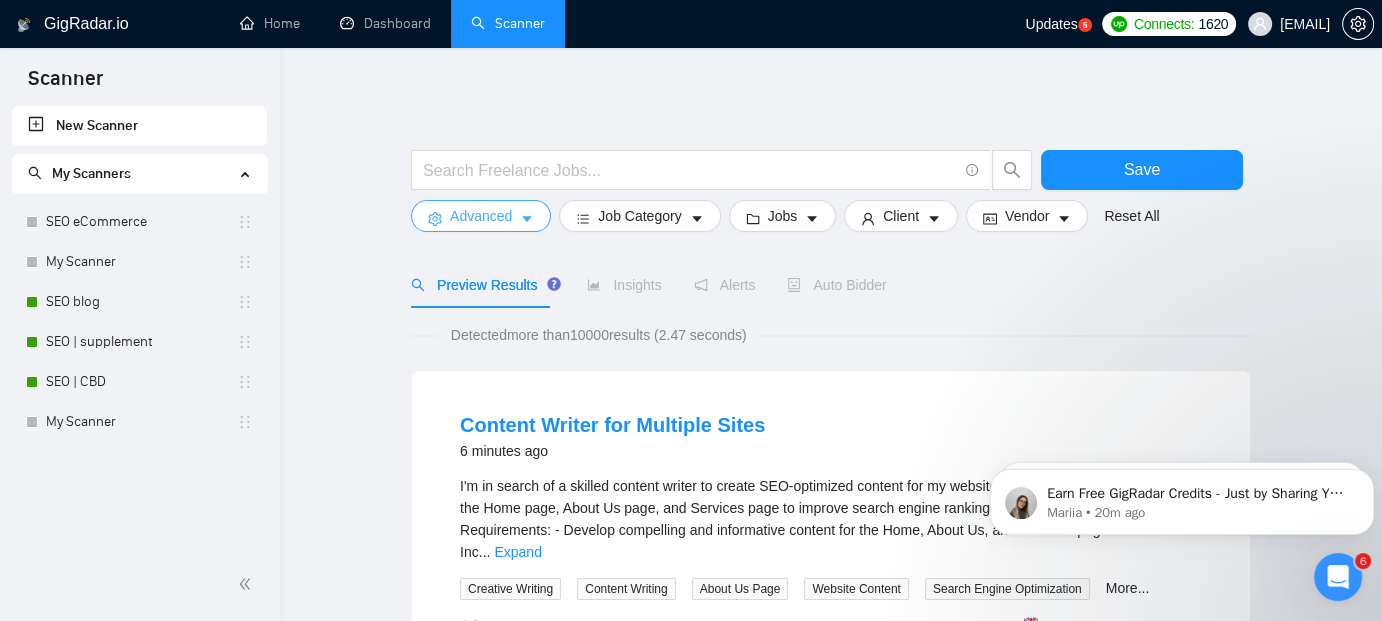 click on "Advanced" at bounding box center [481, 216] 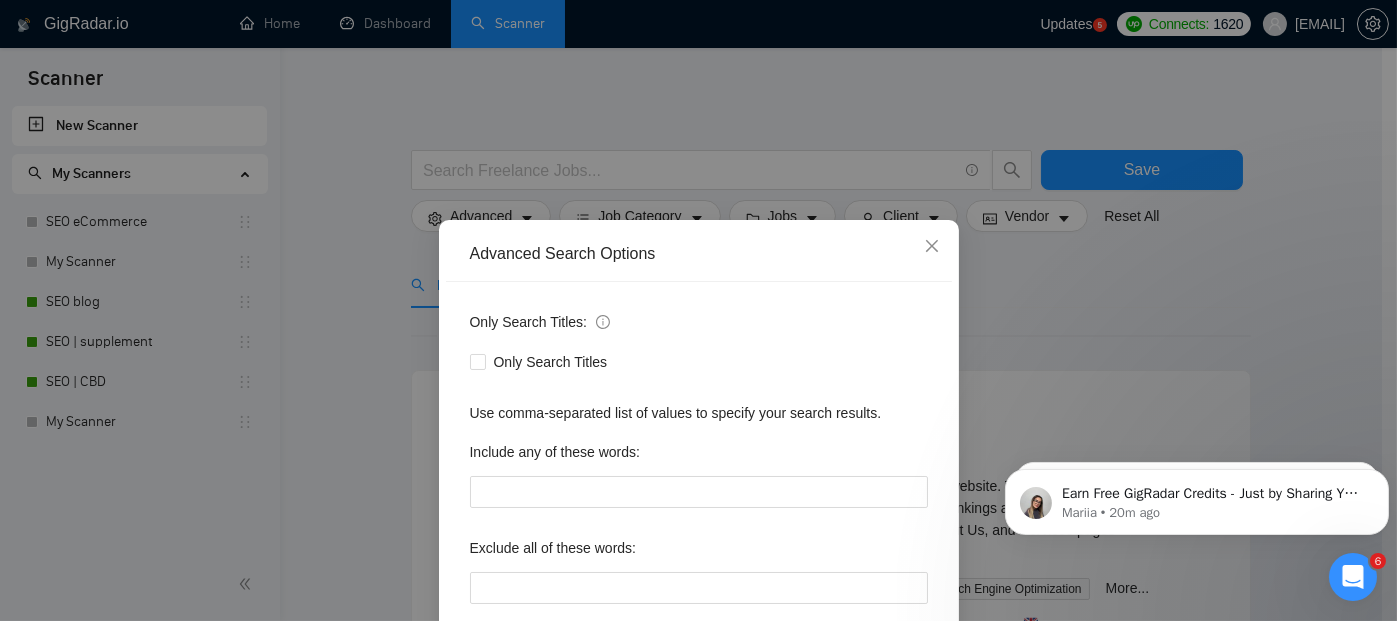 click on "Only Search Titles:   Only Search Titles Use comma-separated list of values to specify your search results. Include any of these words: Exclude all of these words: Include skills list in the search:   Also  search  on Skills" at bounding box center [699, 515] 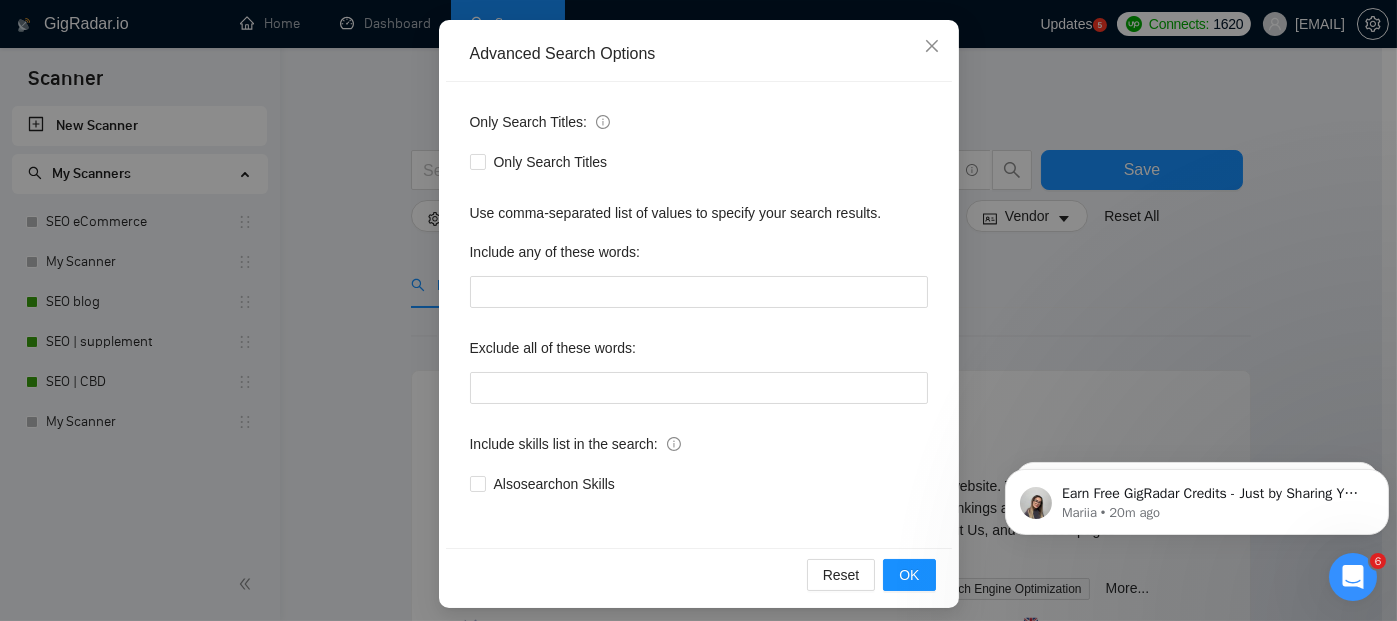 scroll, scrollTop: 210, scrollLeft: 0, axis: vertical 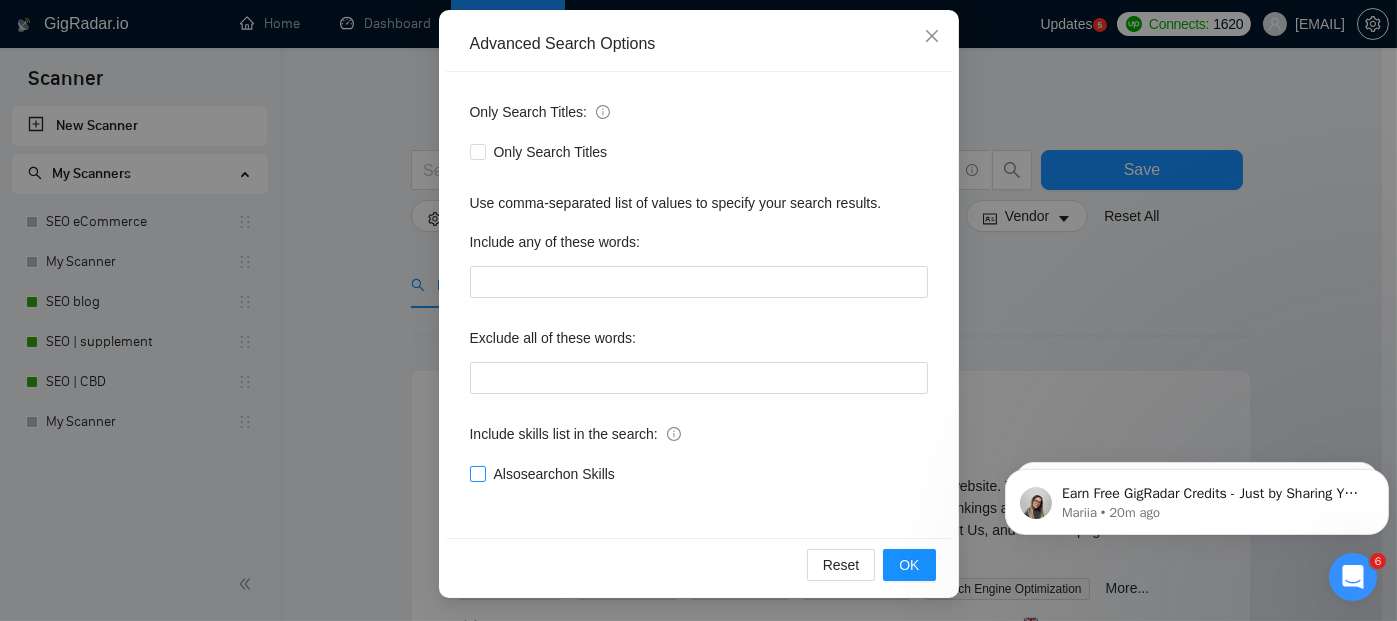 click on "Also  search  on Skills" at bounding box center [477, 473] 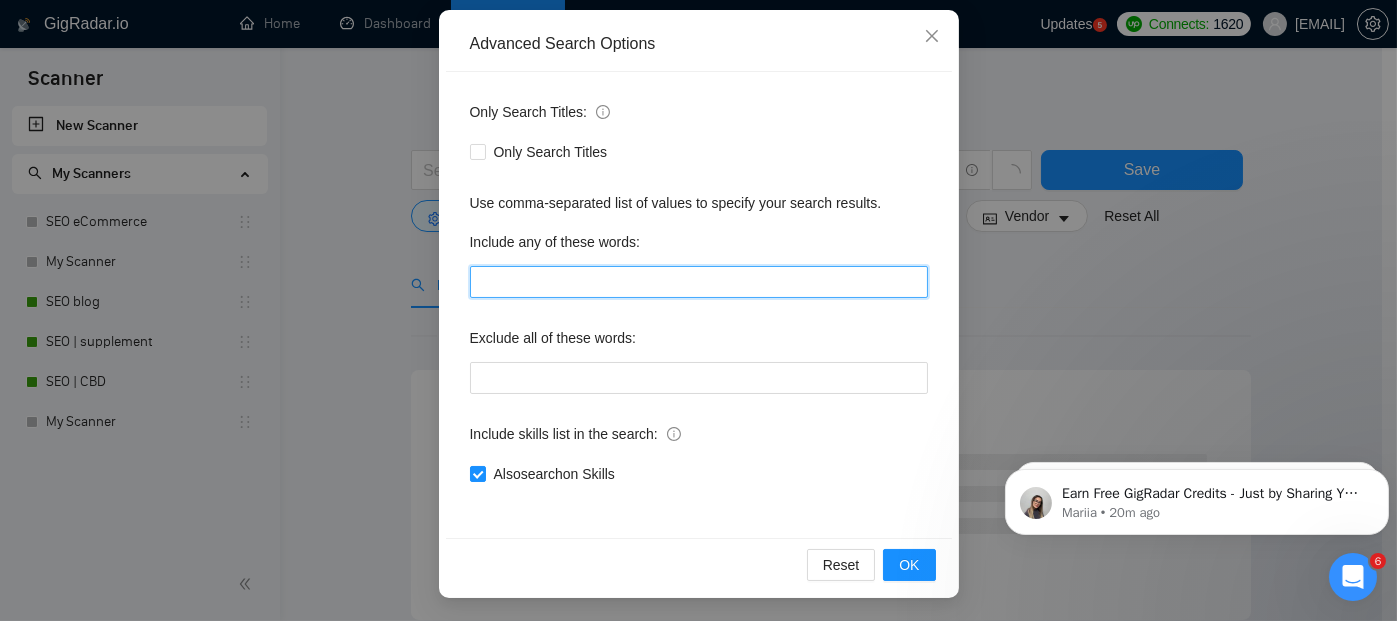 click at bounding box center [699, 282] 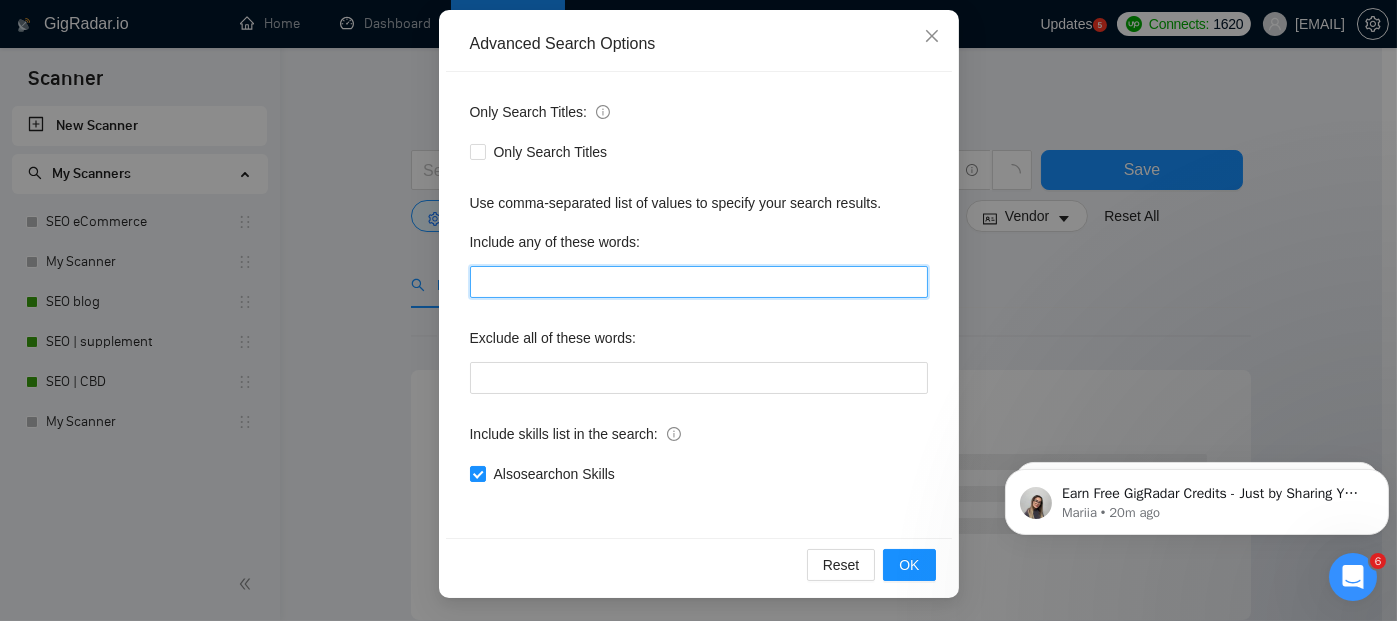 type on "seo, search engine optimization" 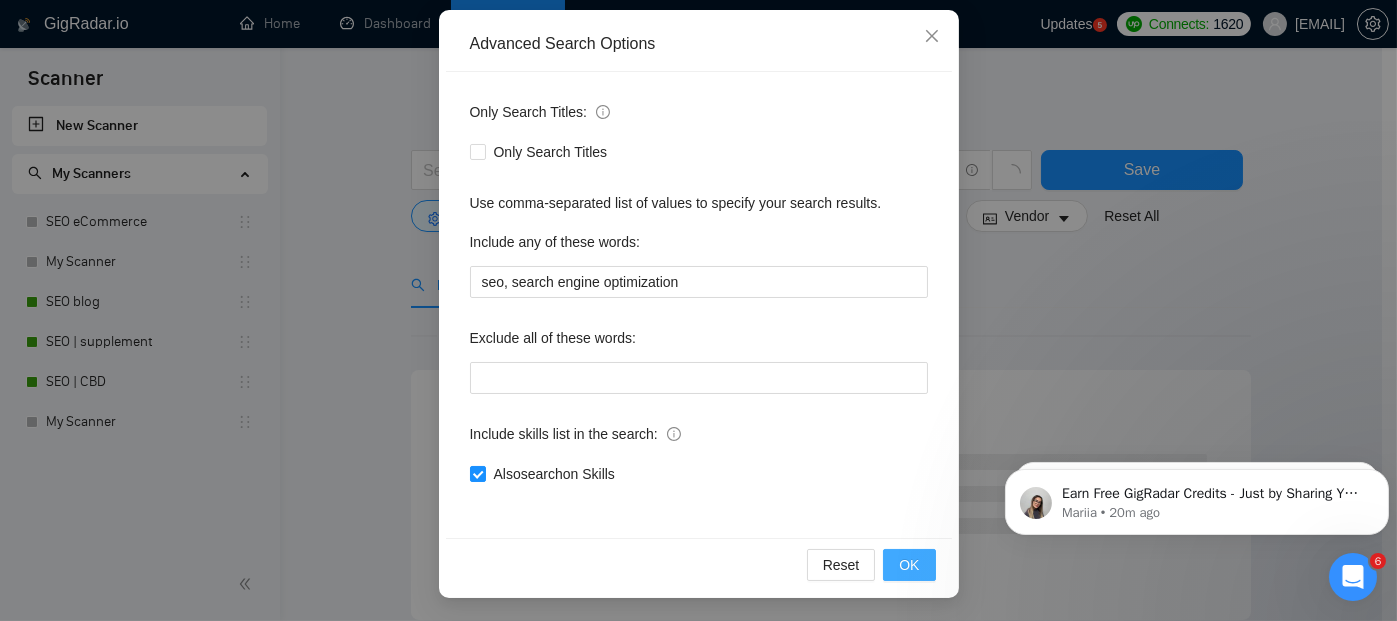 click on "OK" at bounding box center [909, 565] 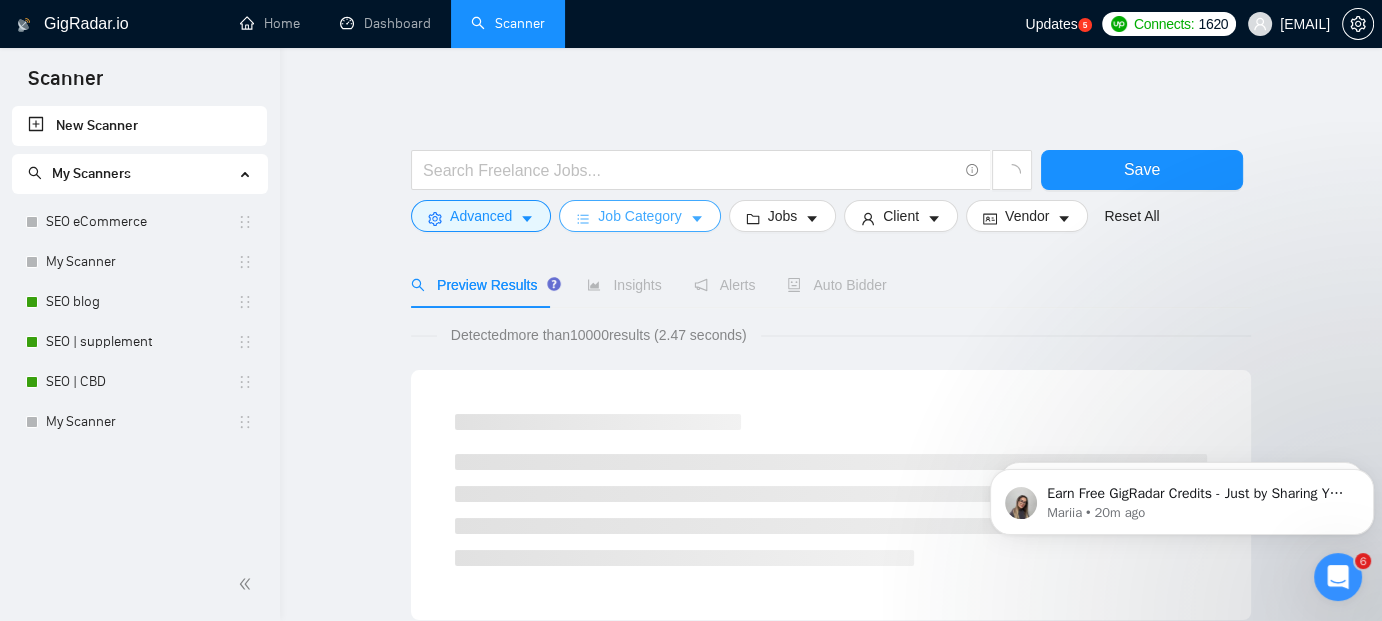 click on "Job Category" at bounding box center (639, 216) 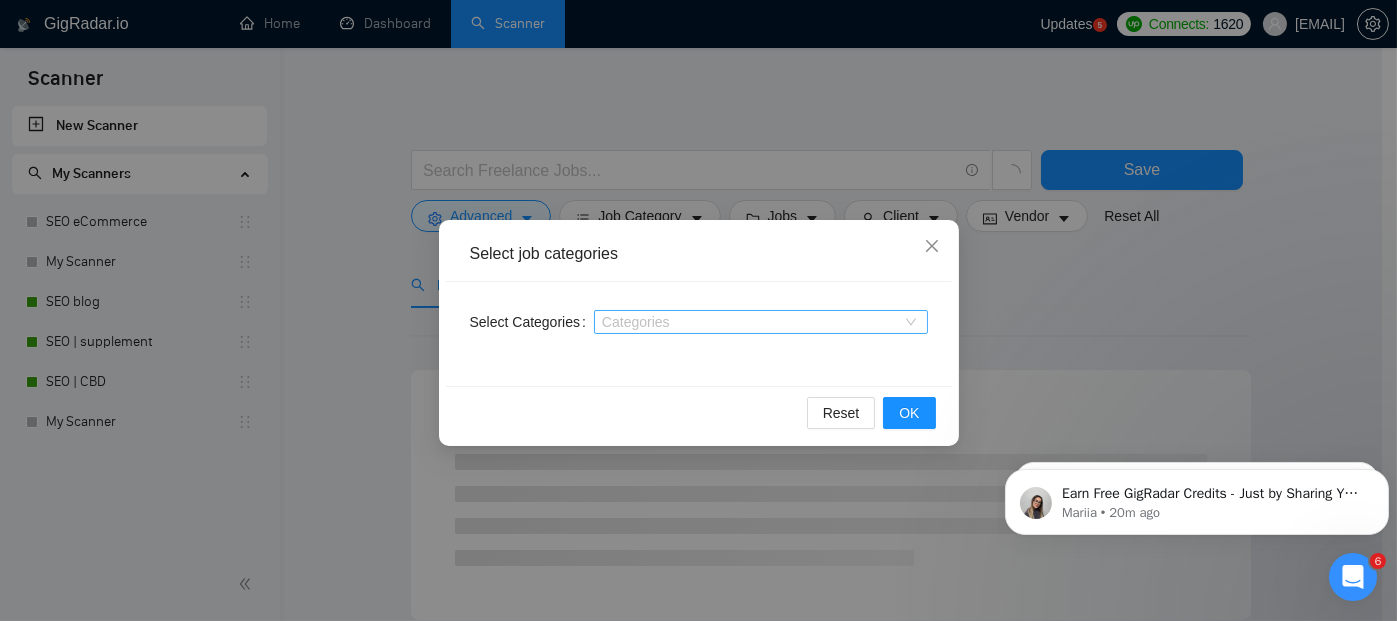 click at bounding box center (751, 322) 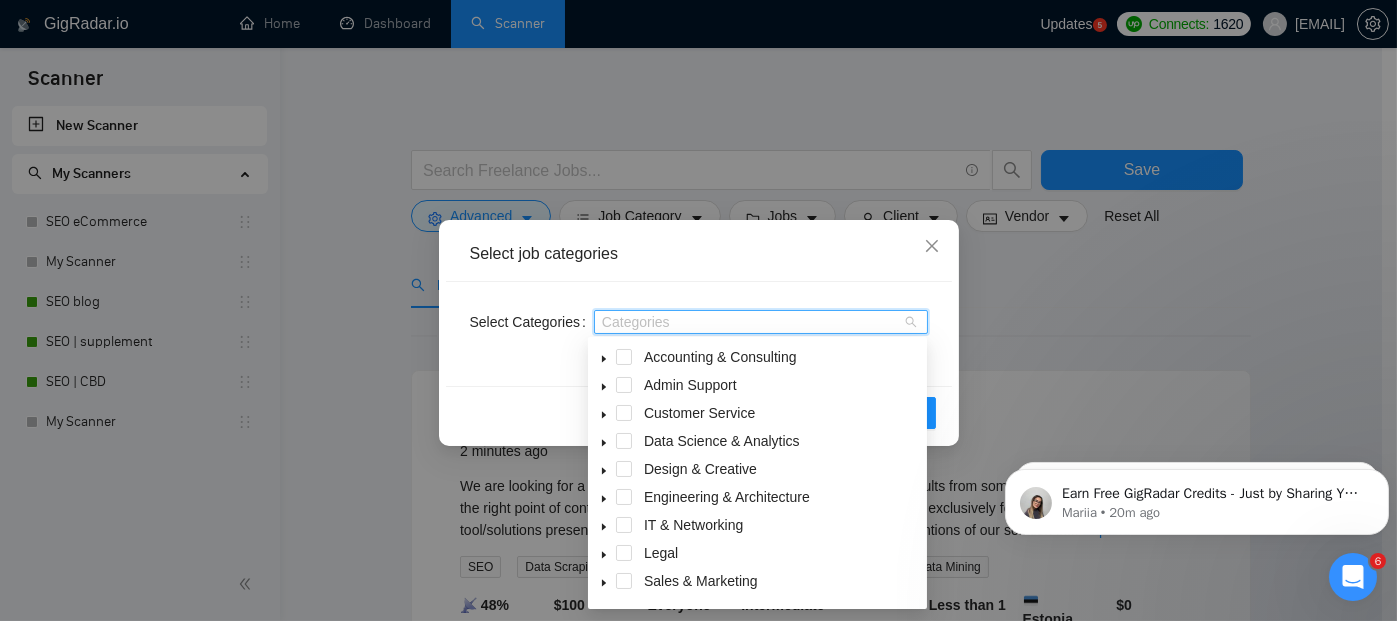 click at bounding box center [604, 581] 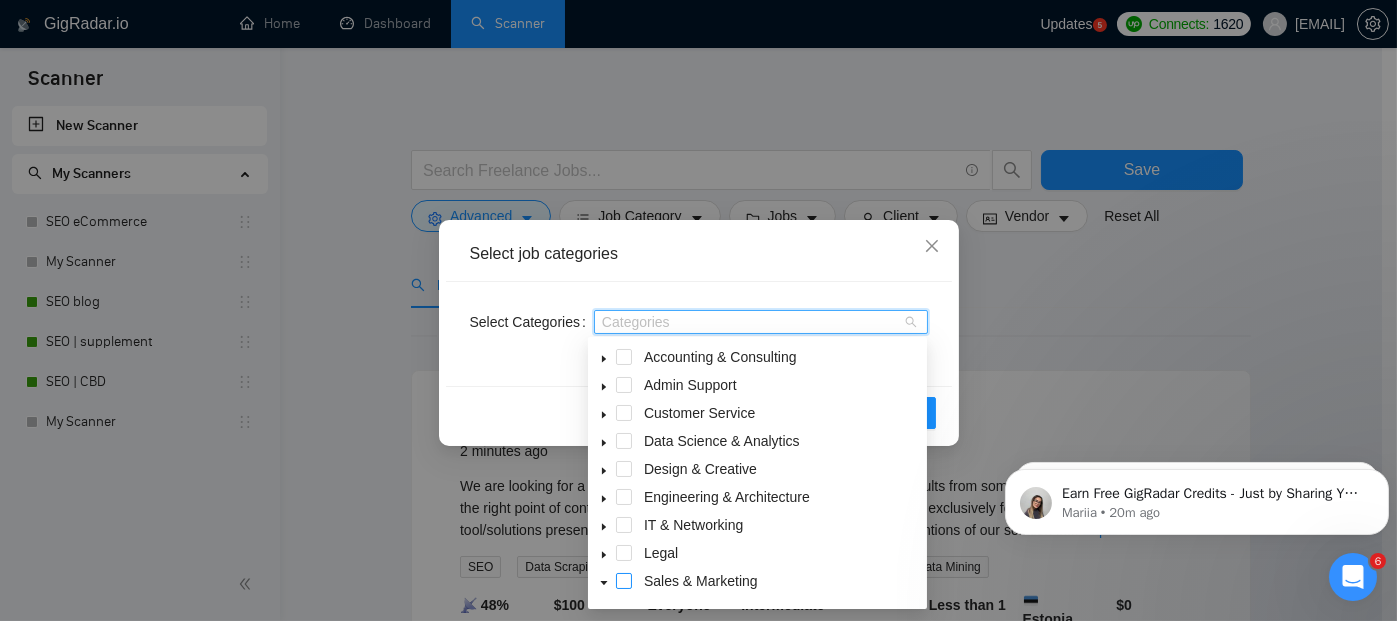 click at bounding box center (624, 581) 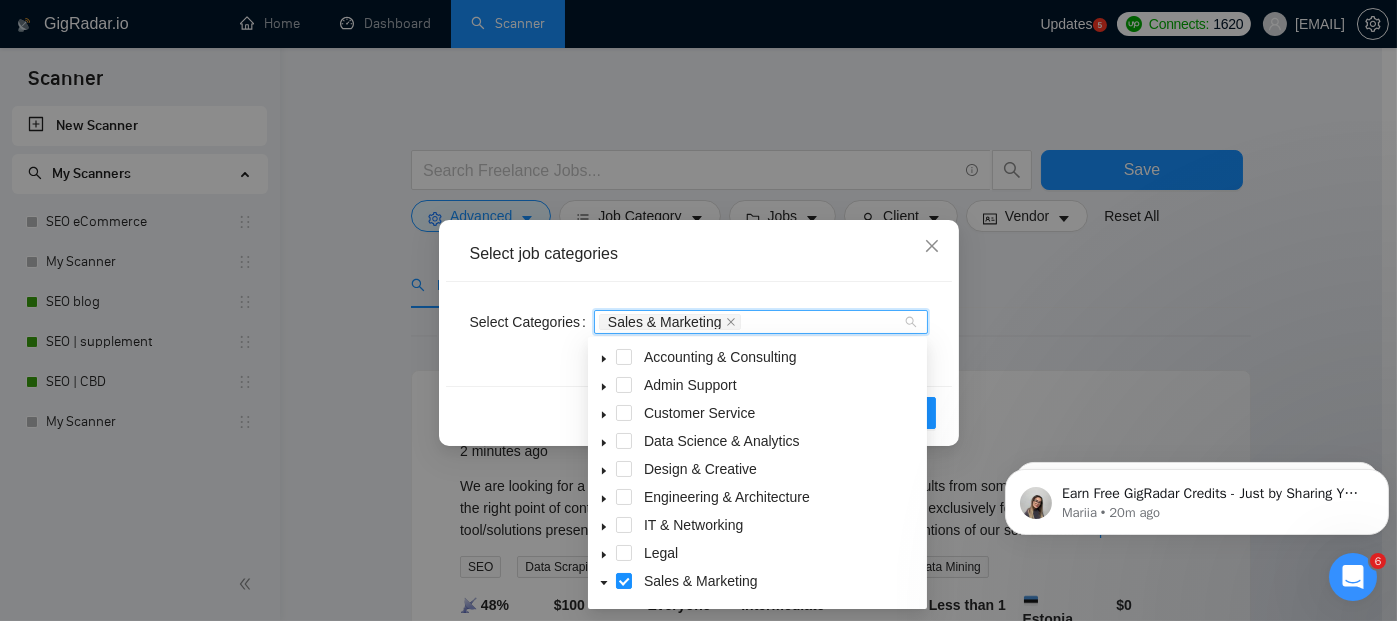 click on "Select Categories Sales & Marketing" at bounding box center [699, 334] 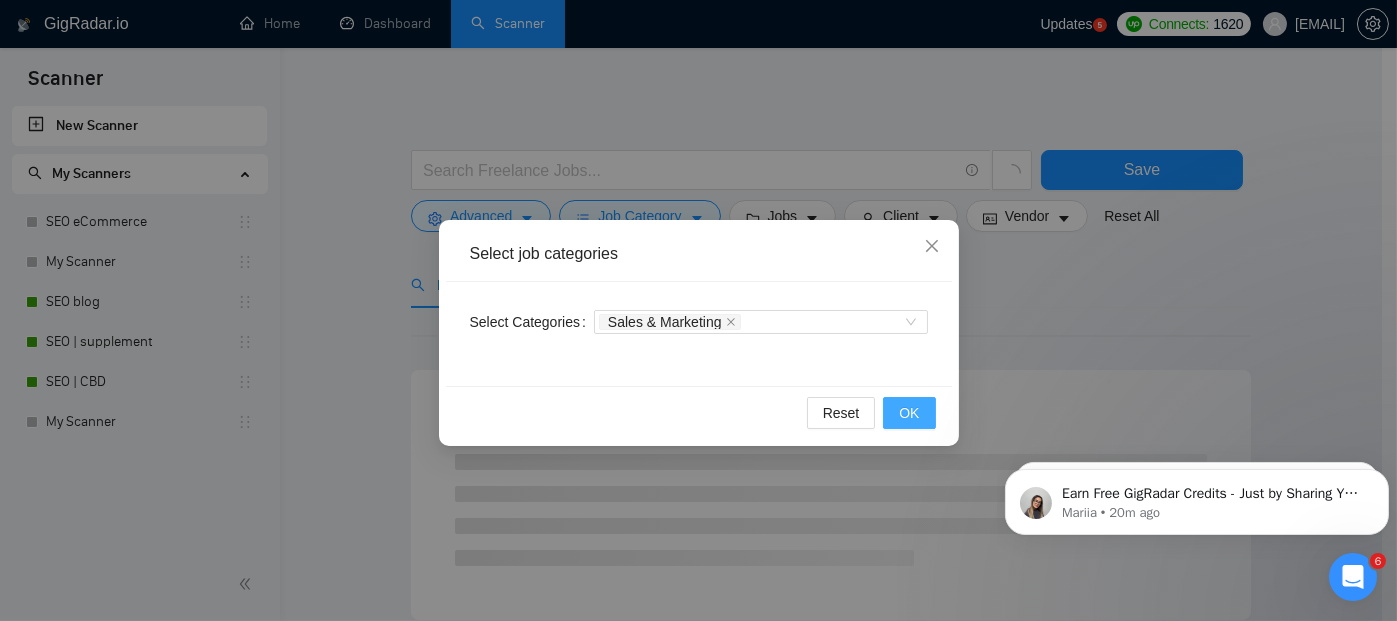 click on "OK" at bounding box center [909, 413] 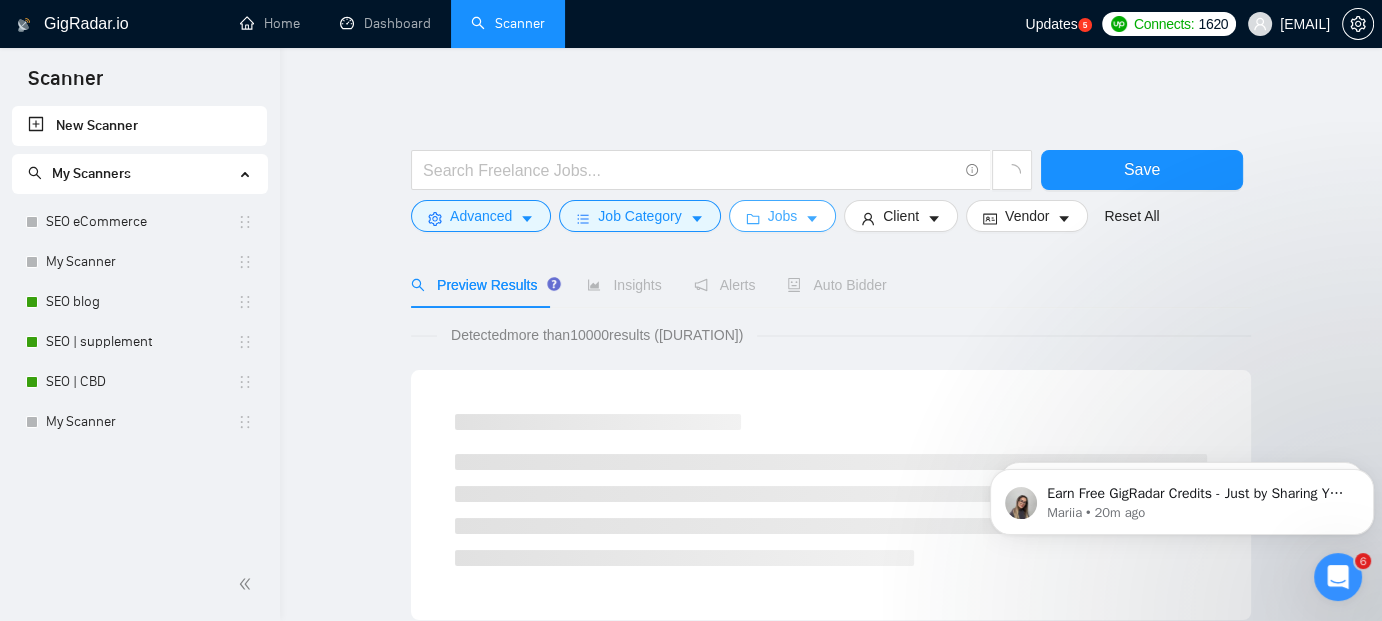 click on "Jobs" at bounding box center (783, 216) 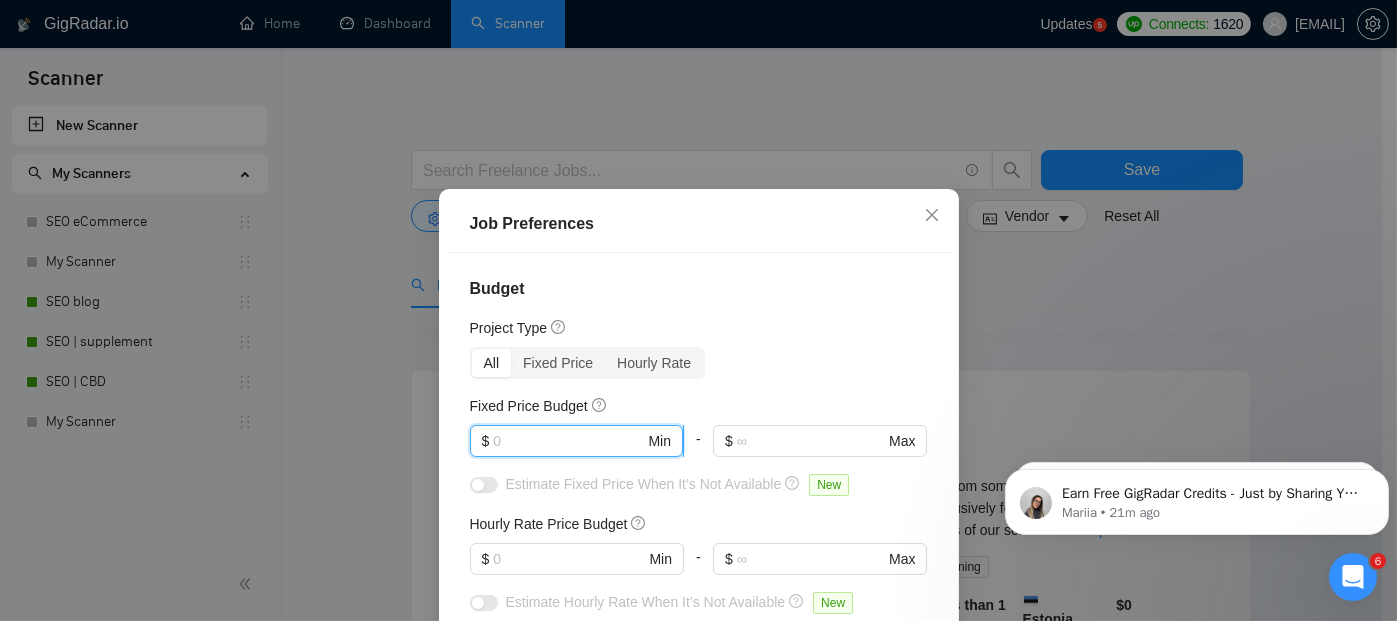 click at bounding box center (568, 441) 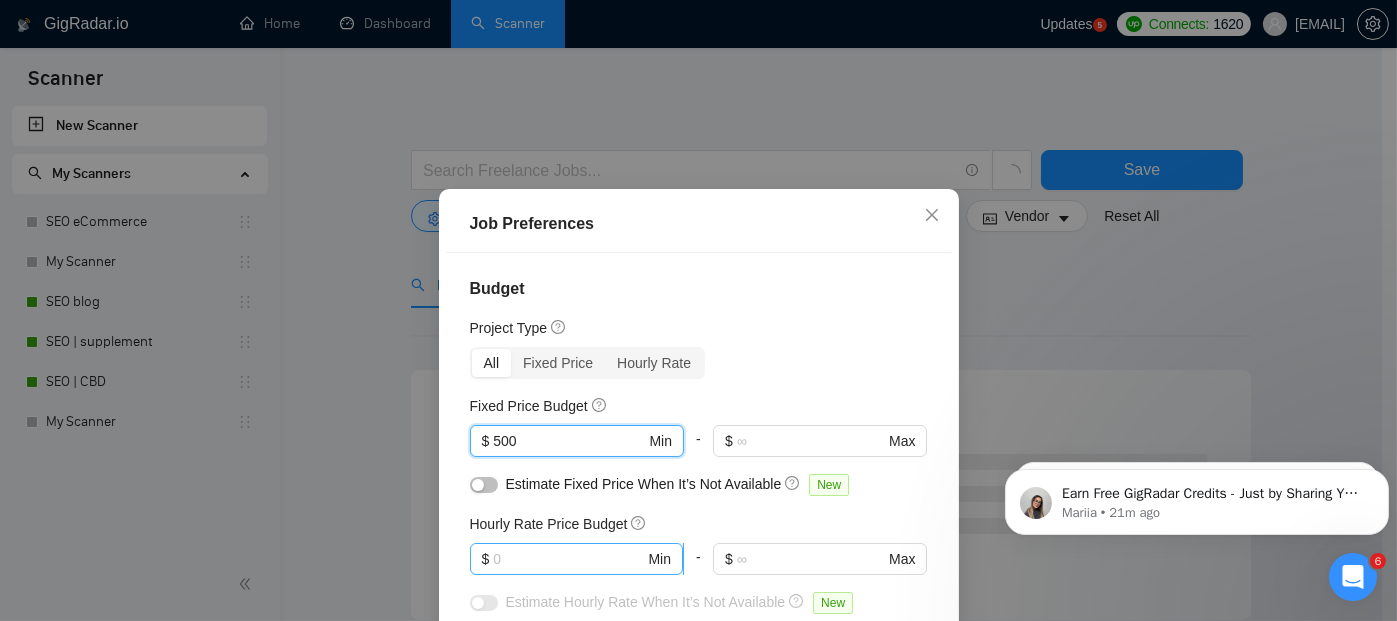 type on "500" 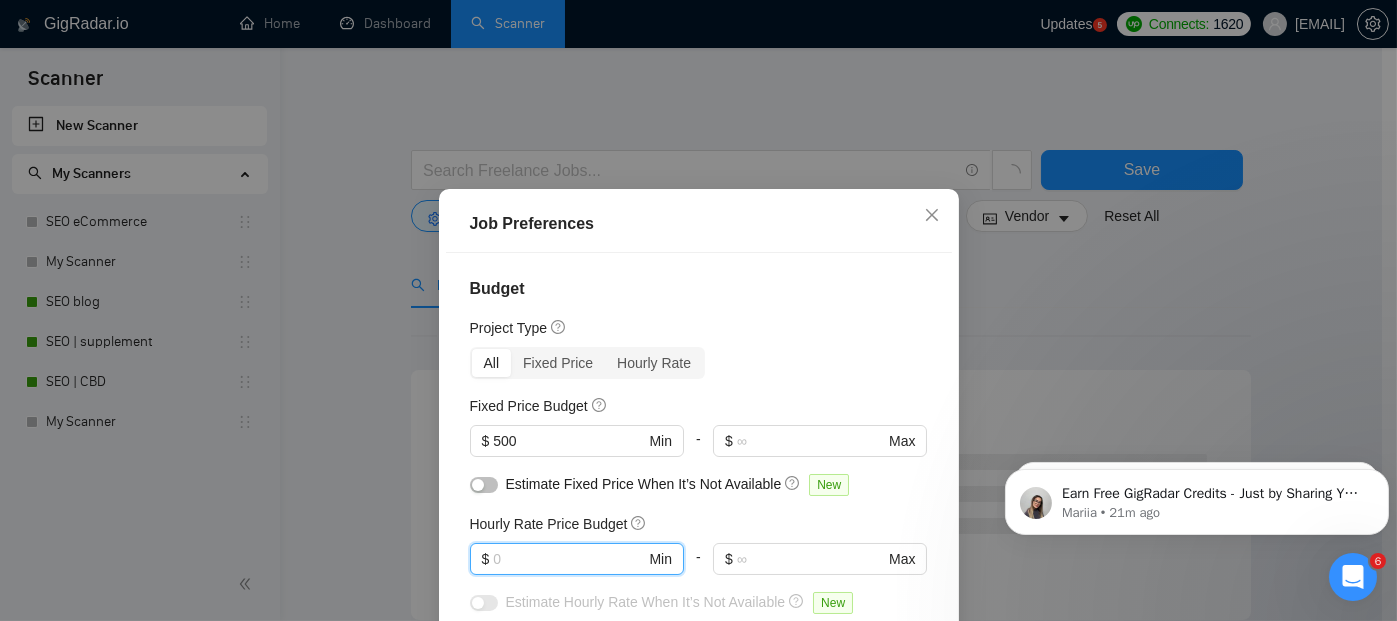 drag, startPoint x: 500, startPoint y: 559, endPoint x: 445, endPoint y: 559, distance: 55 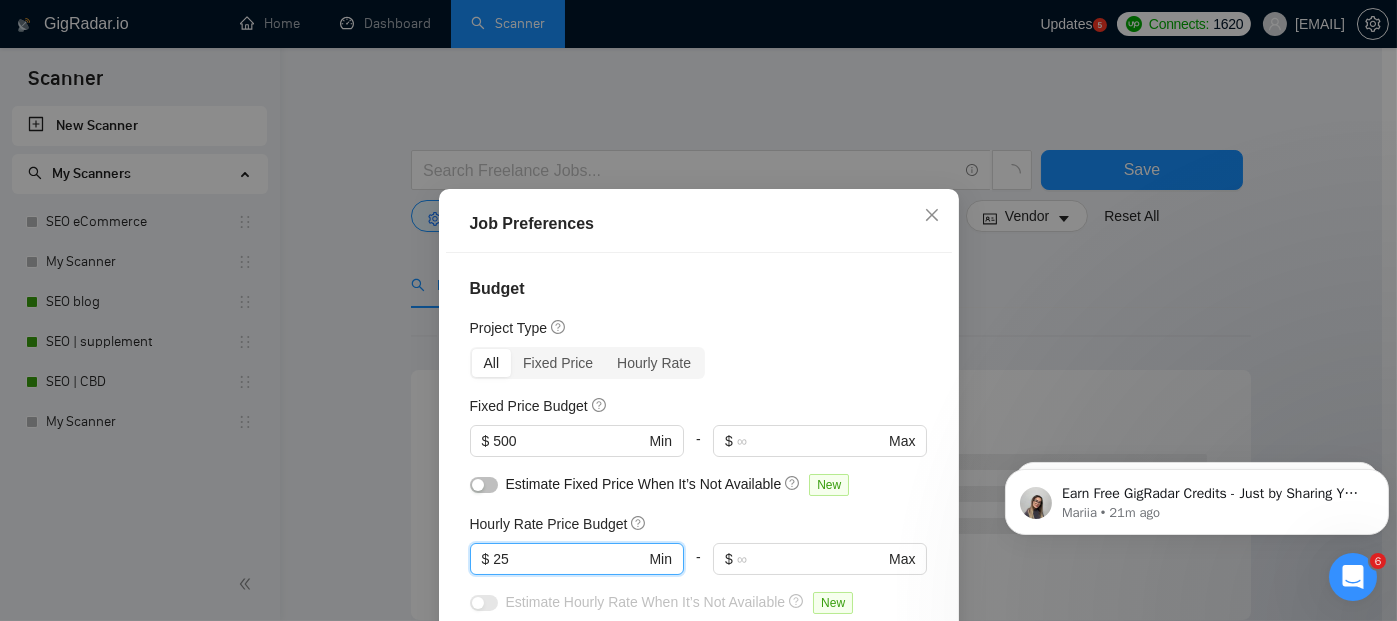type on "25" 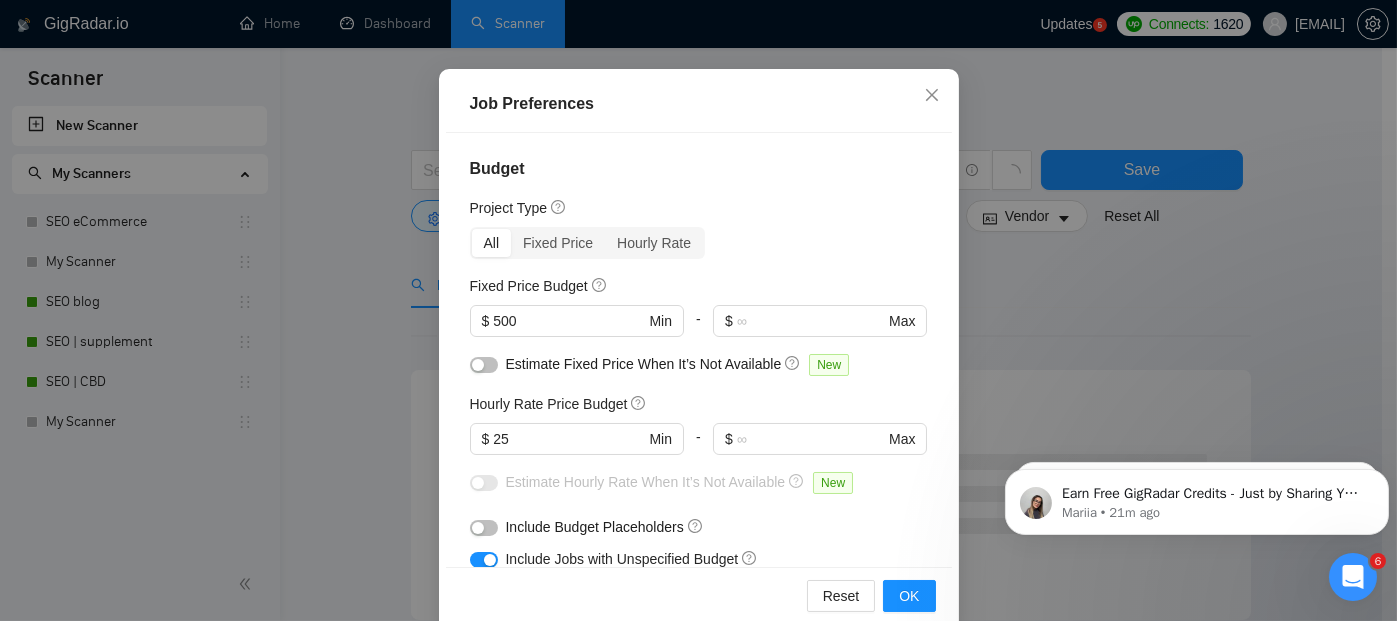 scroll, scrollTop: 153, scrollLeft: 0, axis: vertical 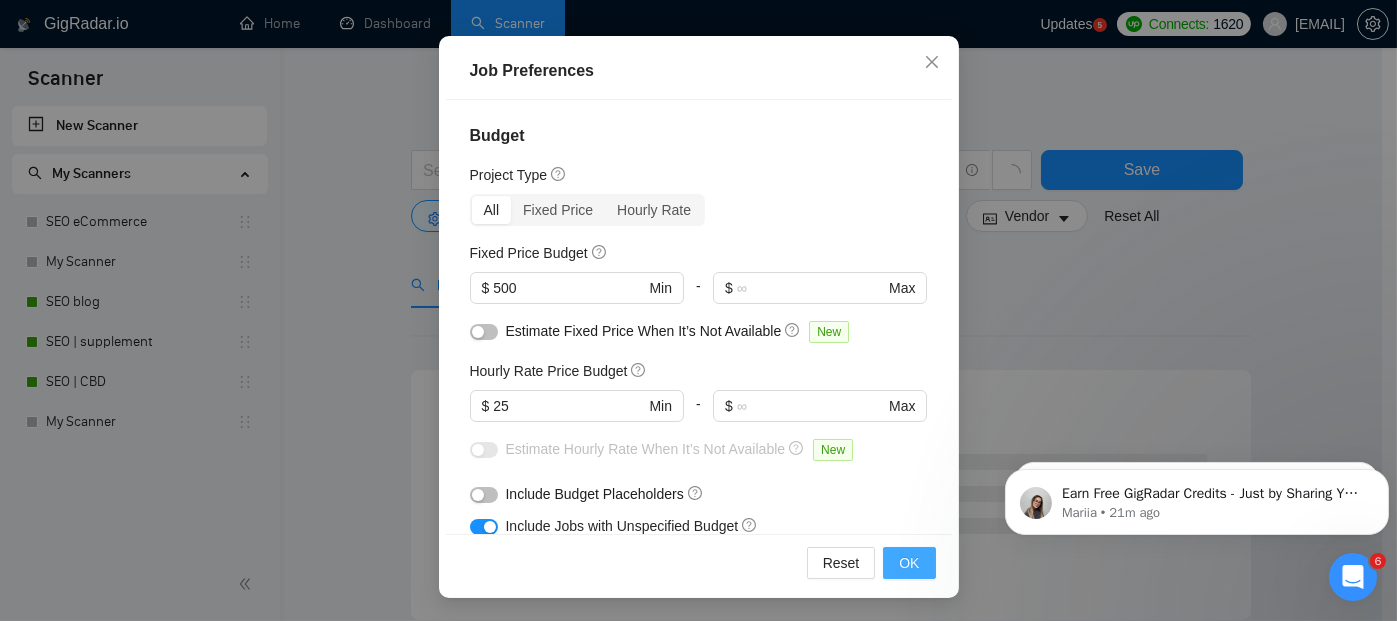 click on "OK" at bounding box center [909, 563] 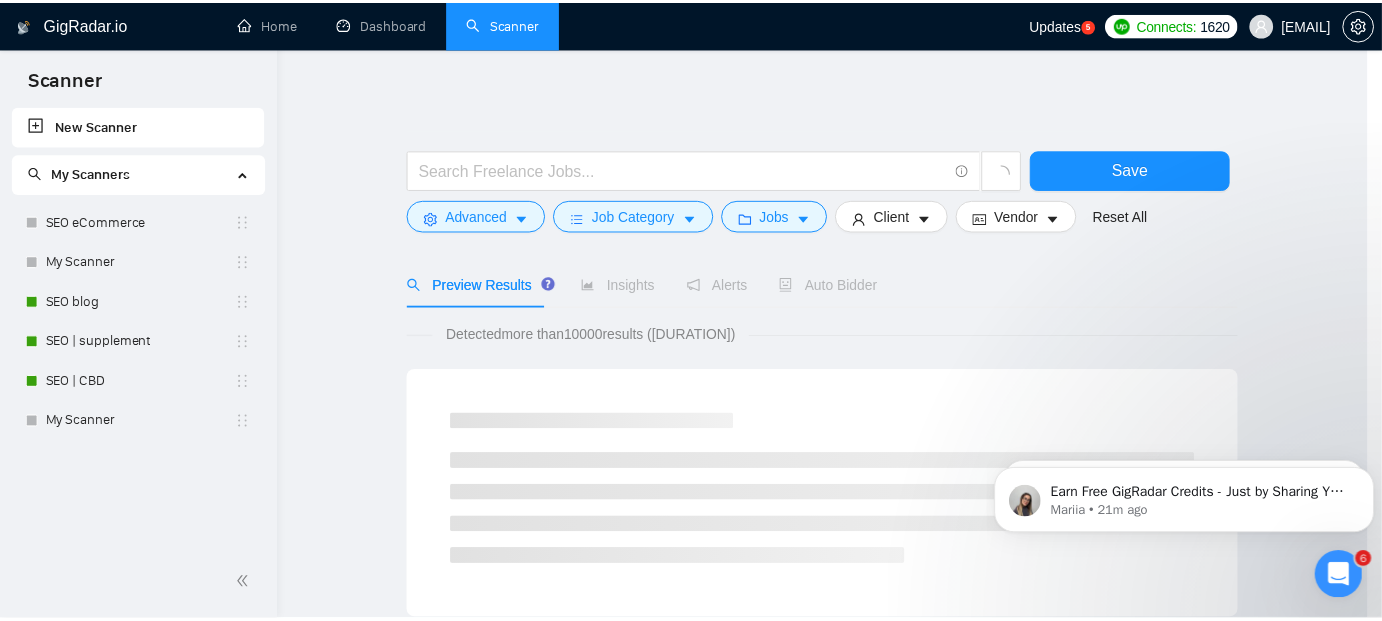 scroll, scrollTop: 85, scrollLeft: 0, axis: vertical 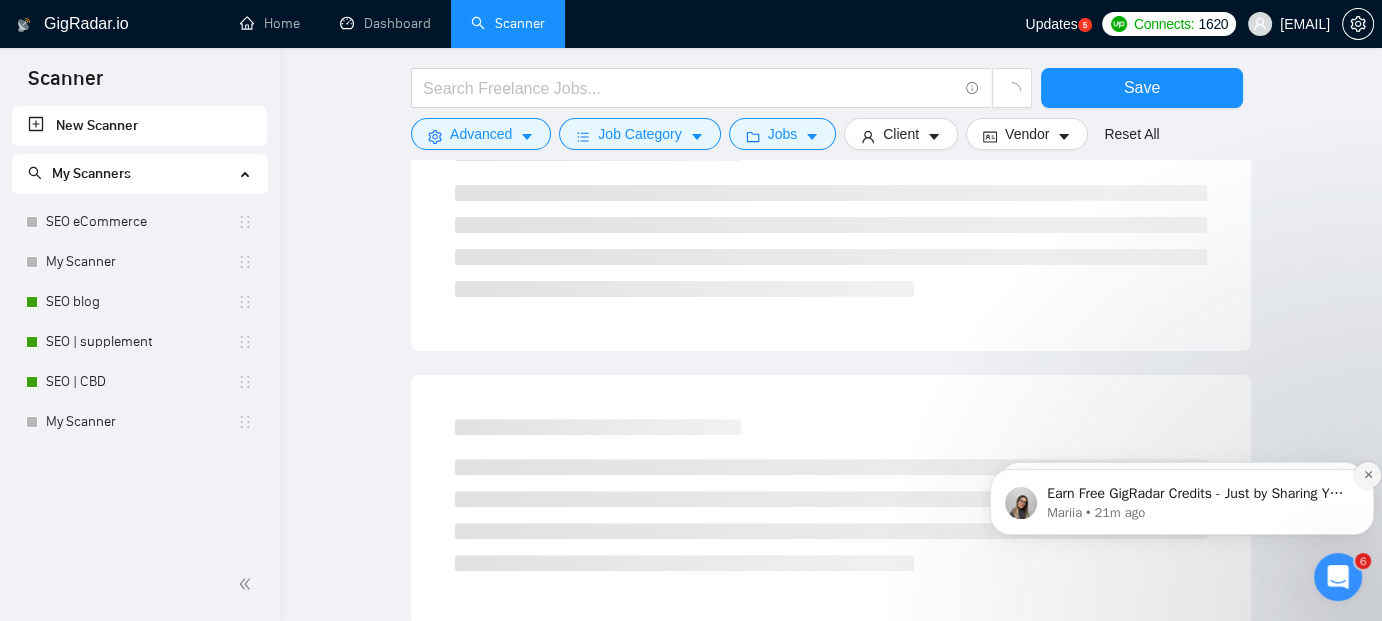 click 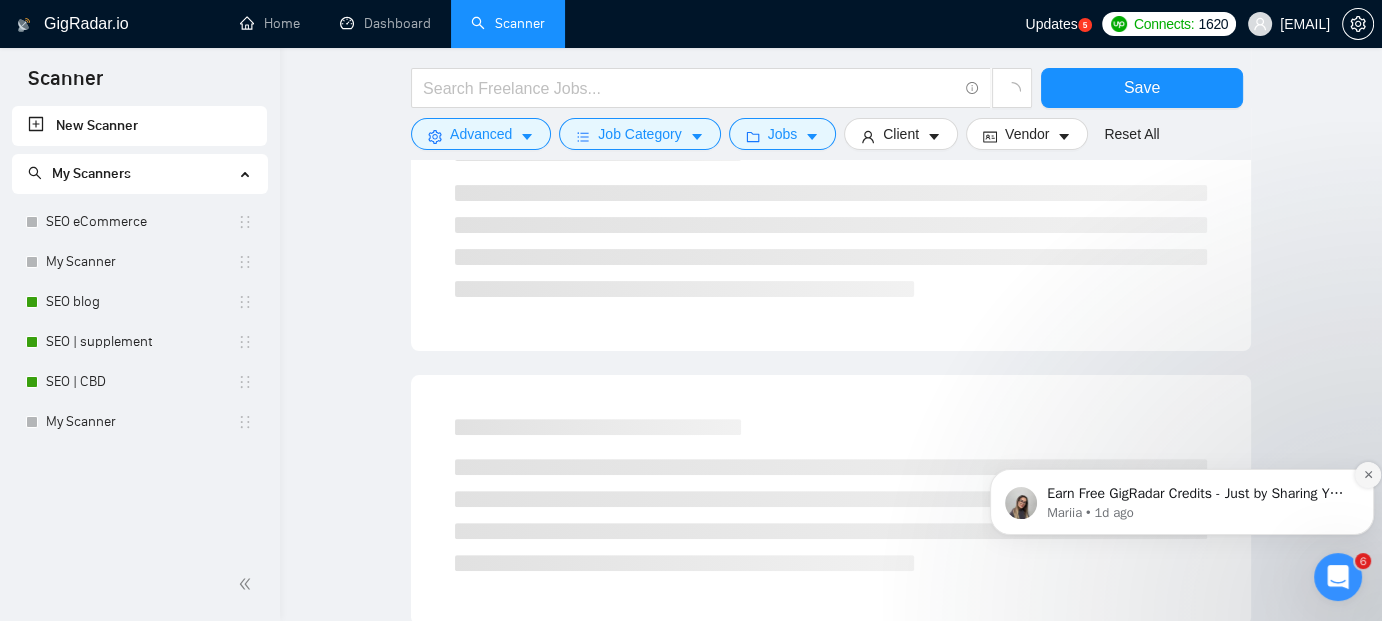 click 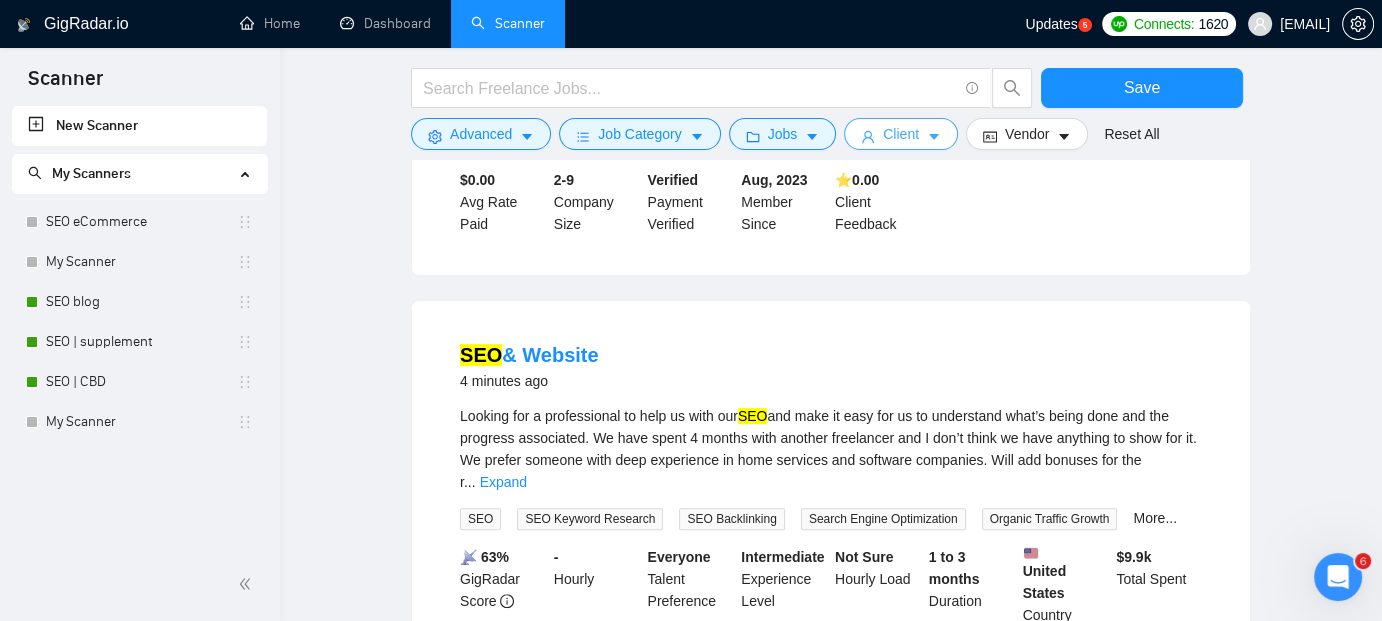 click on "Client" at bounding box center [901, 134] 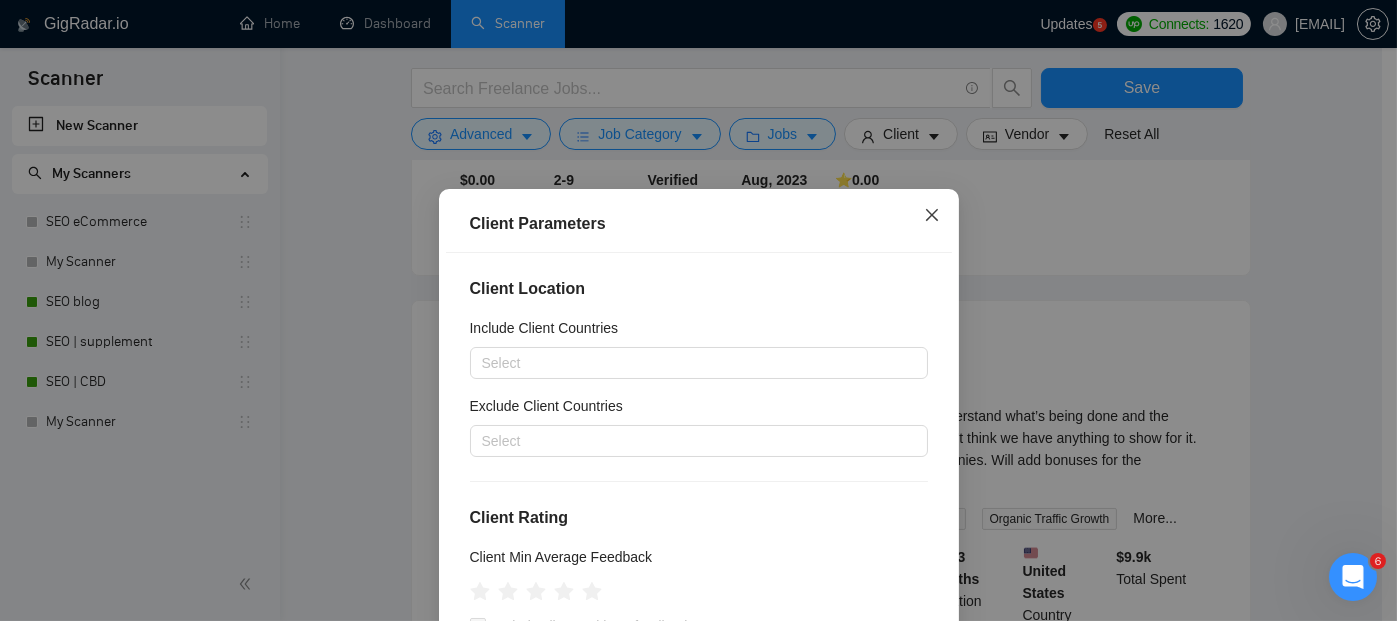click 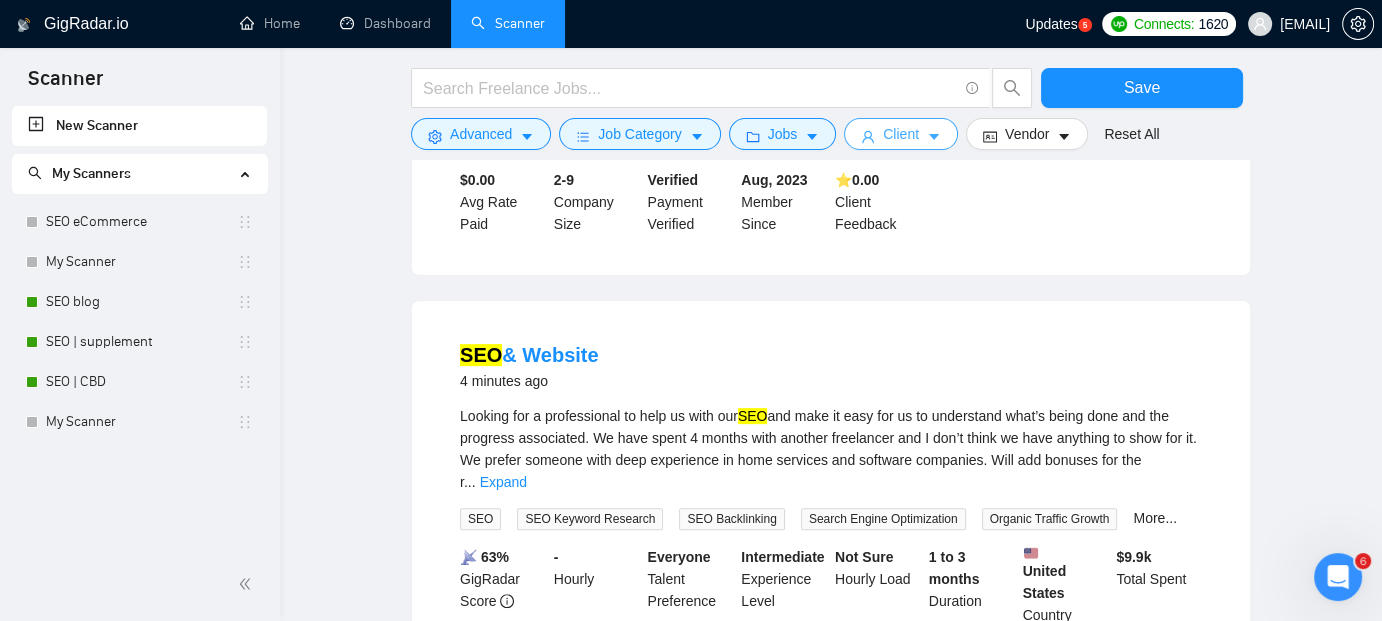 click on "Client" at bounding box center (901, 134) 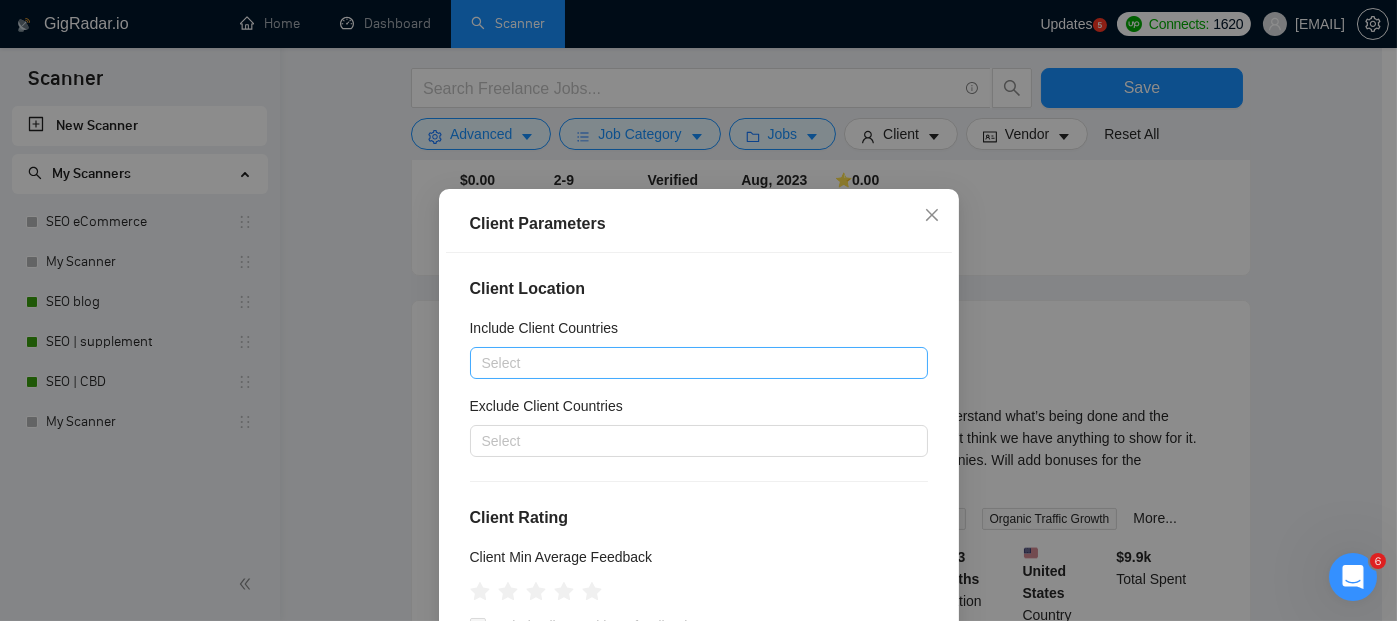 click at bounding box center (689, 363) 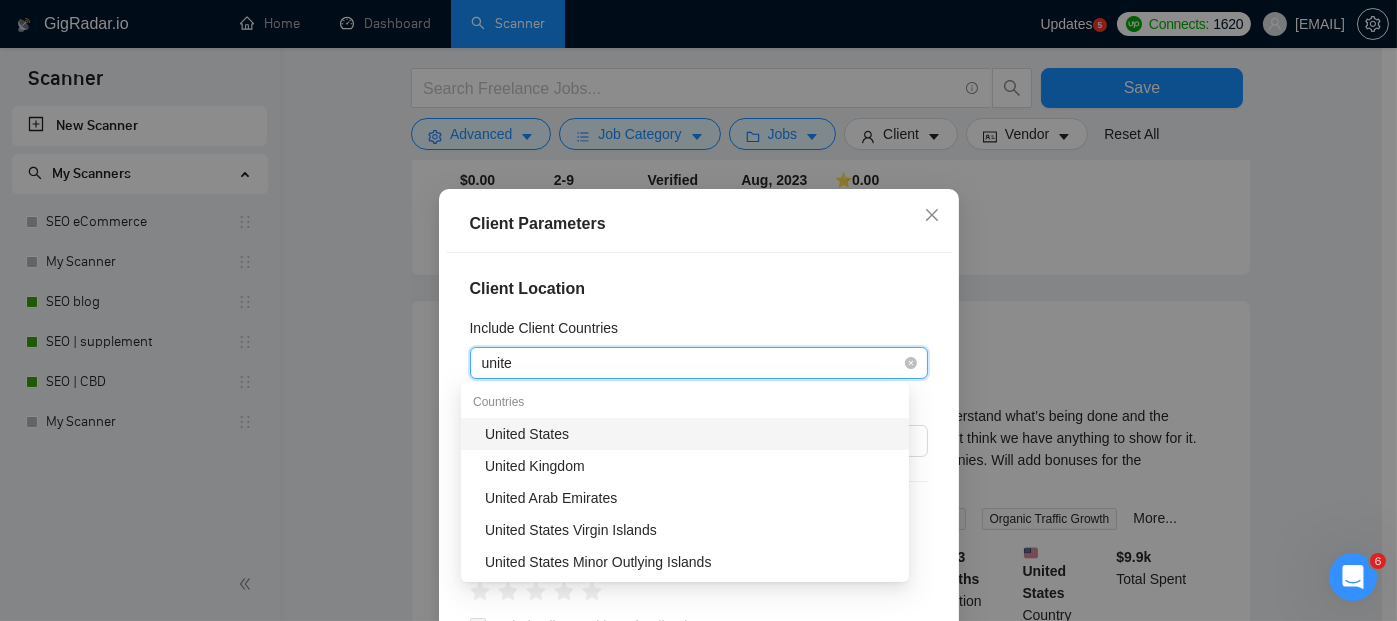 type on "united" 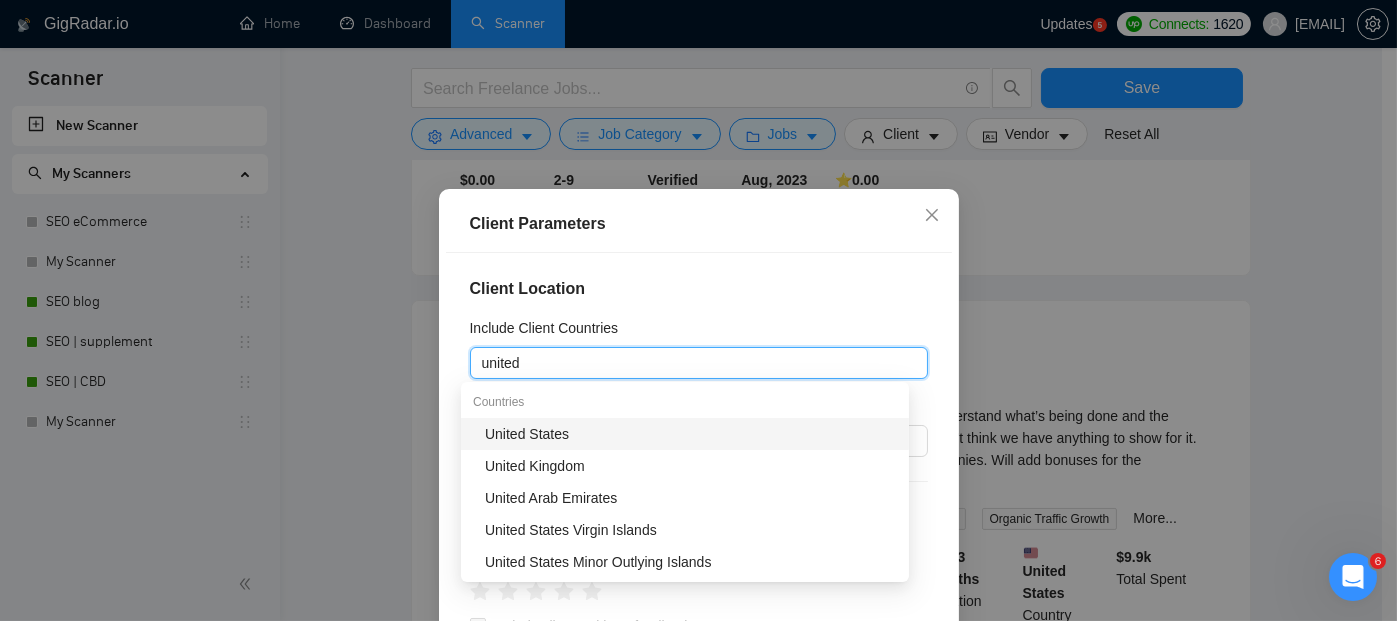 click on "United States" at bounding box center [691, 434] 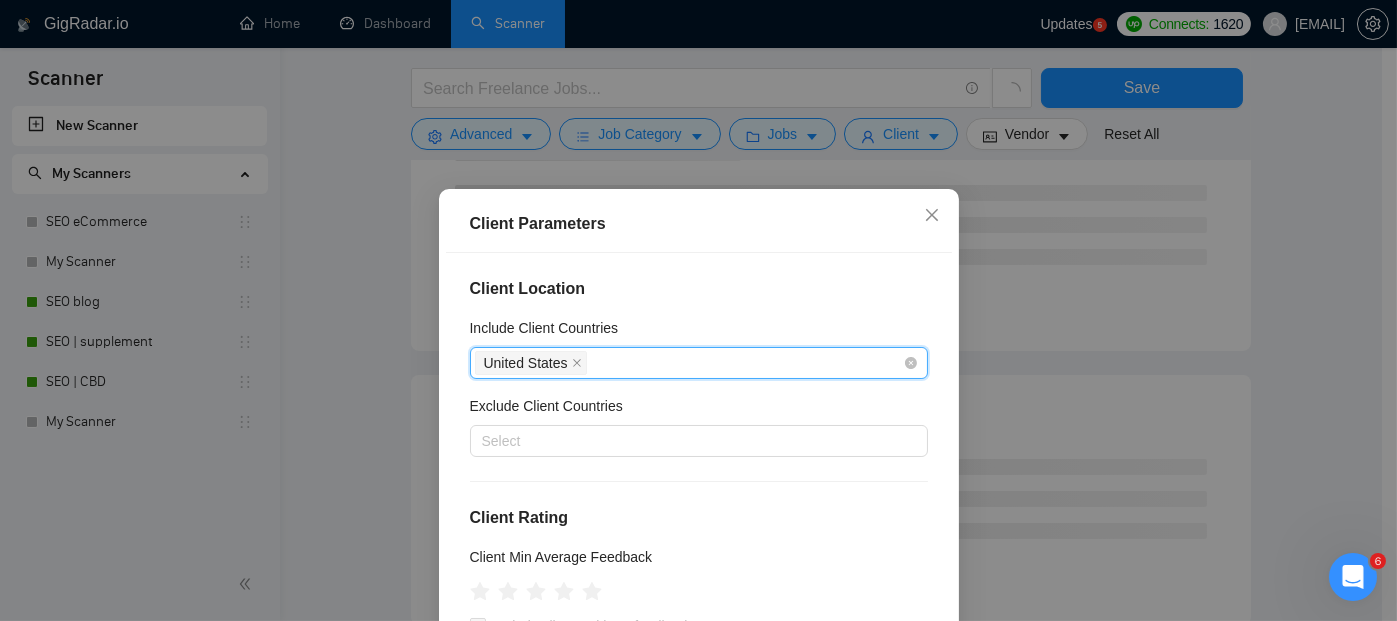 click on "United States" at bounding box center (689, 363) 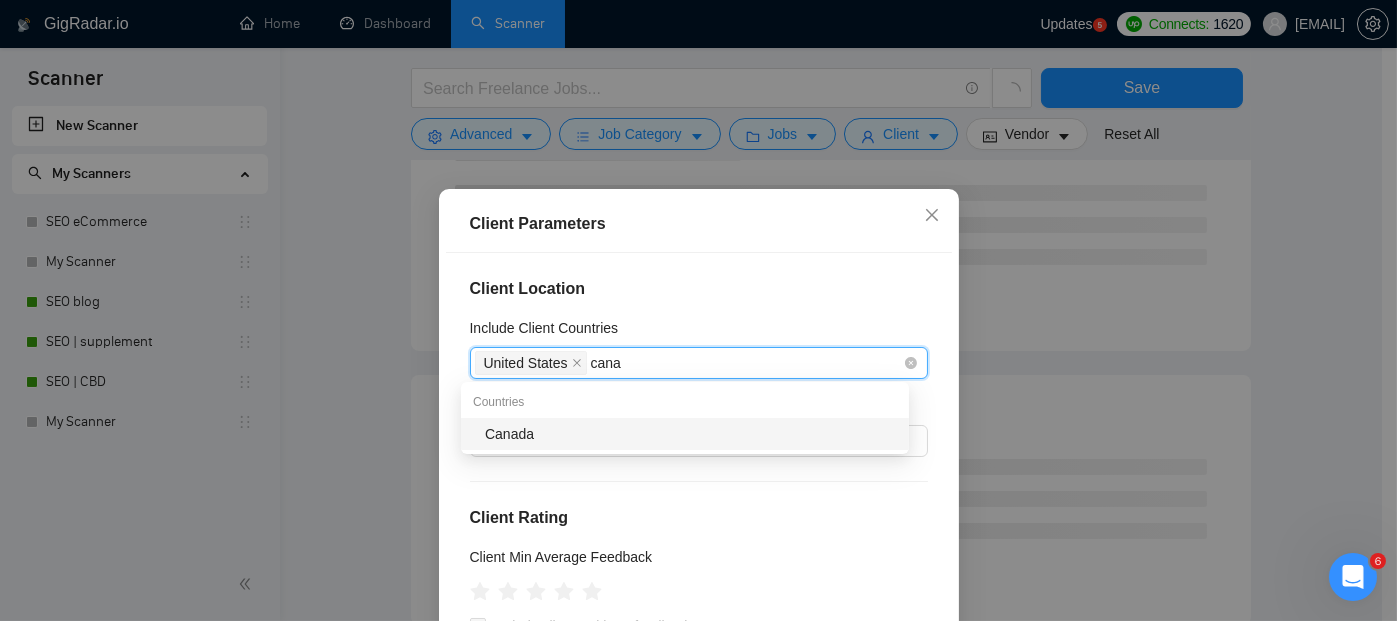 type on "[COUNTRY]" 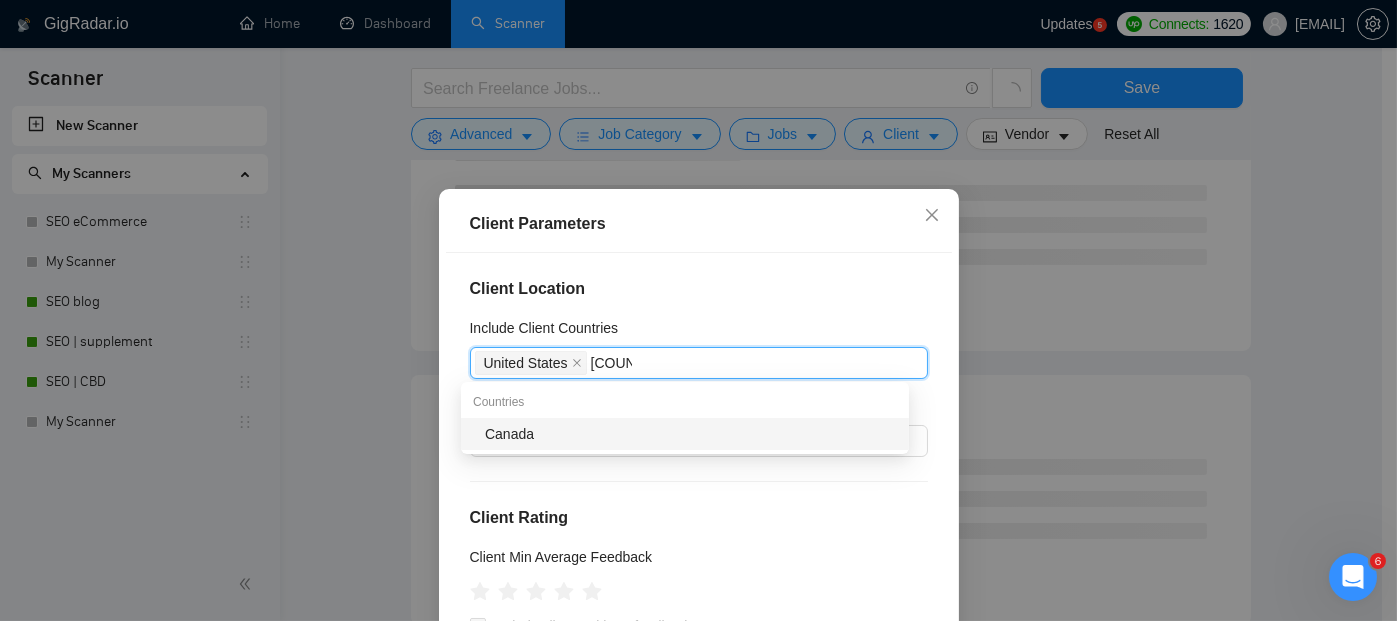 click on "Canada" at bounding box center (691, 434) 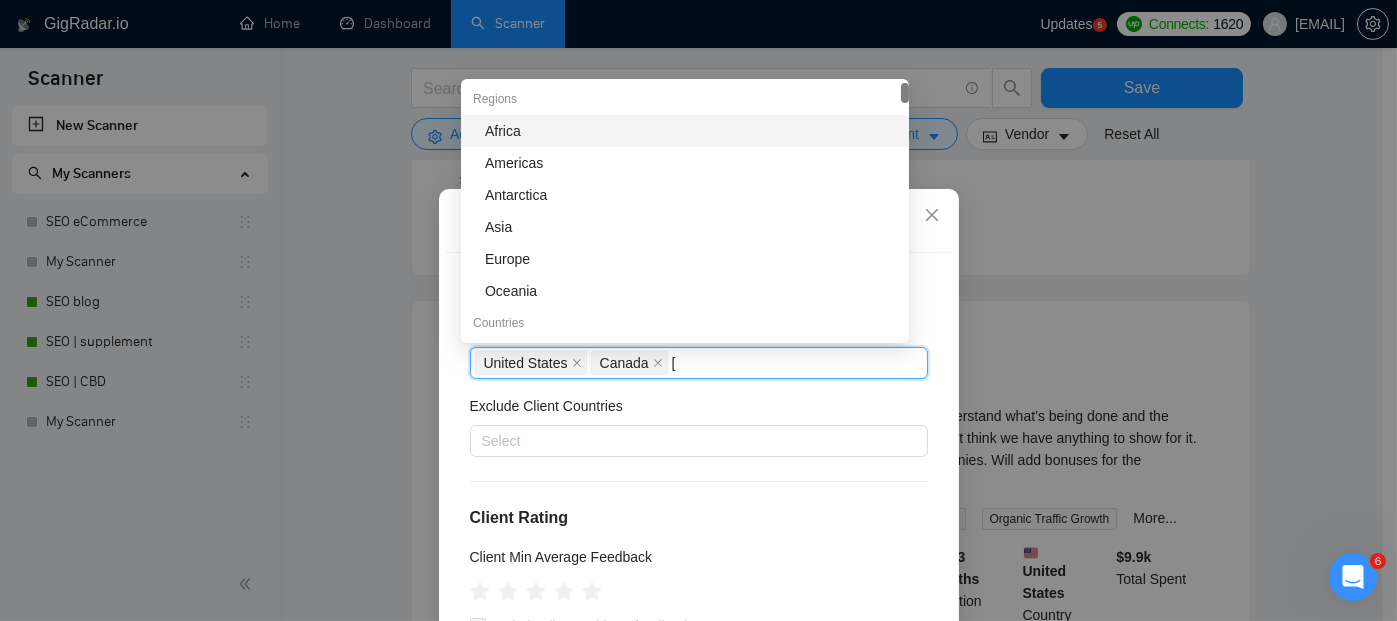 type 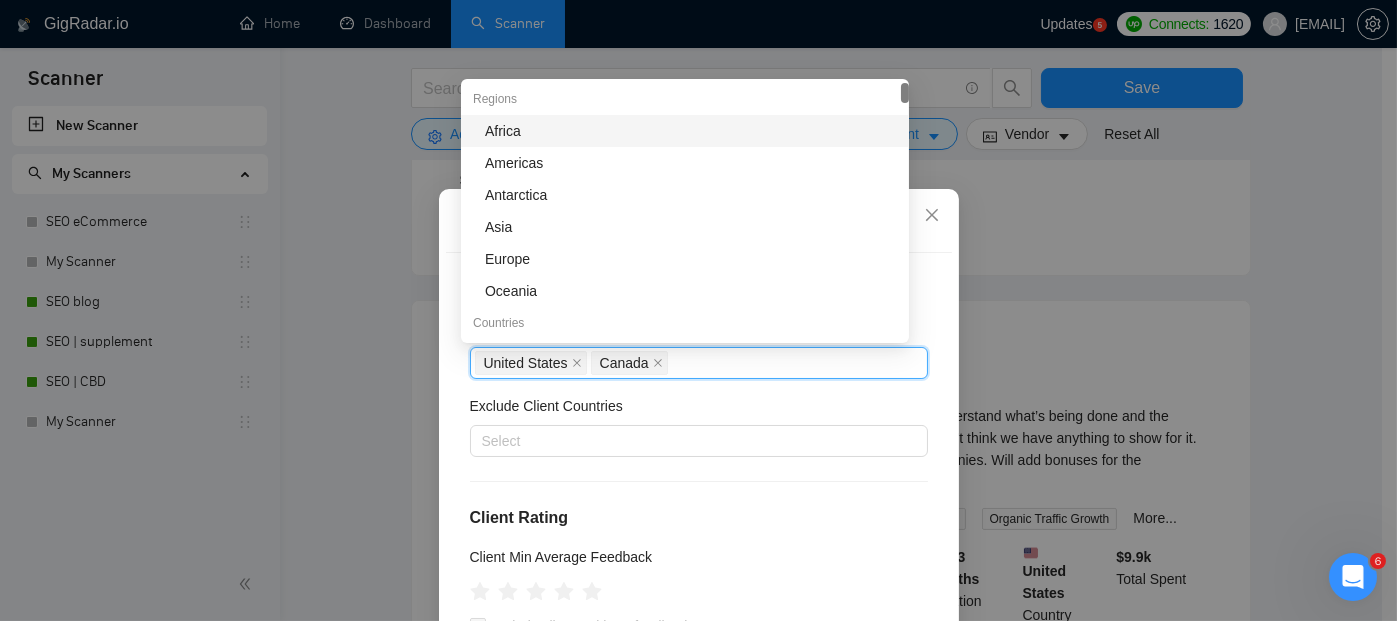 click on "Exclude Client Countries" at bounding box center (699, 410) 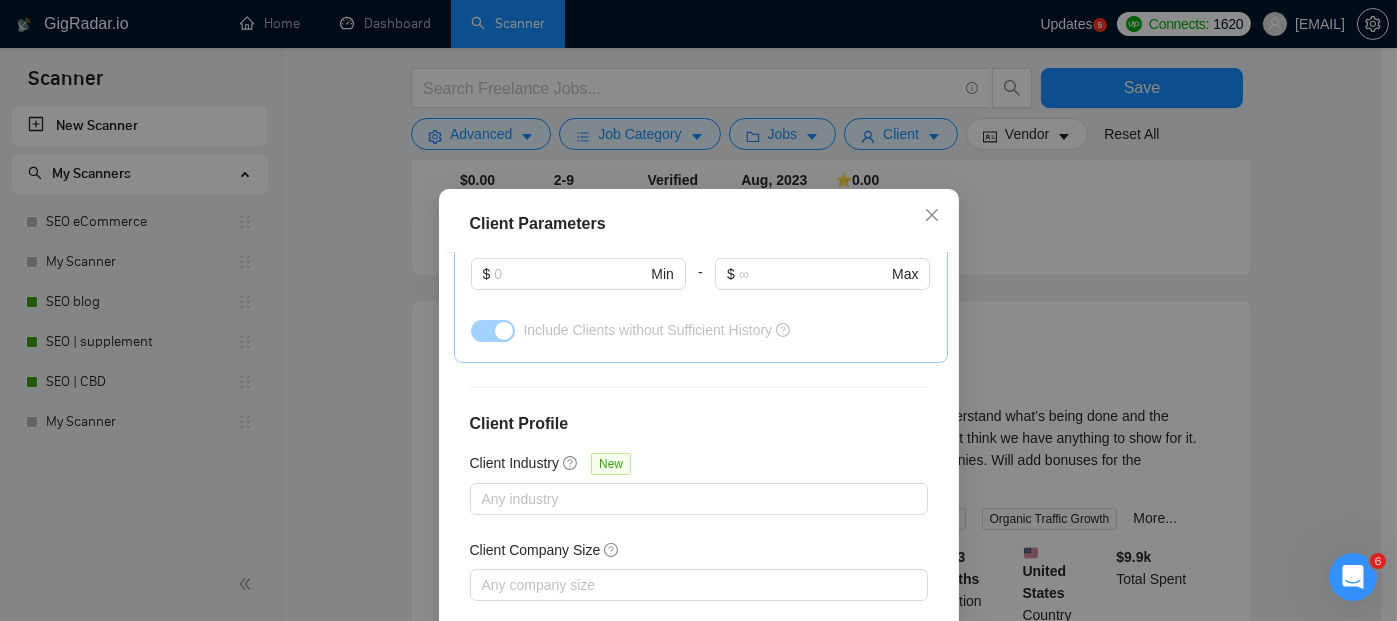 scroll, scrollTop: 810, scrollLeft: 0, axis: vertical 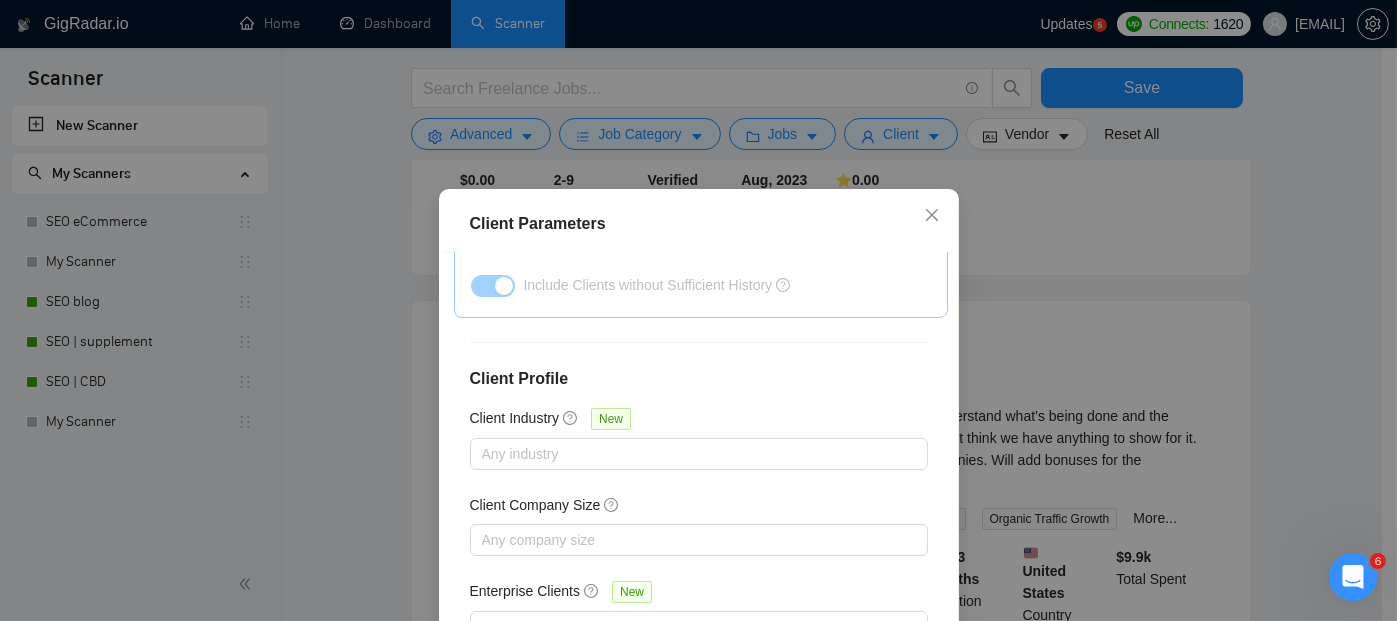 click on "Client Location Include Client Countries United States Canada   Exclude Client Countries   Select Client Rating Client Min Average Feedback Include clients with no feedback Client Payment Details Payment Verified Hire Rate Stats   Client Total Spent $ Min - $ Max Client Hire Rate New   Any hire rate   Avg Hourly Rate Paid New $ Min - $ Max Include Clients without Sufficient History Client Profile Client Industry New   Any industry Client Company Size   Any company size Enterprise Clients New   Any clients" at bounding box center (699, 470) 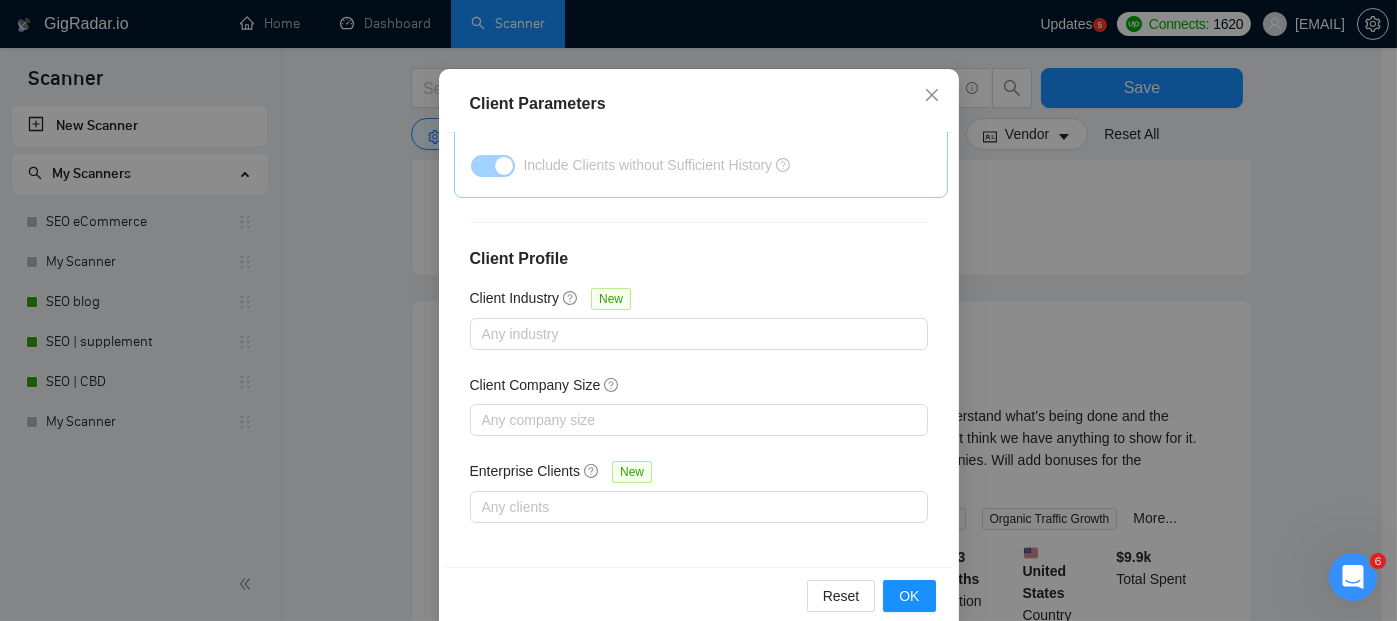 scroll, scrollTop: 153, scrollLeft: 0, axis: vertical 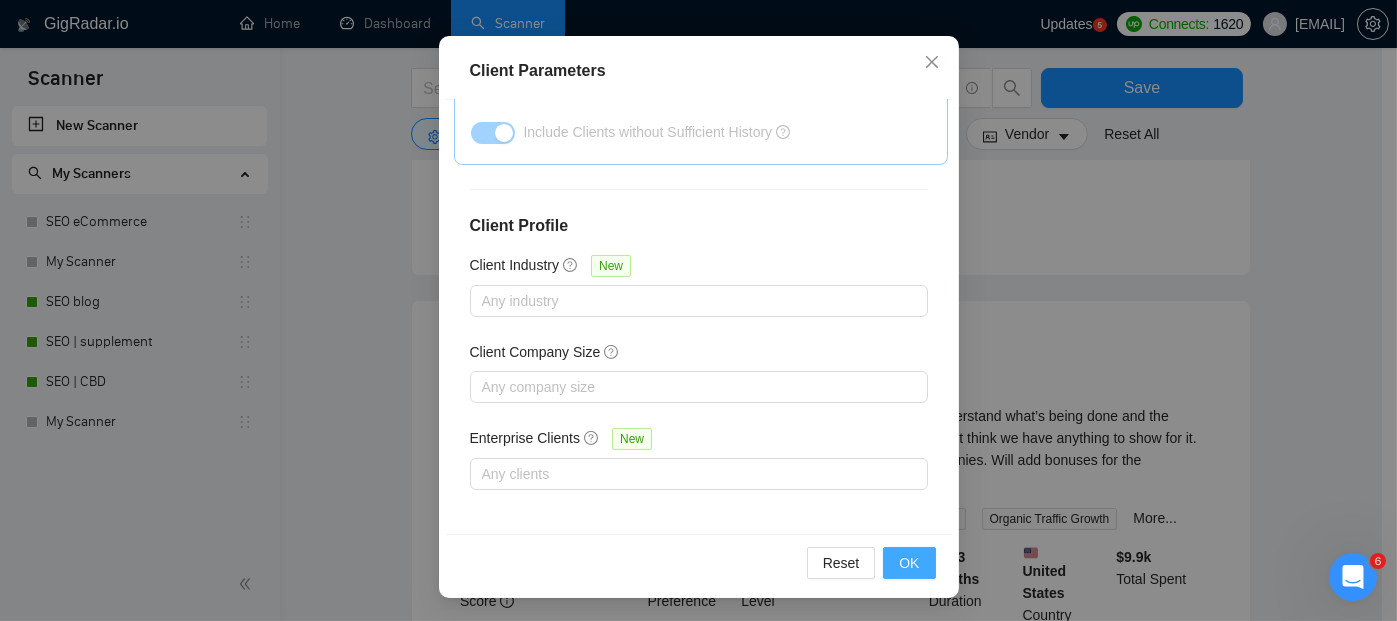 click on "OK" at bounding box center (909, 563) 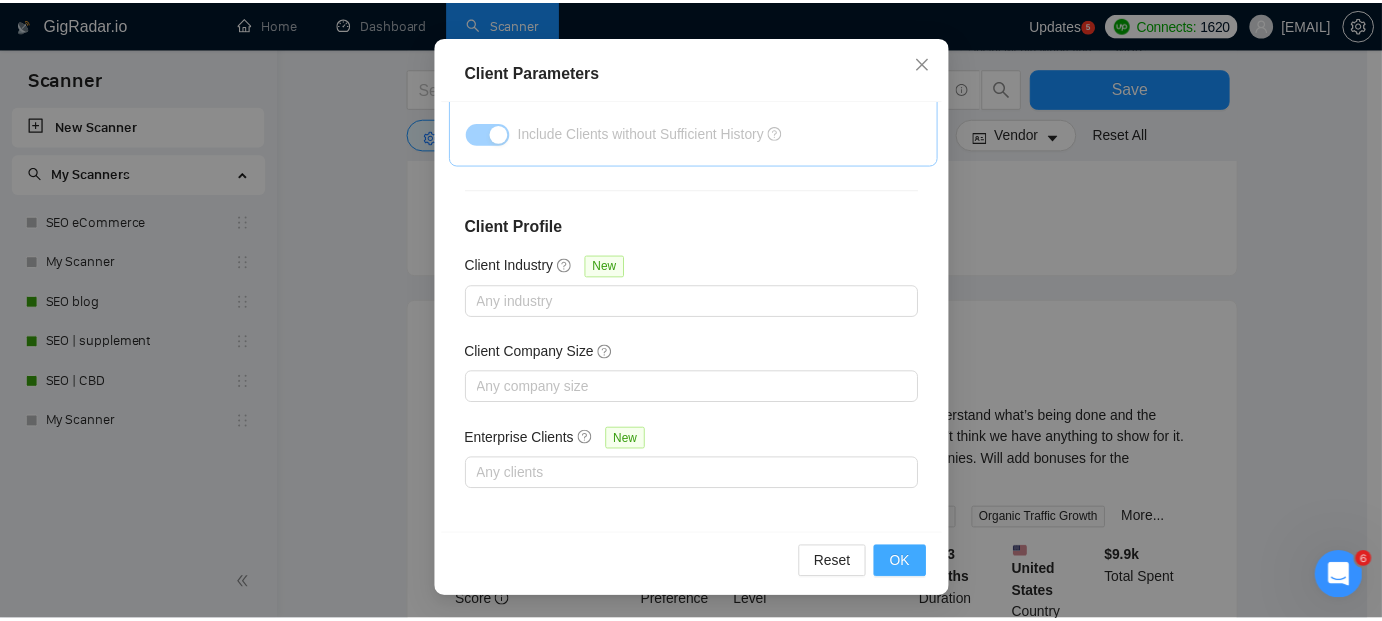 scroll, scrollTop: 85, scrollLeft: 0, axis: vertical 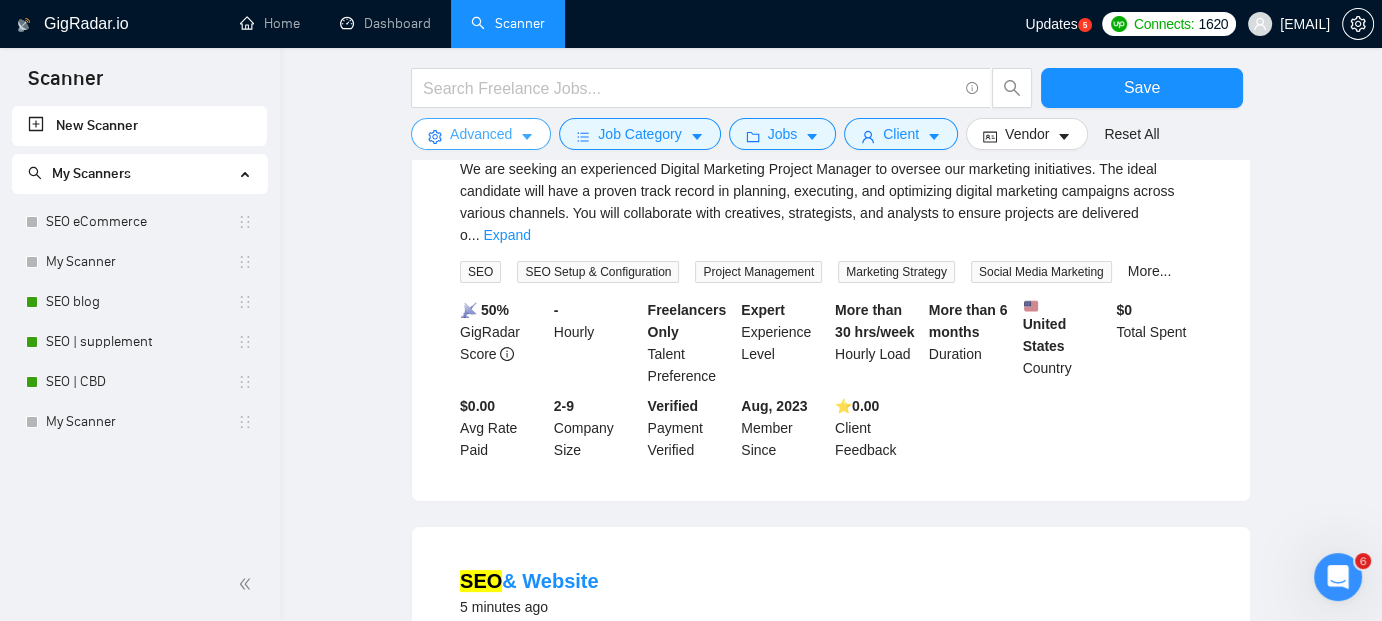 click on "Advanced" at bounding box center [481, 134] 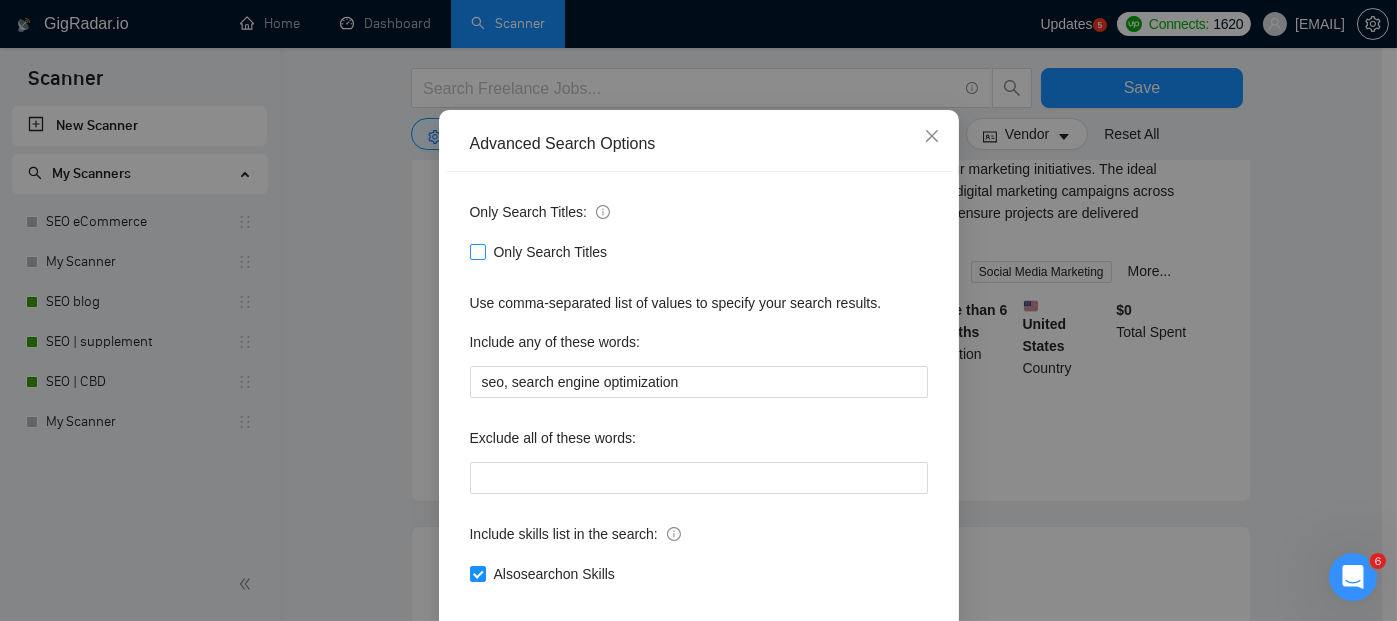 click at bounding box center [478, 252] 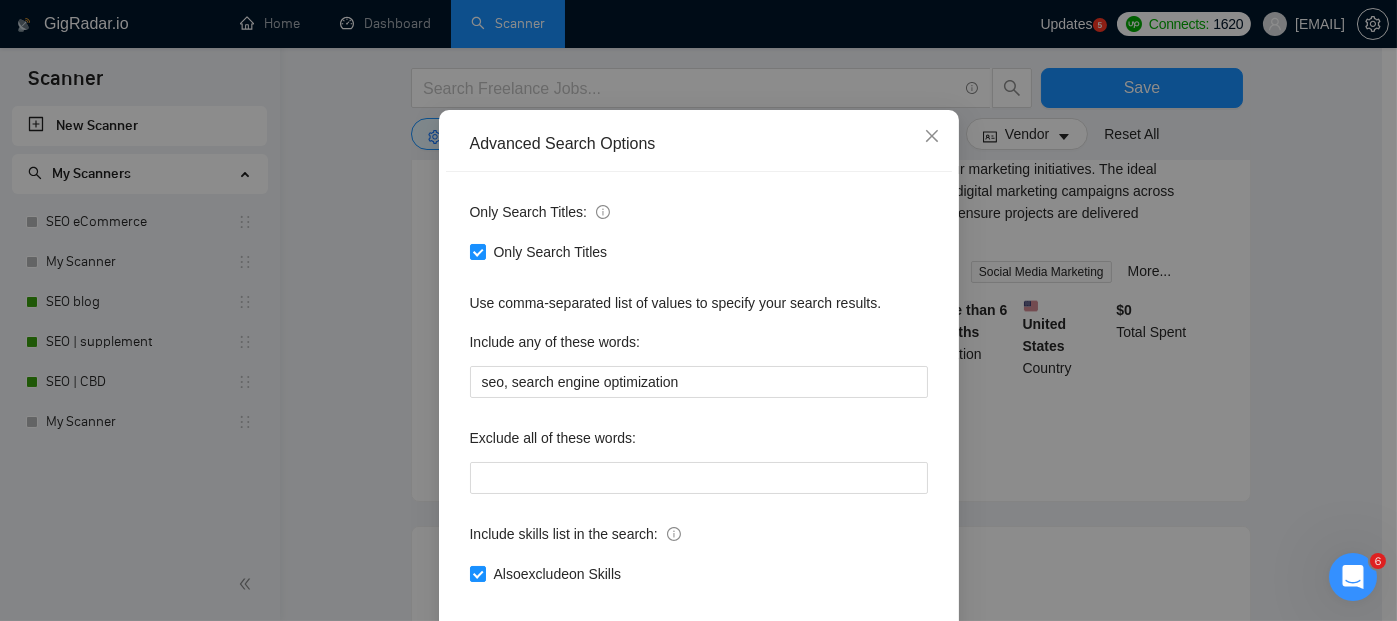 click on "Only Search Titles: Only Search Titles Use comma-separated list of values to specify your search results. Include any of these words: seo, search engine optimization Exclude all of these words: Include skills list in the search: Also exclude on Skills" at bounding box center [699, 405] 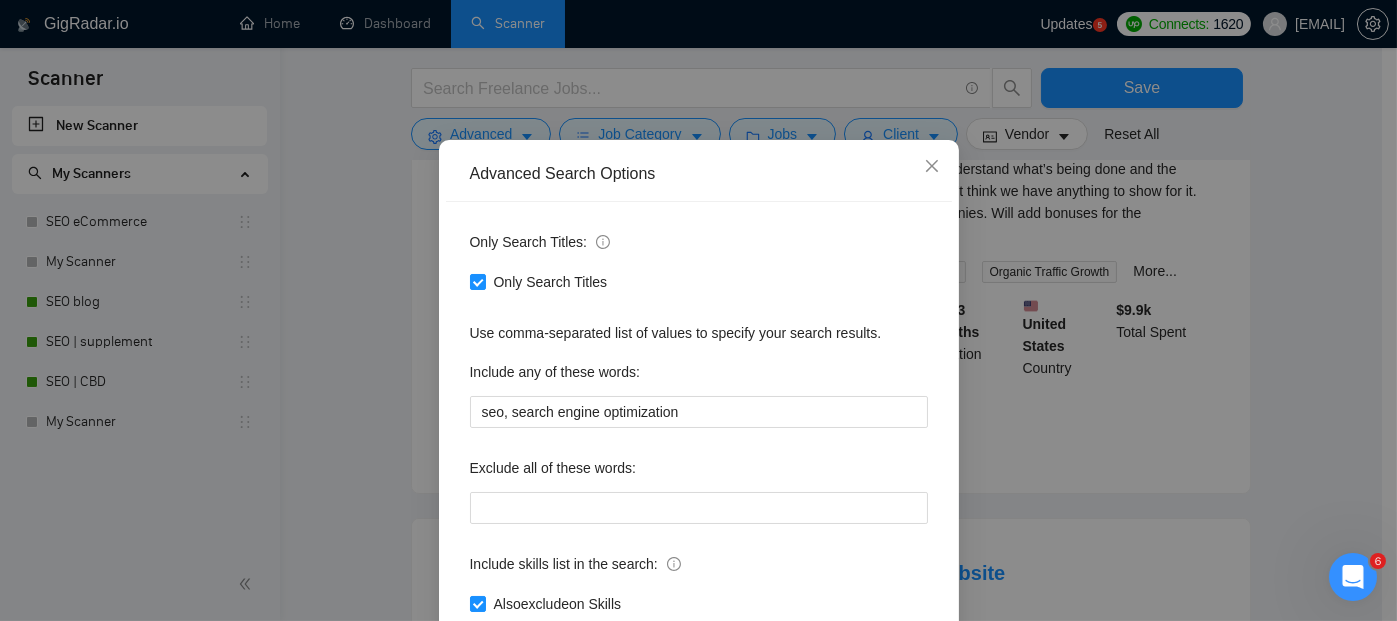 scroll, scrollTop: 210, scrollLeft: 0, axis: vertical 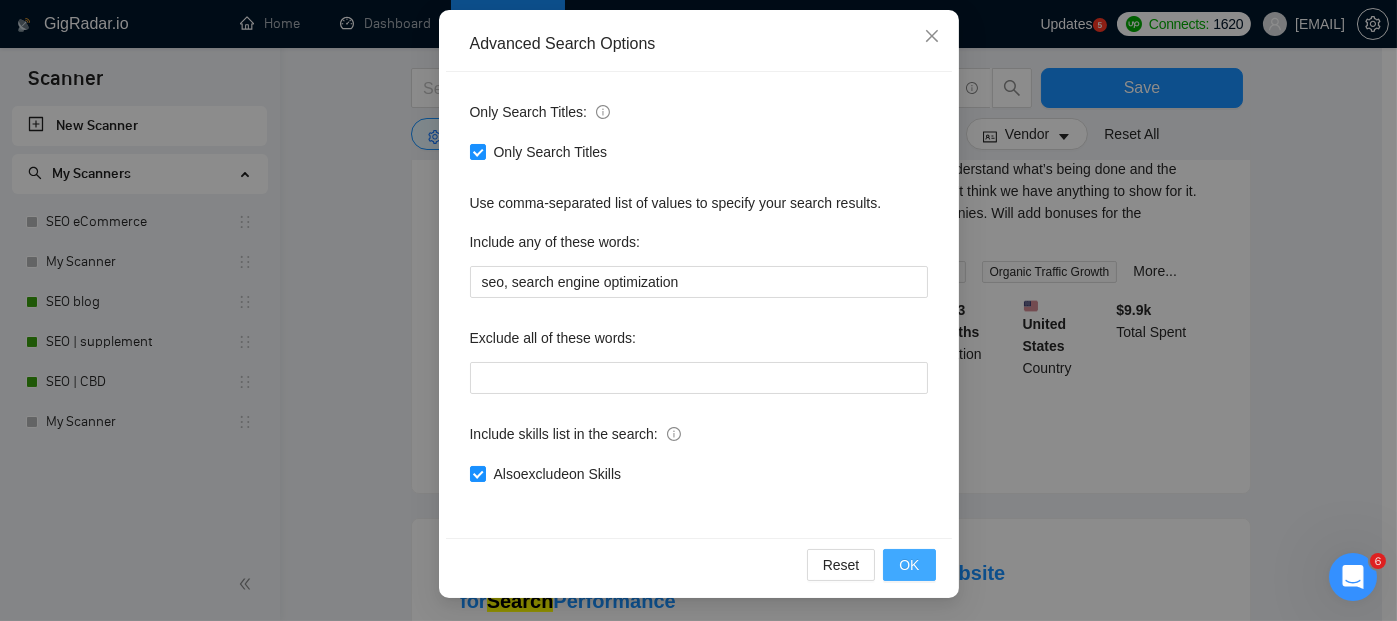 click on "OK" at bounding box center [909, 565] 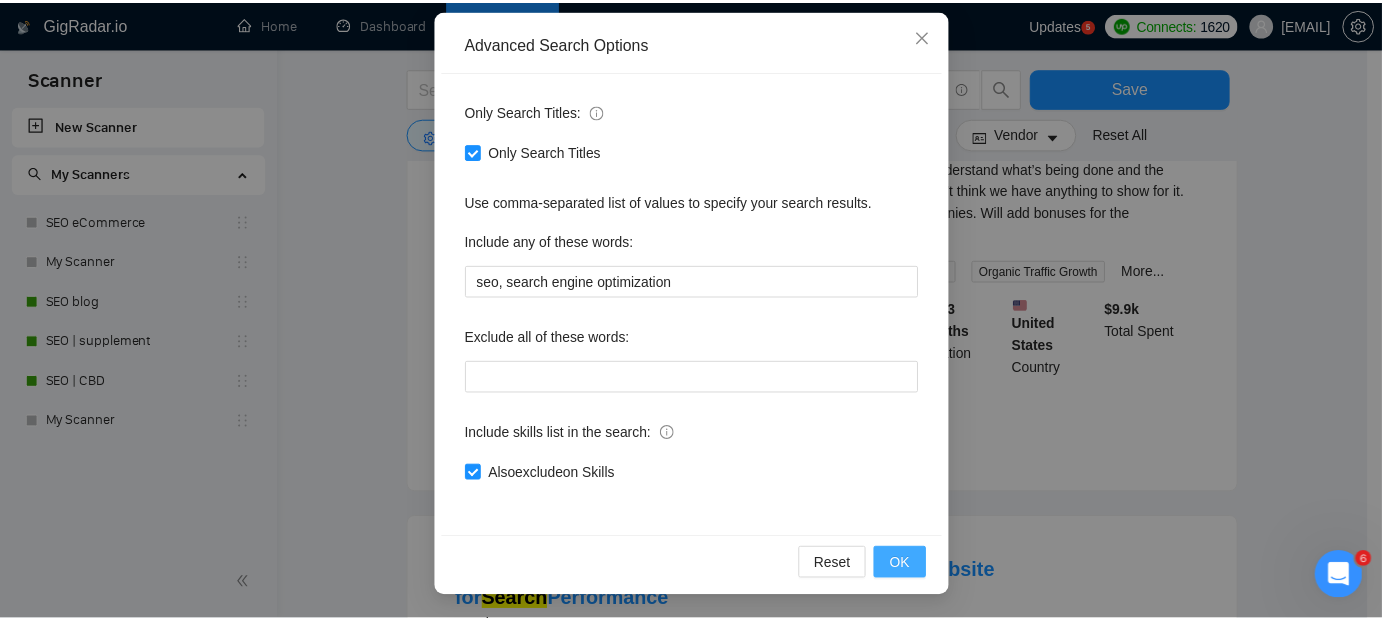scroll, scrollTop: 110, scrollLeft: 0, axis: vertical 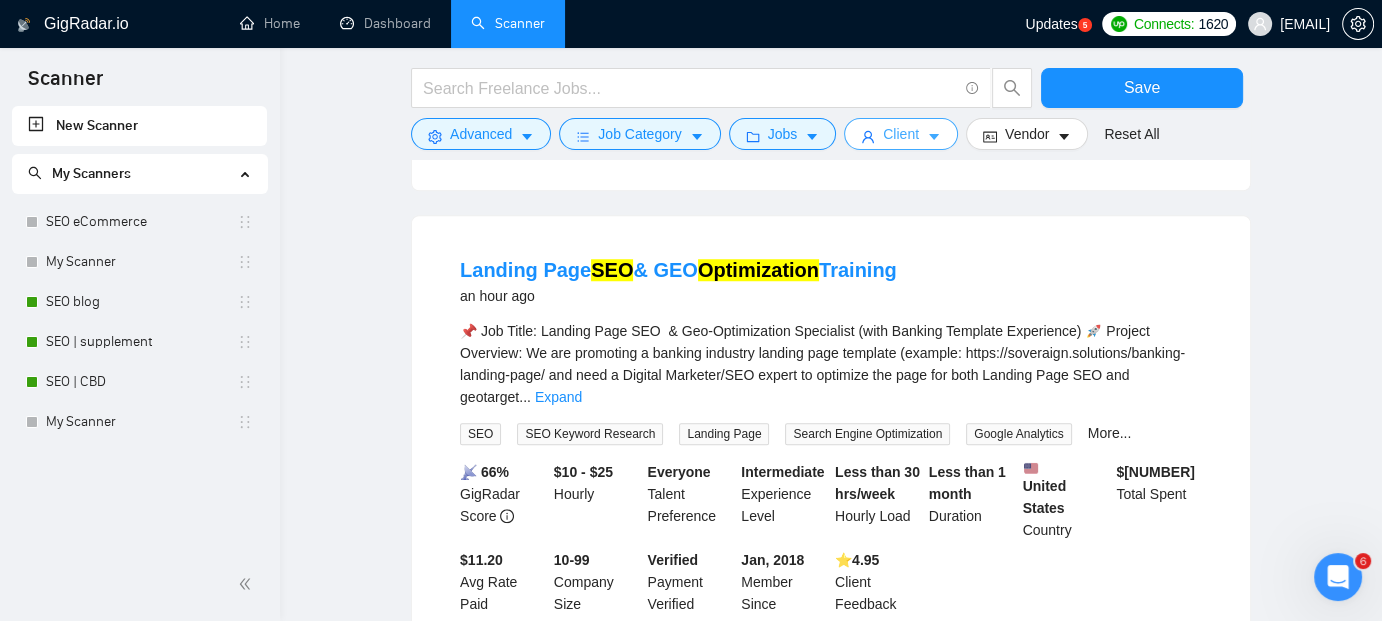 click on "Client" at bounding box center (901, 134) 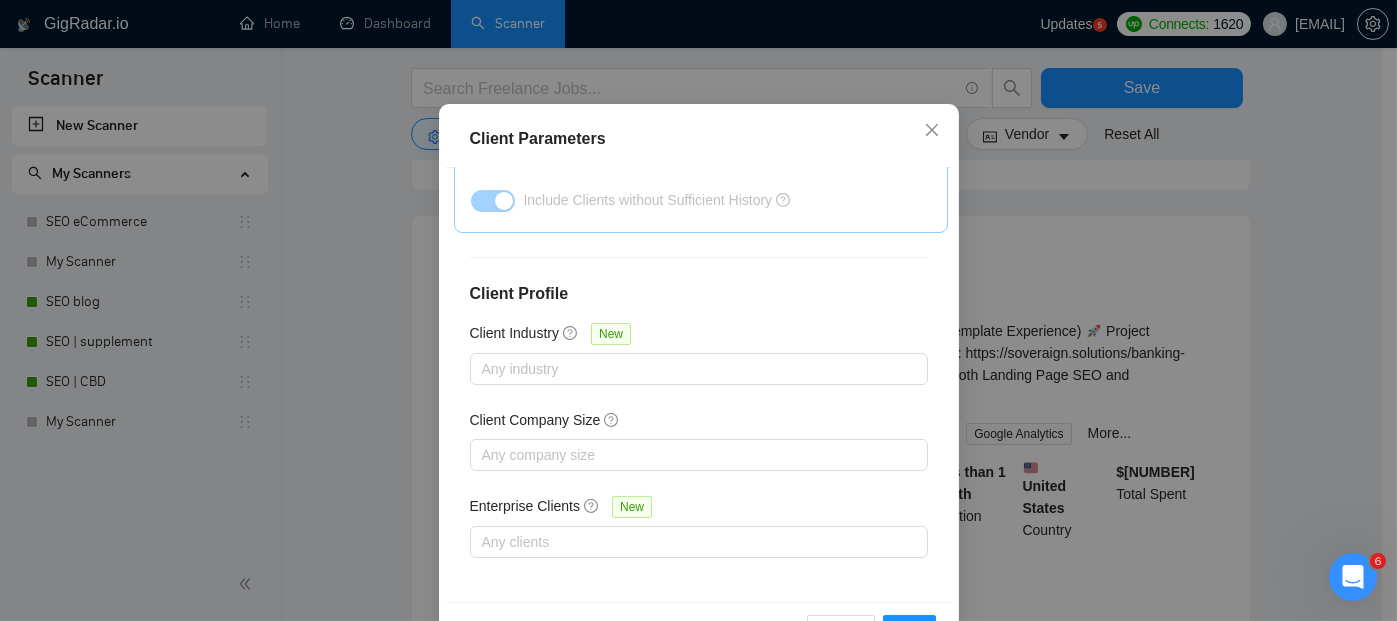 click on "Client Location Include Client Countries United States Canada   Exclude Client Countries   Select Client Rating Client Min Average Feedback Include clients with no feedback Client Payment Details Payment Verified Hire Rate Stats   Client Total Spent $ Min - $ Max Client Hire Rate New   Any hire rate   Avg Hourly Rate Paid New $ Min - $ Max Include Clients without Sufficient History Client Profile Client Industry New   Any industry Client Company Size   Any company size Enterprise Clients New   Any clients" at bounding box center [699, 385] 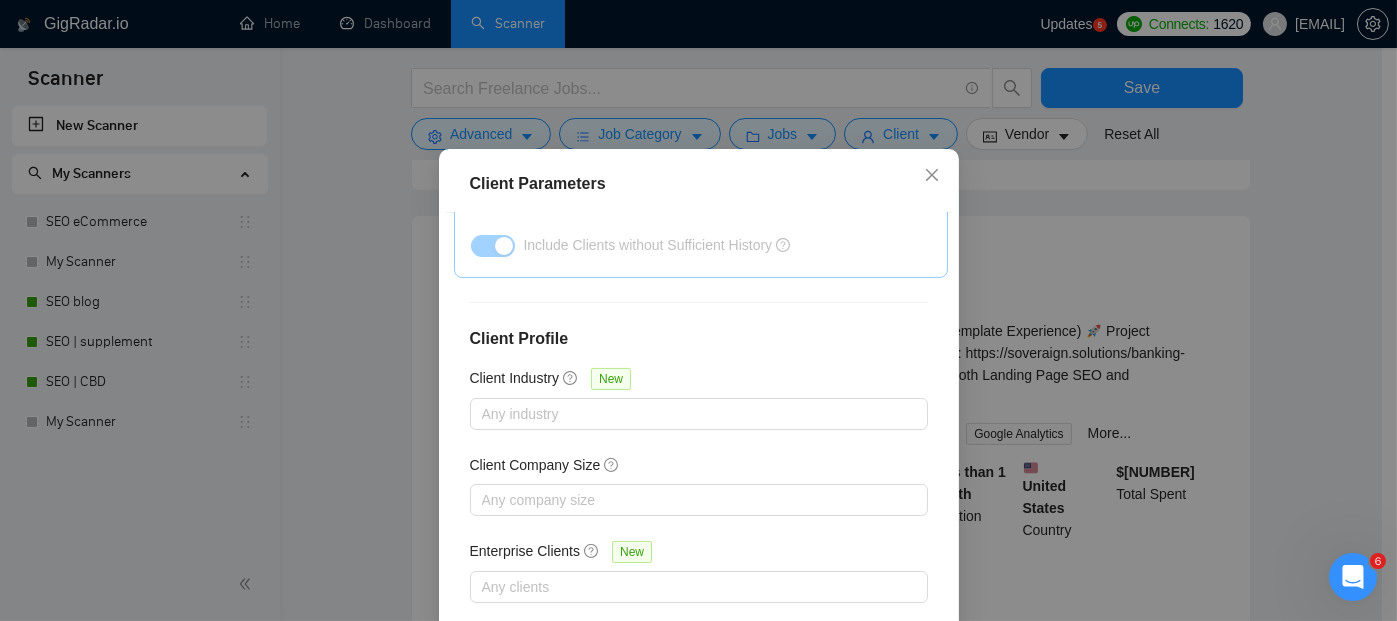 scroll, scrollTop: 153, scrollLeft: 0, axis: vertical 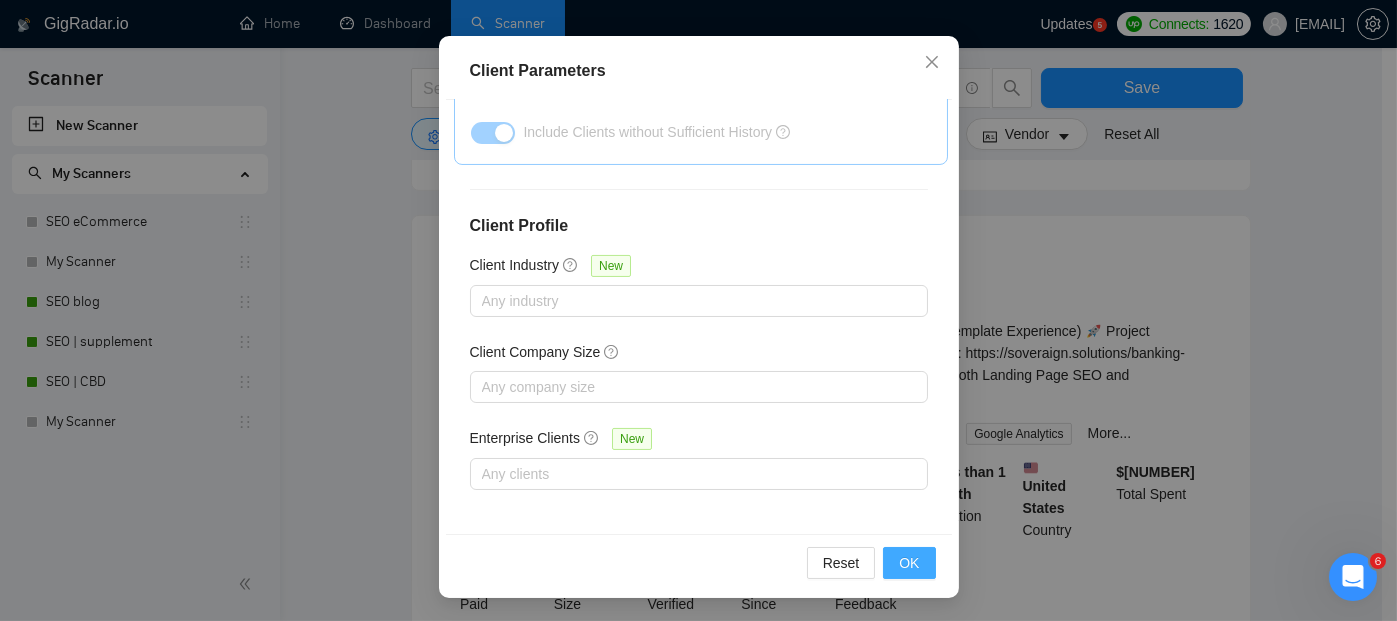 click on "OK" at bounding box center [909, 563] 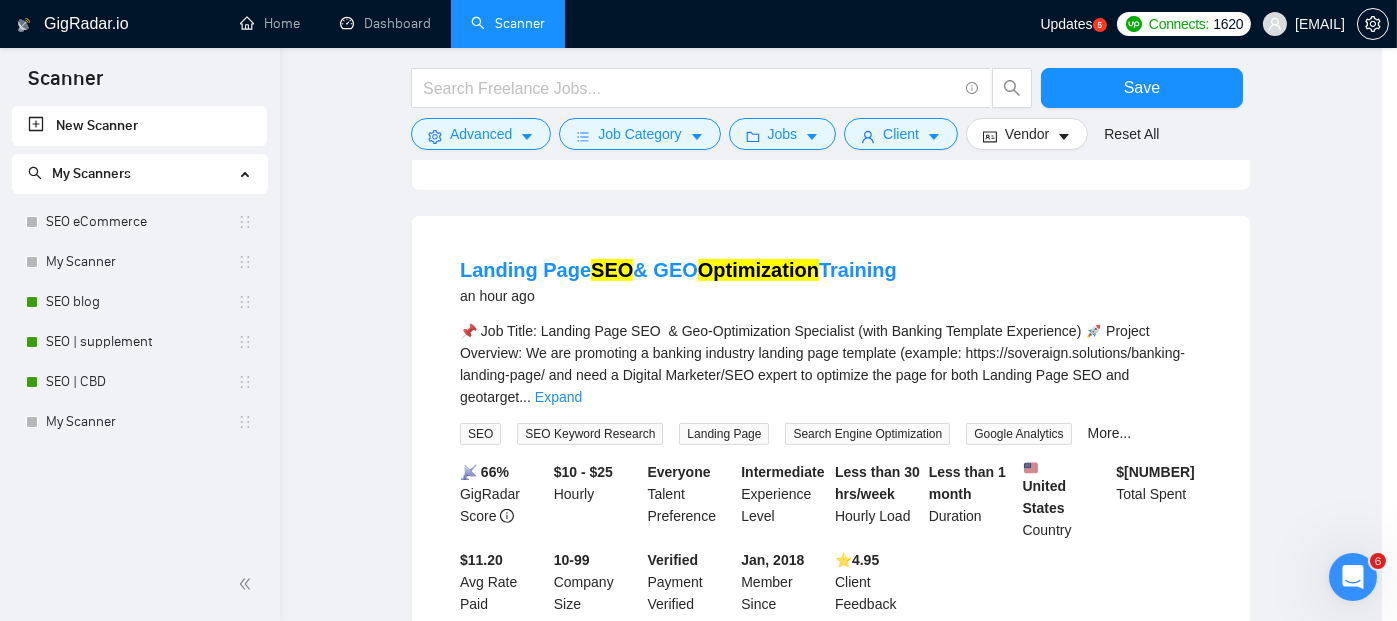 scroll, scrollTop: 85, scrollLeft: 0, axis: vertical 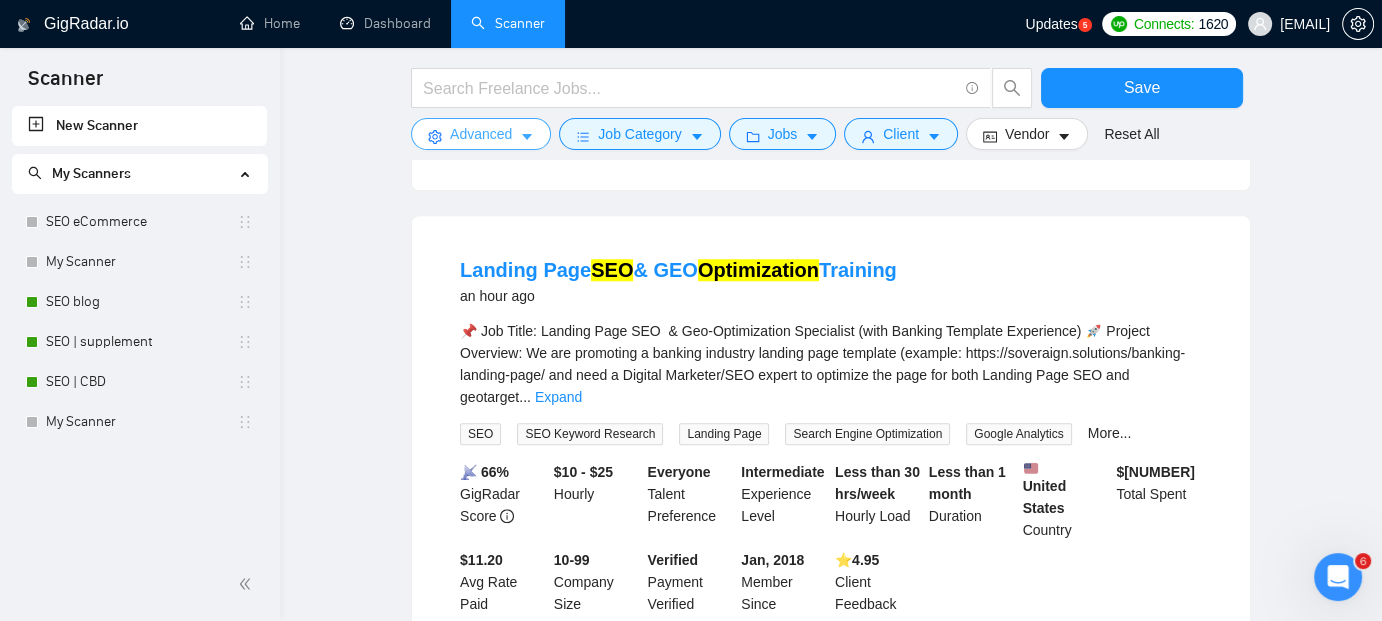 click on "Advanced" at bounding box center (481, 134) 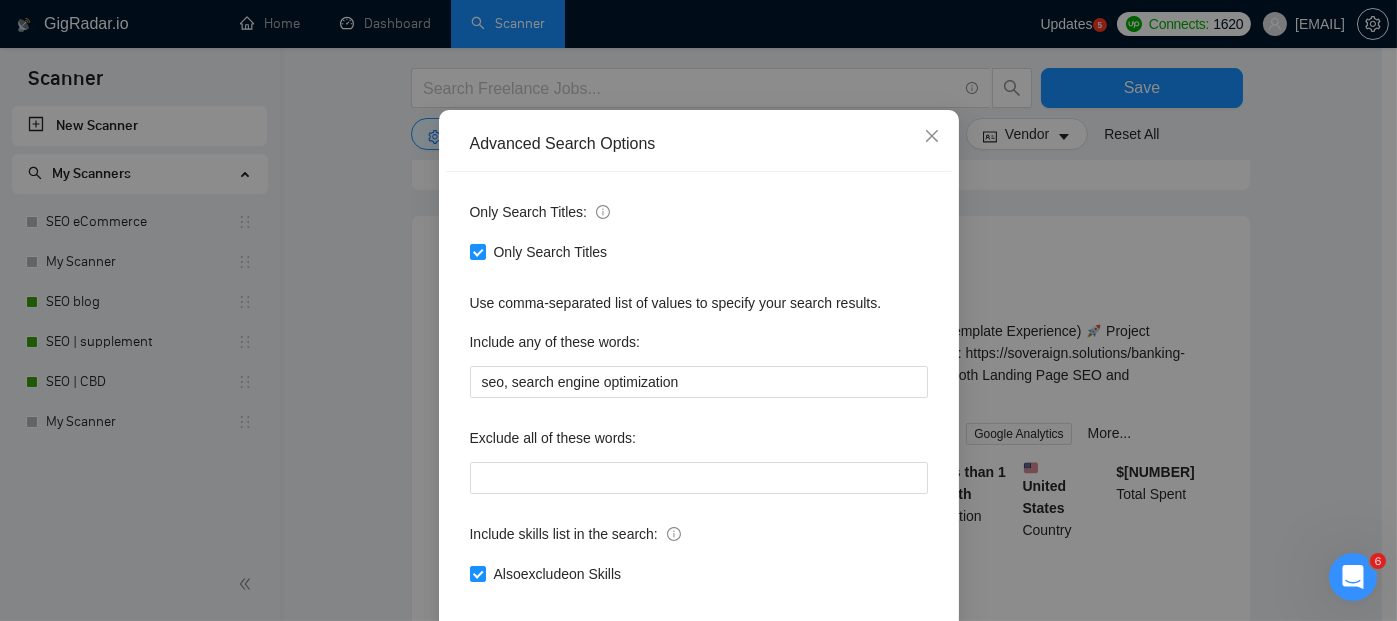 click on "Advanced Search Options Only Search Titles: Only Search Titles Use comma-separated list of values to specify your search results. Include any of these words: seo, search engine optimization Exclude all of these words: Include skills list in the search: Also exclude on Skills Reset OK" at bounding box center (699, 404) 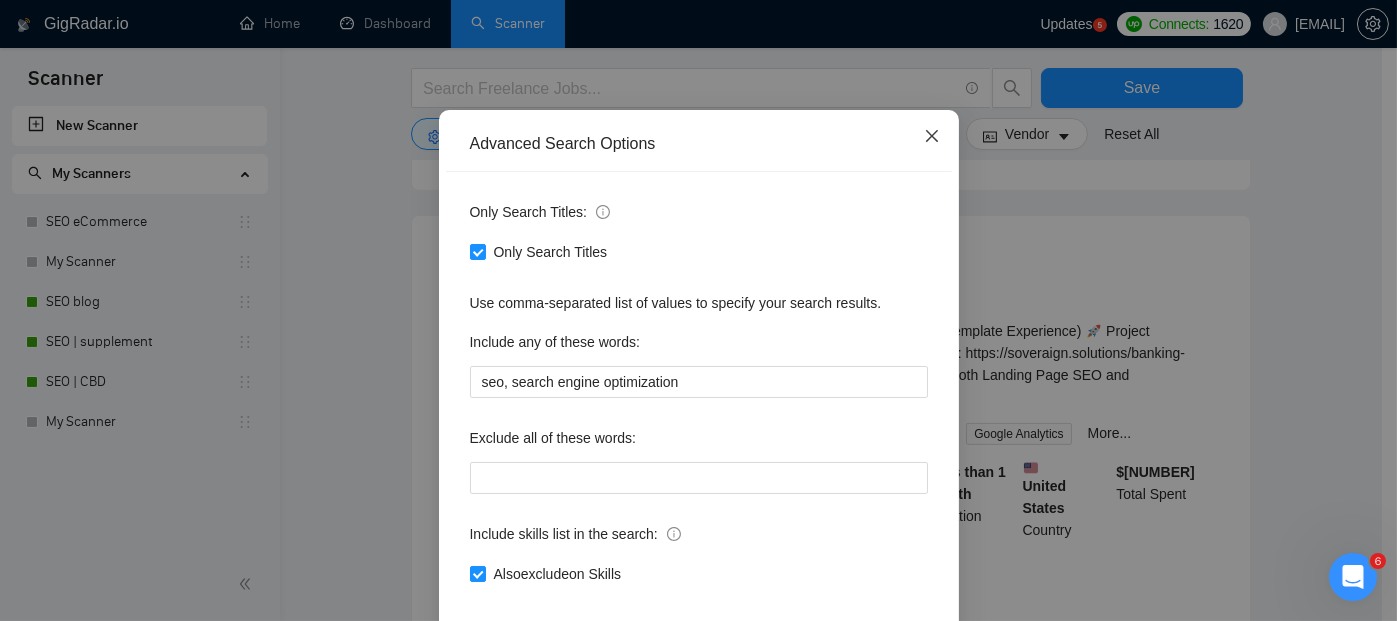 click 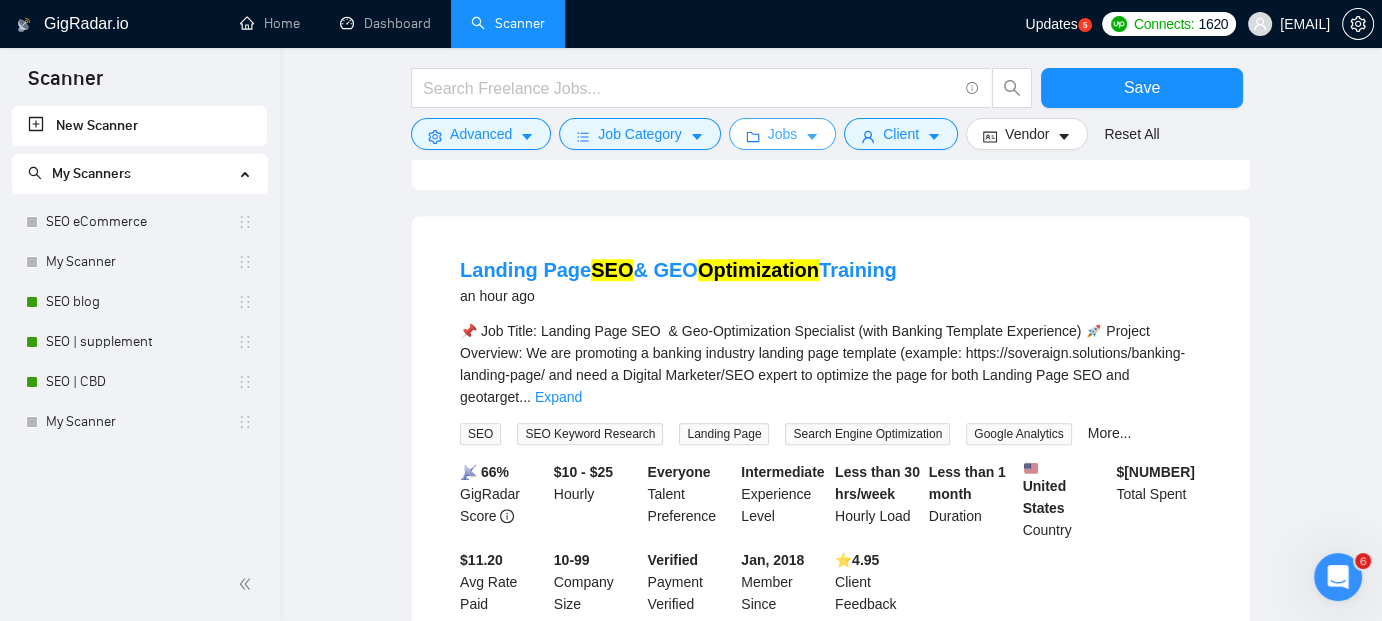 click on "Jobs" at bounding box center [783, 134] 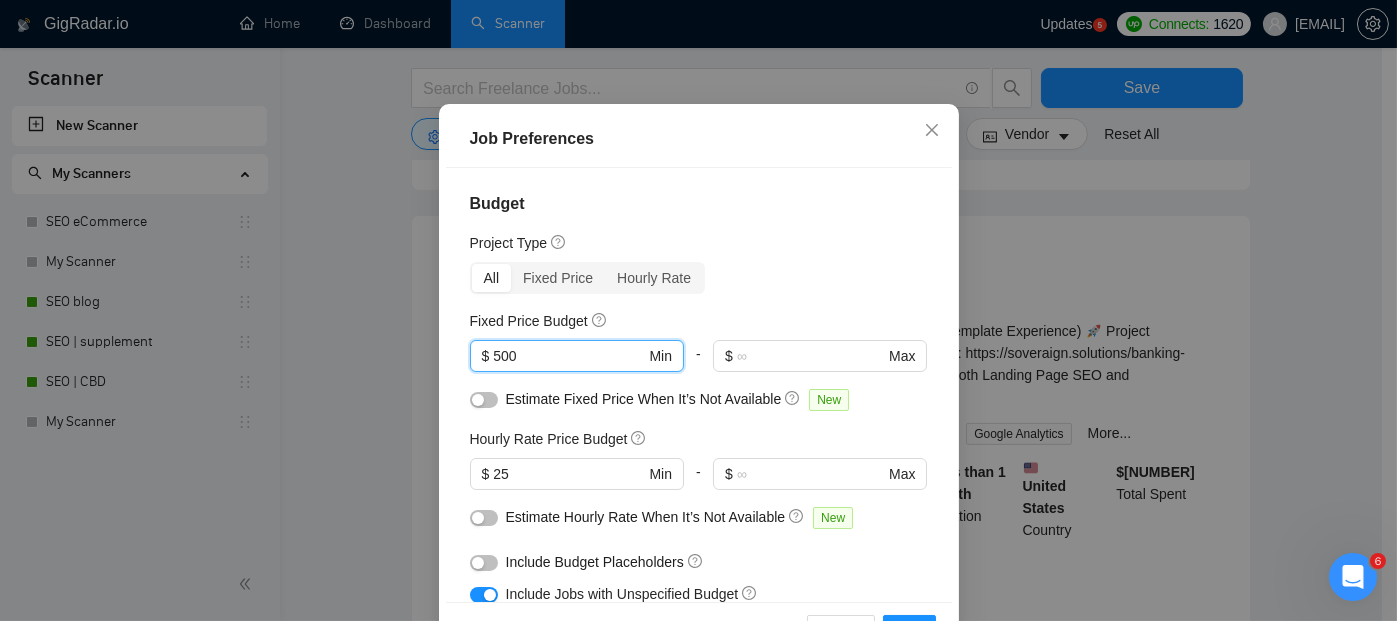 drag, startPoint x: 548, startPoint y: 441, endPoint x: 406, endPoint y: 428, distance: 142.59383 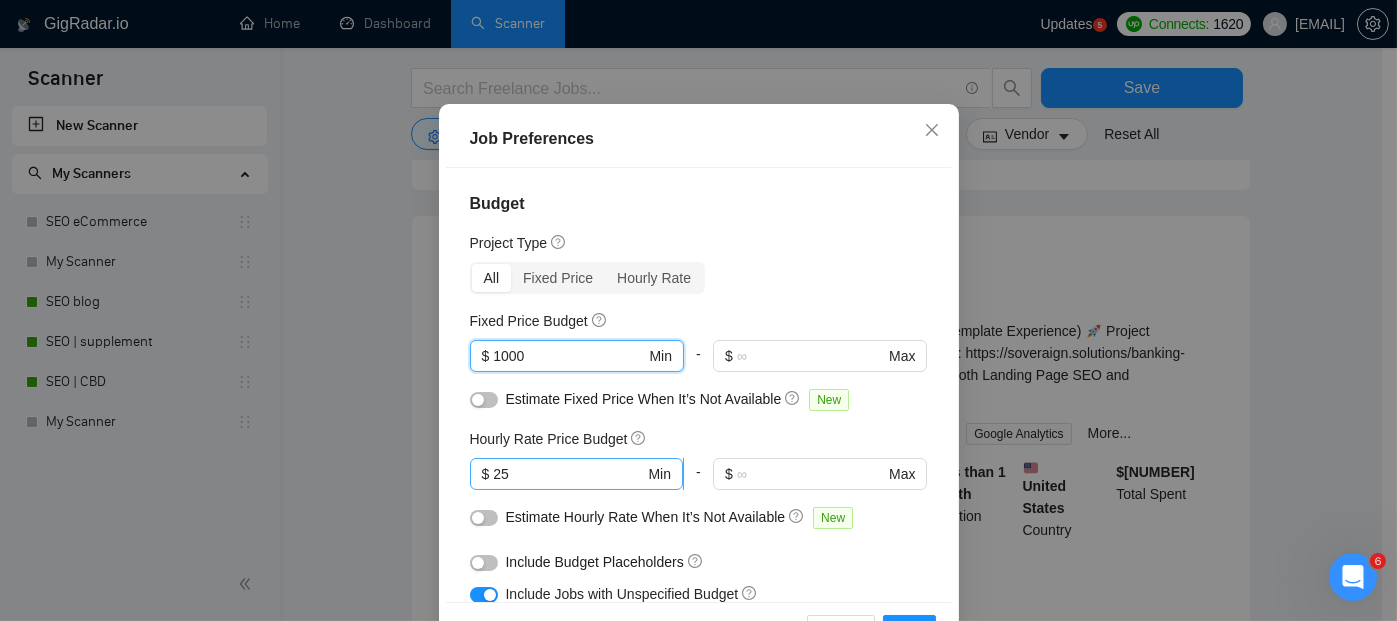scroll, scrollTop: 1296, scrollLeft: 0, axis: vertical 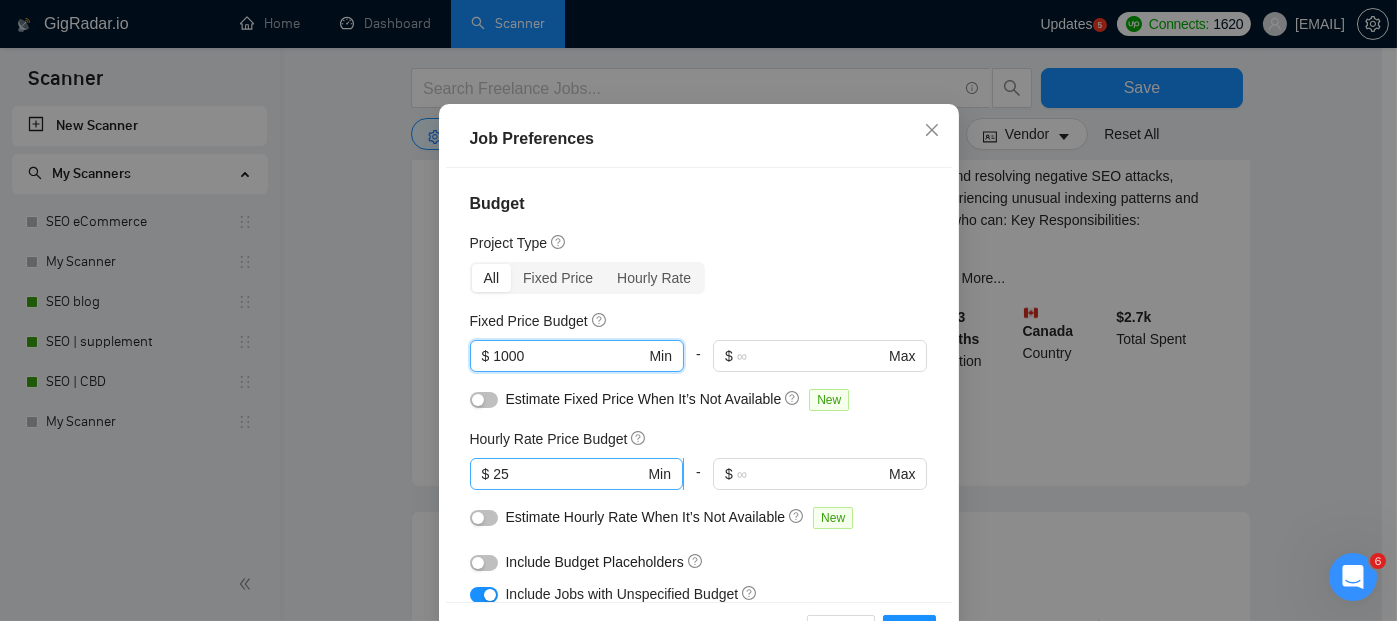 type on "1000" 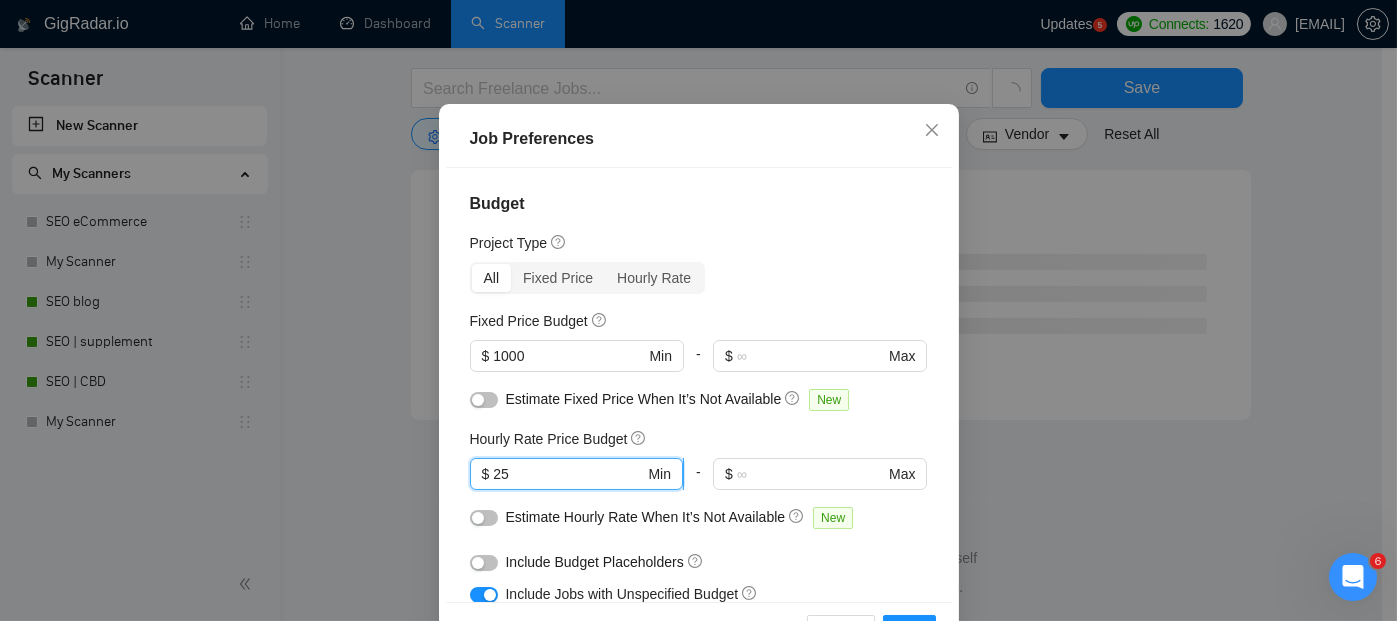 click on "25" at bounding box center (568, 474) 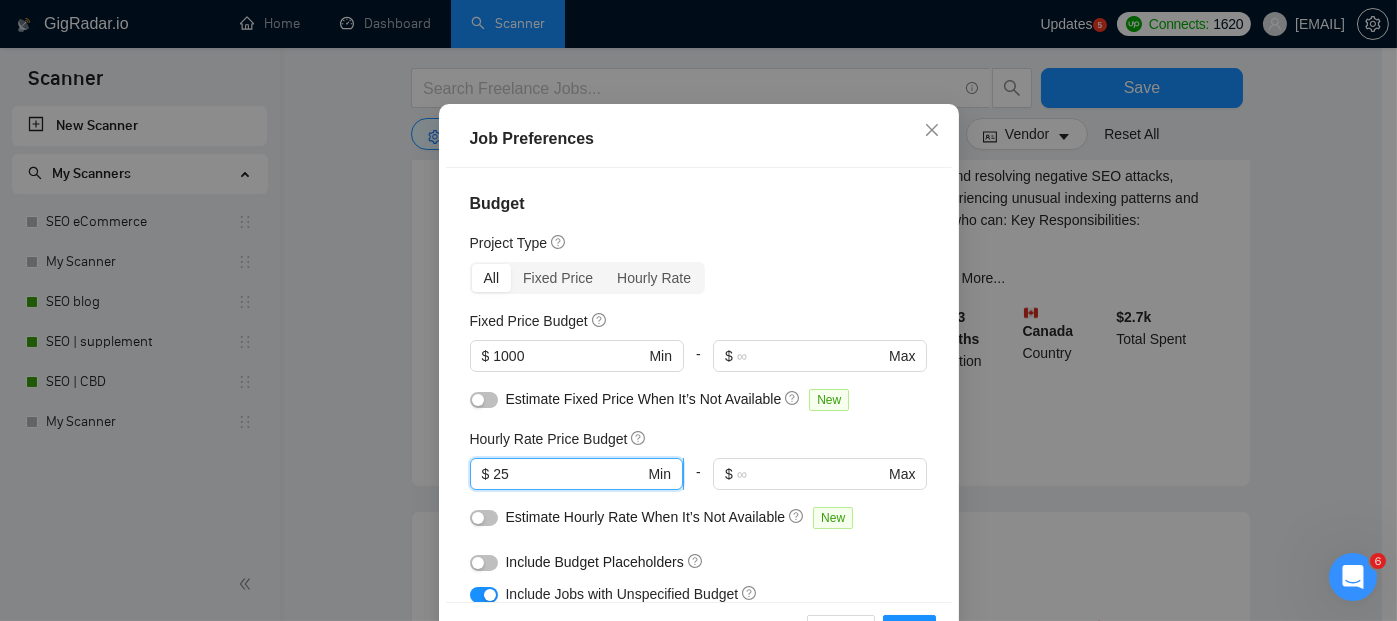 drag, startPoint x: 501, startPoint y: 561, endPoint x: 482, endPoint y: 561, distance: 19 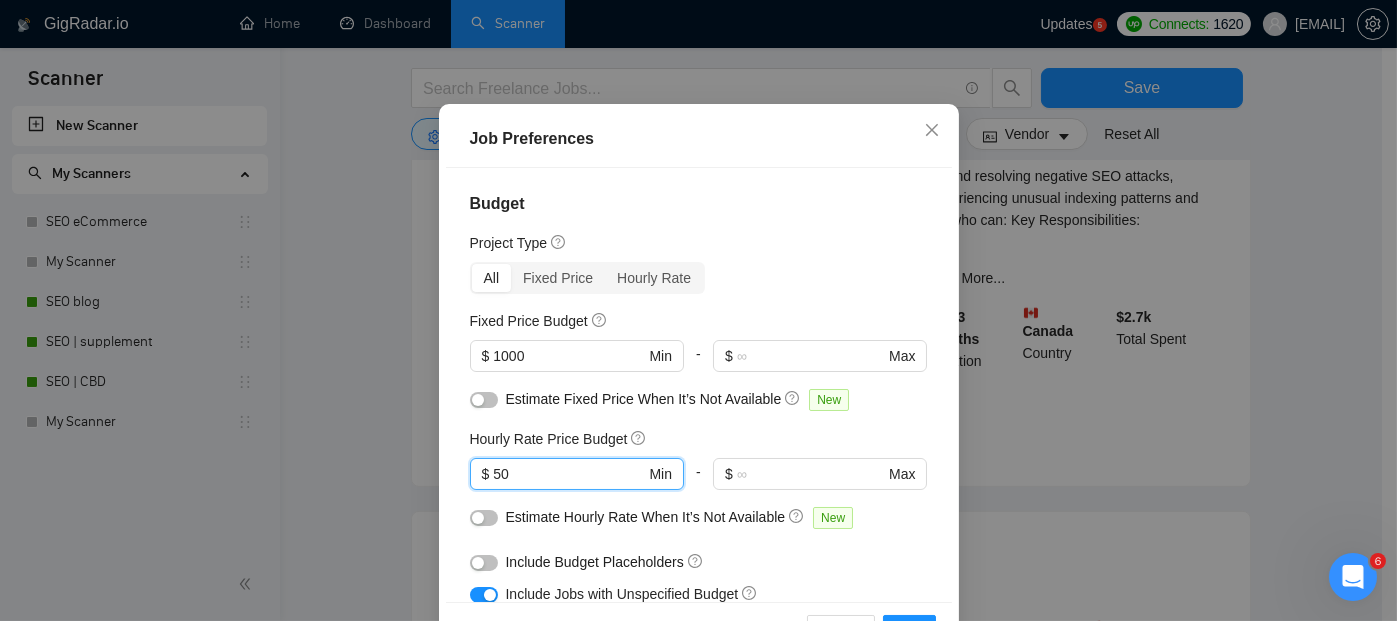 type on "50" 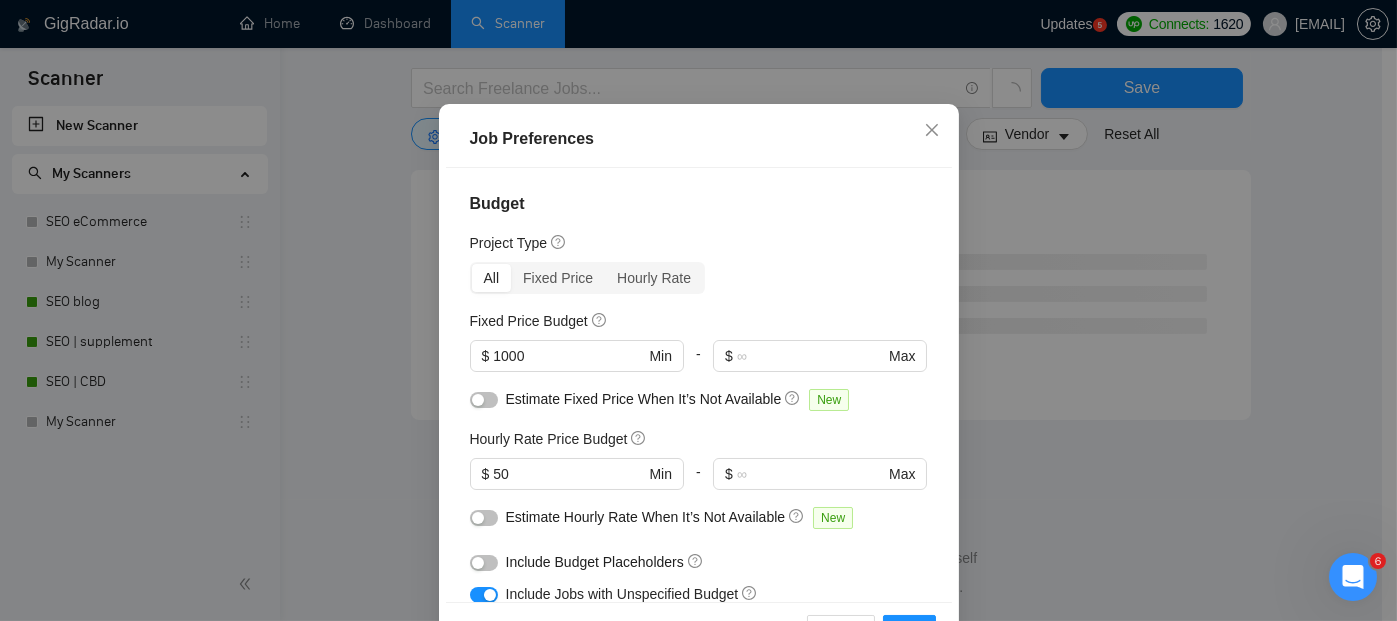 click on "Hourly Rate Price Budget $ 50 Min - $ Max" at bounding box center (699, 467) 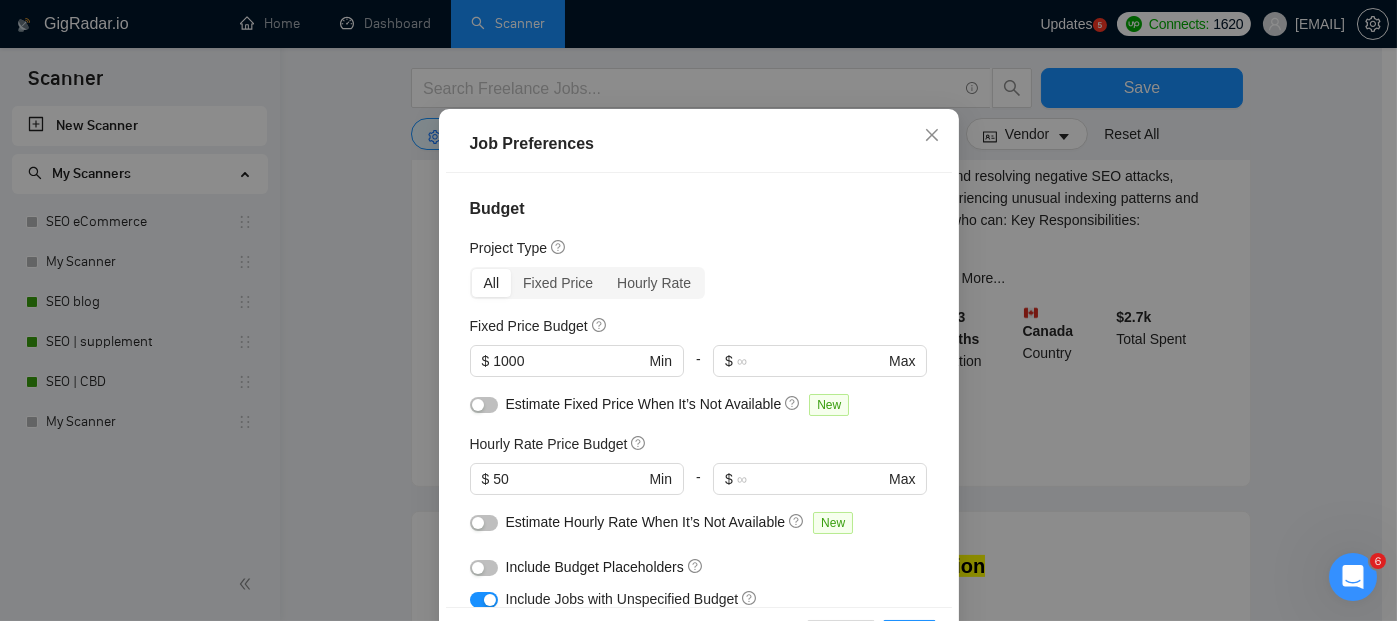 scroll, scrollTop: 153, scrollLeft: 0, axis: vertical 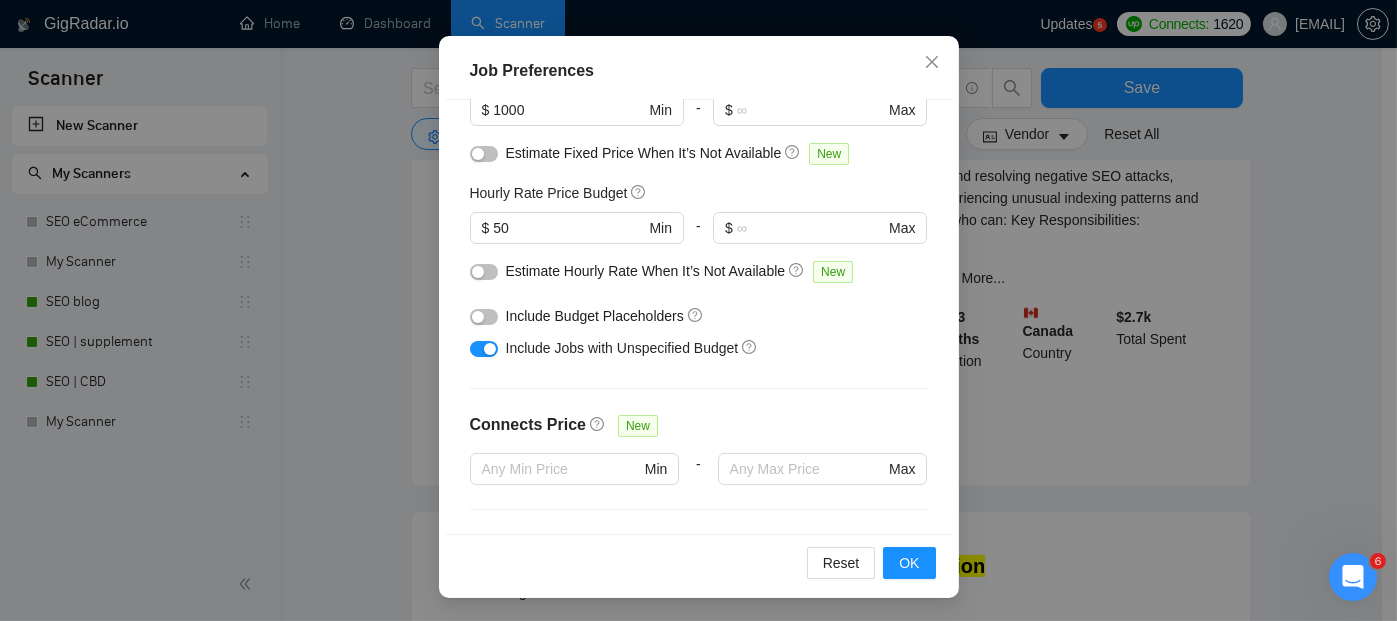 click at bounding box center (490, 349) 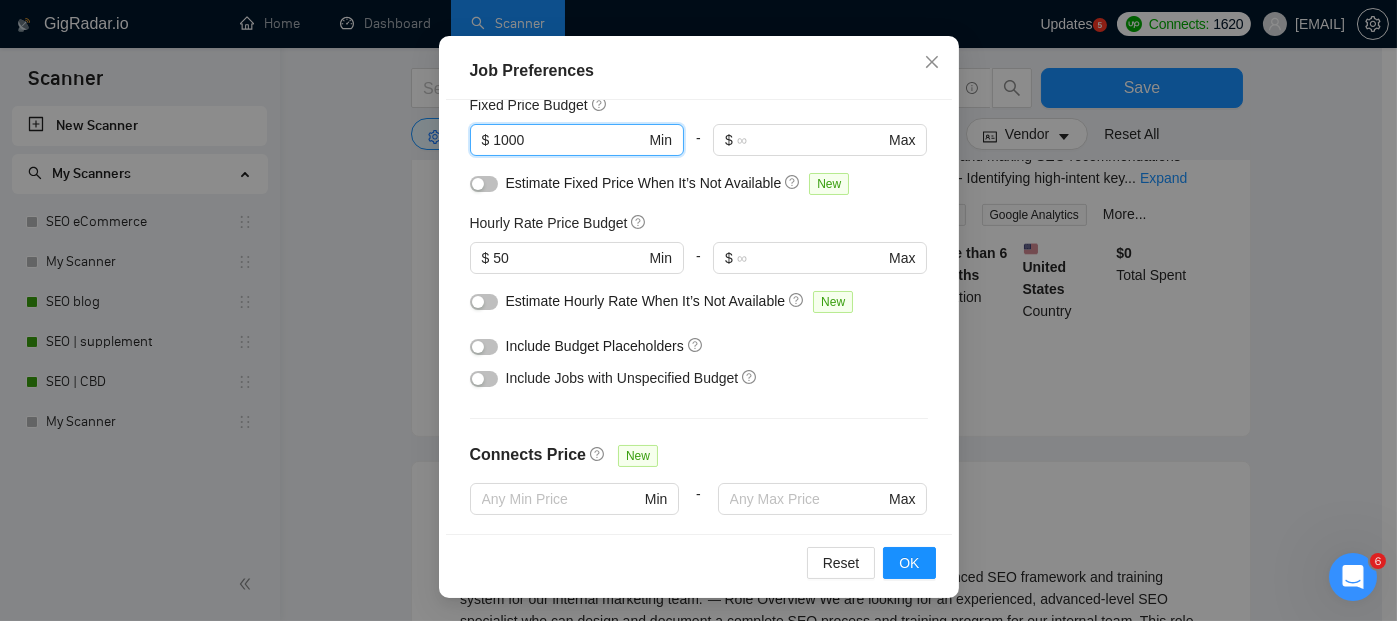 scroll, scrollTop: 112, scrollLeft: 0, axis: vertical 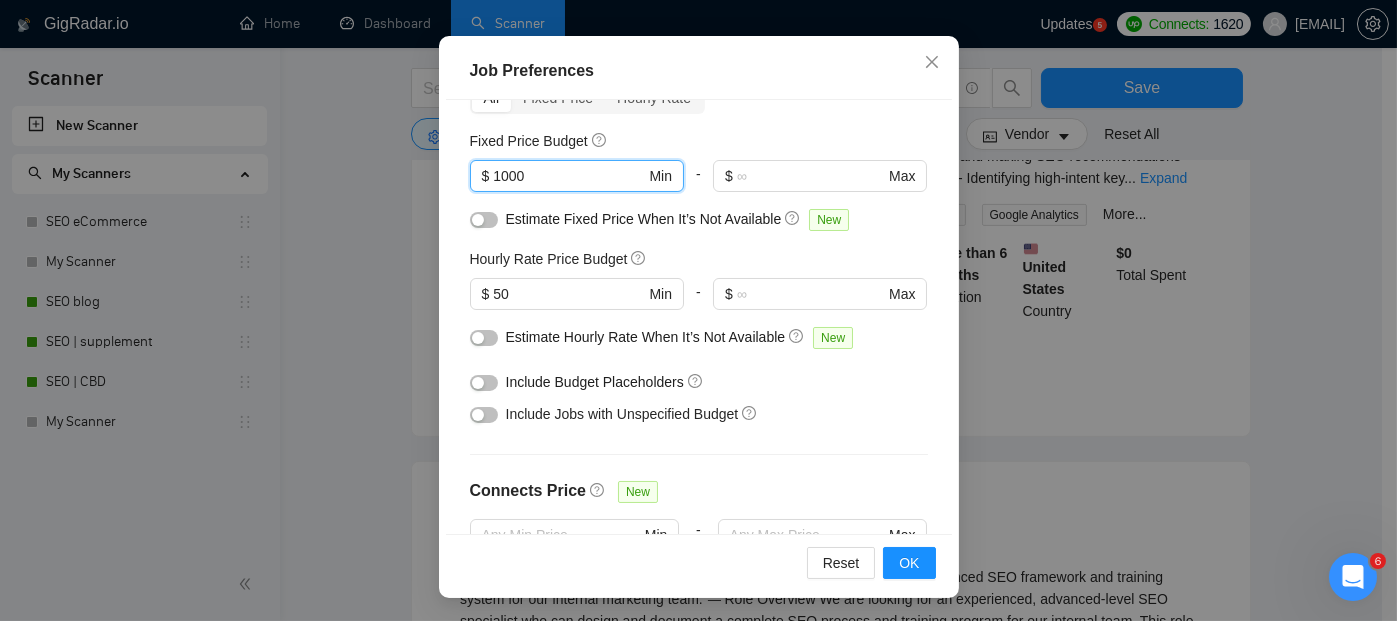 drag, startPoint x: 526, startPoint y: 110, endPoint x: 445, endPoint y: 108, distance: 81.02469 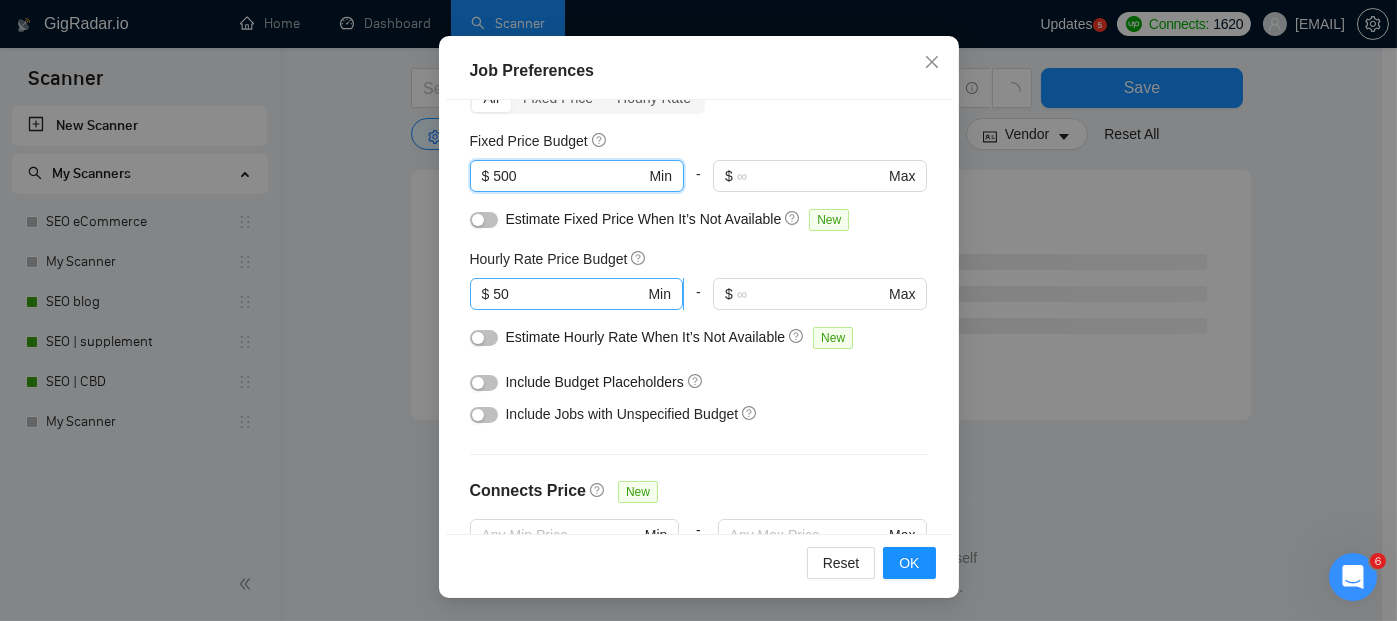 type on "500" 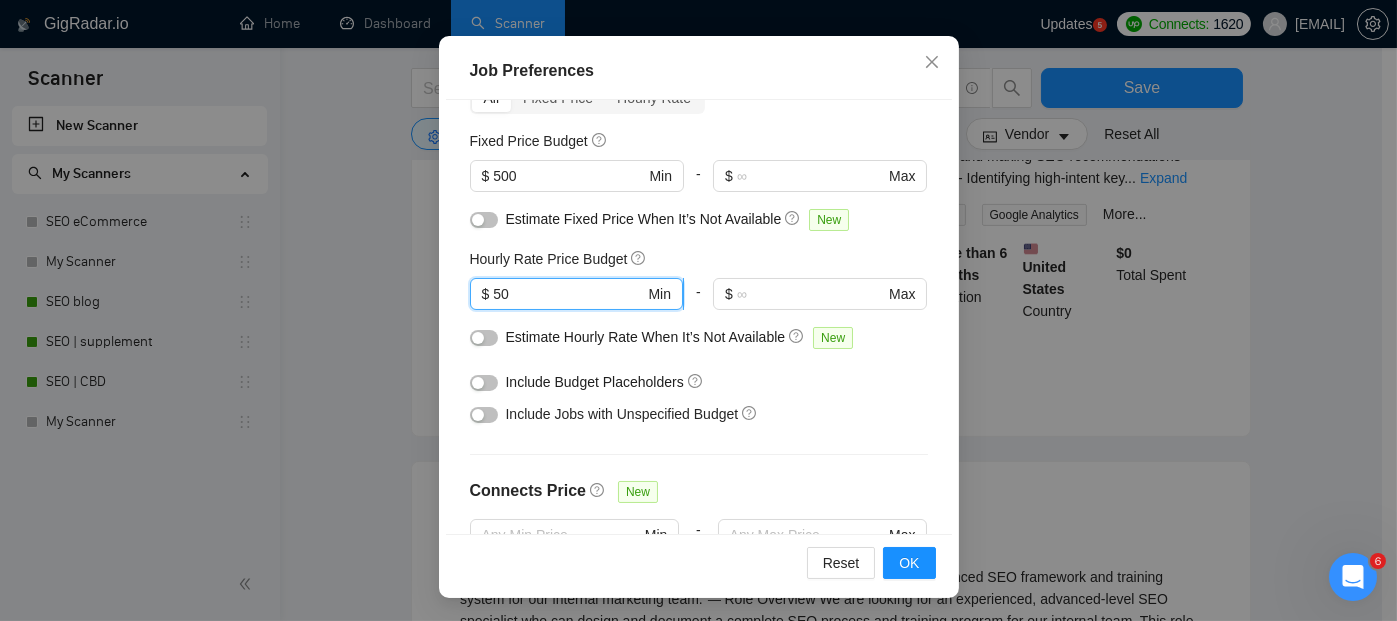 drag, startPoint x: 513, startPoint y: 291, endPoint x: 468, endPoint y: 292, distance: 45.01111 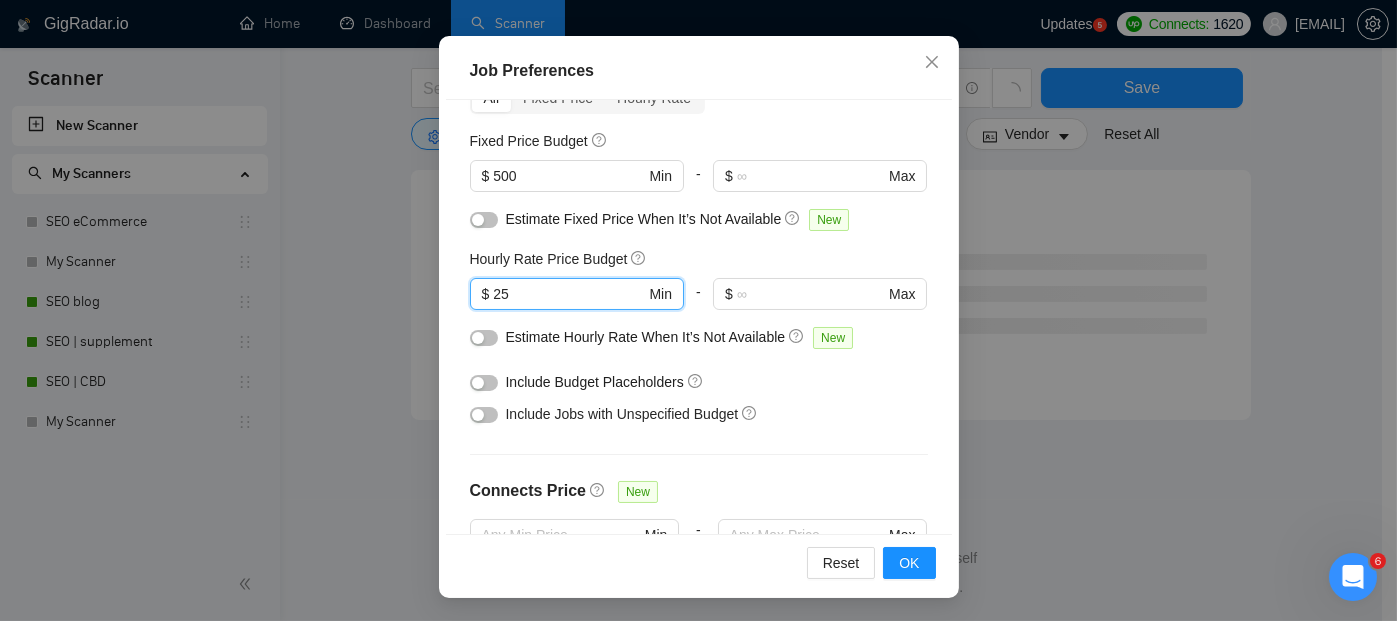 type on "25" 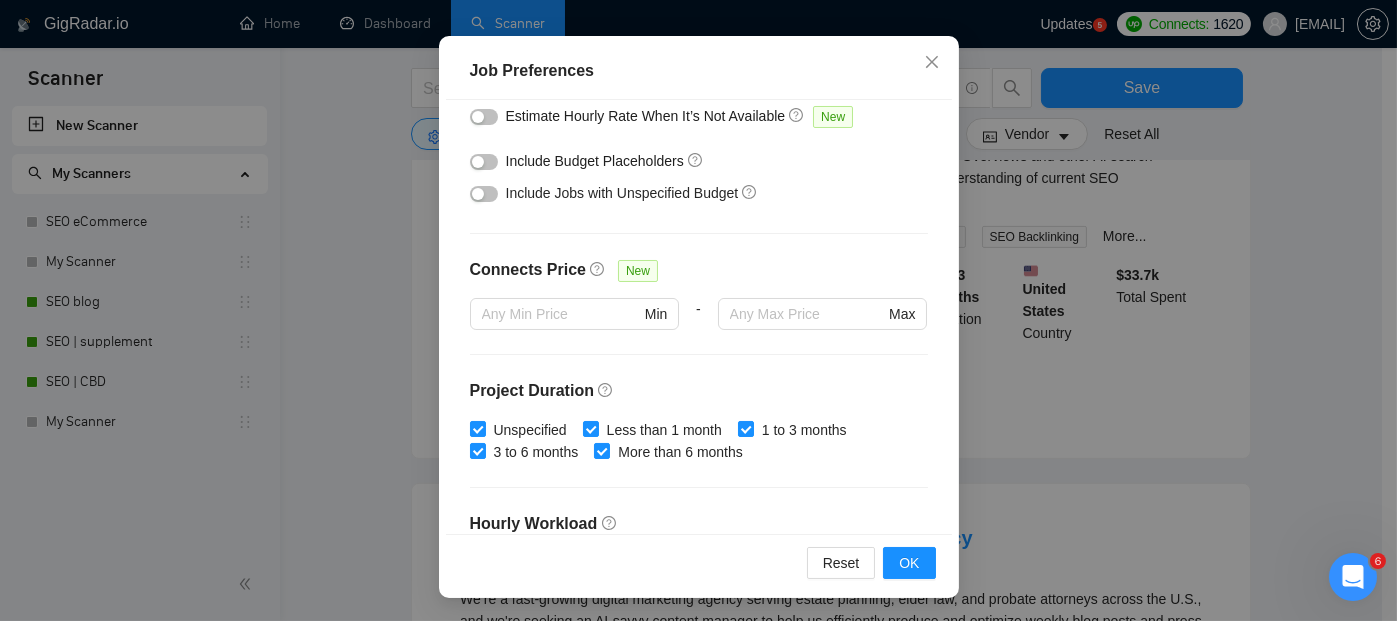 scroll, scrollTop: 336, scrollLeft: 0, axis: vertical 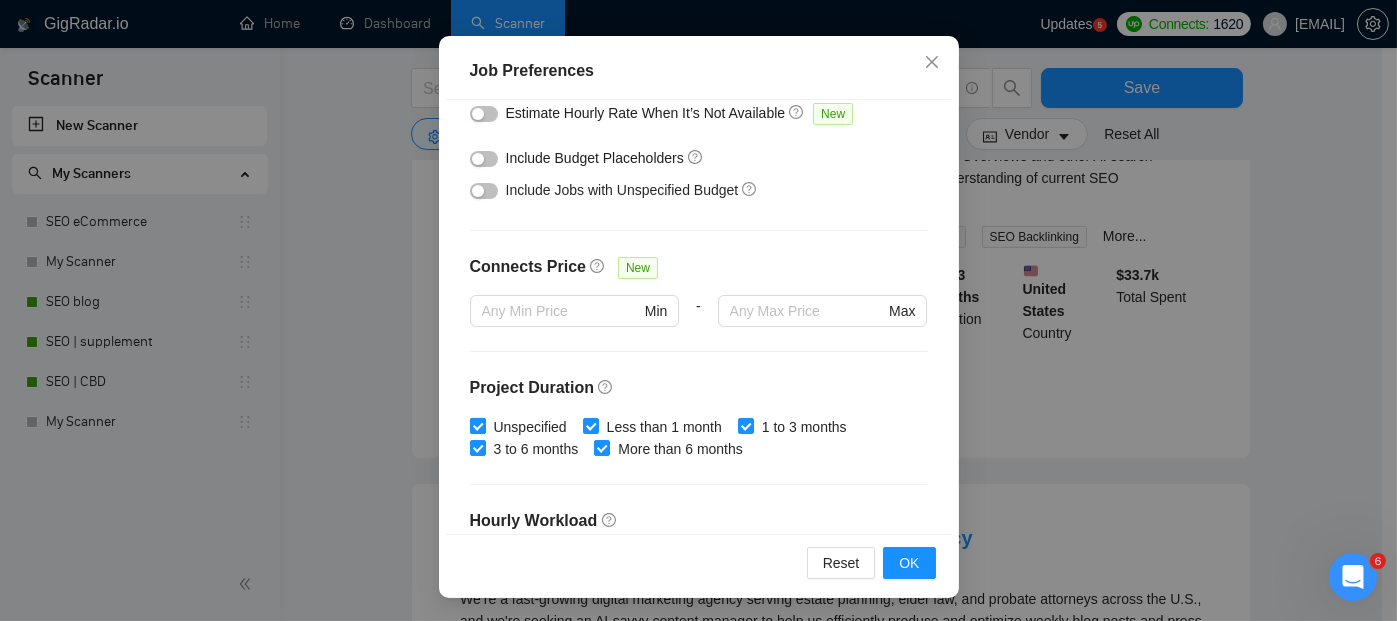 click on "Unspecified" at bounding box center (477, 425) 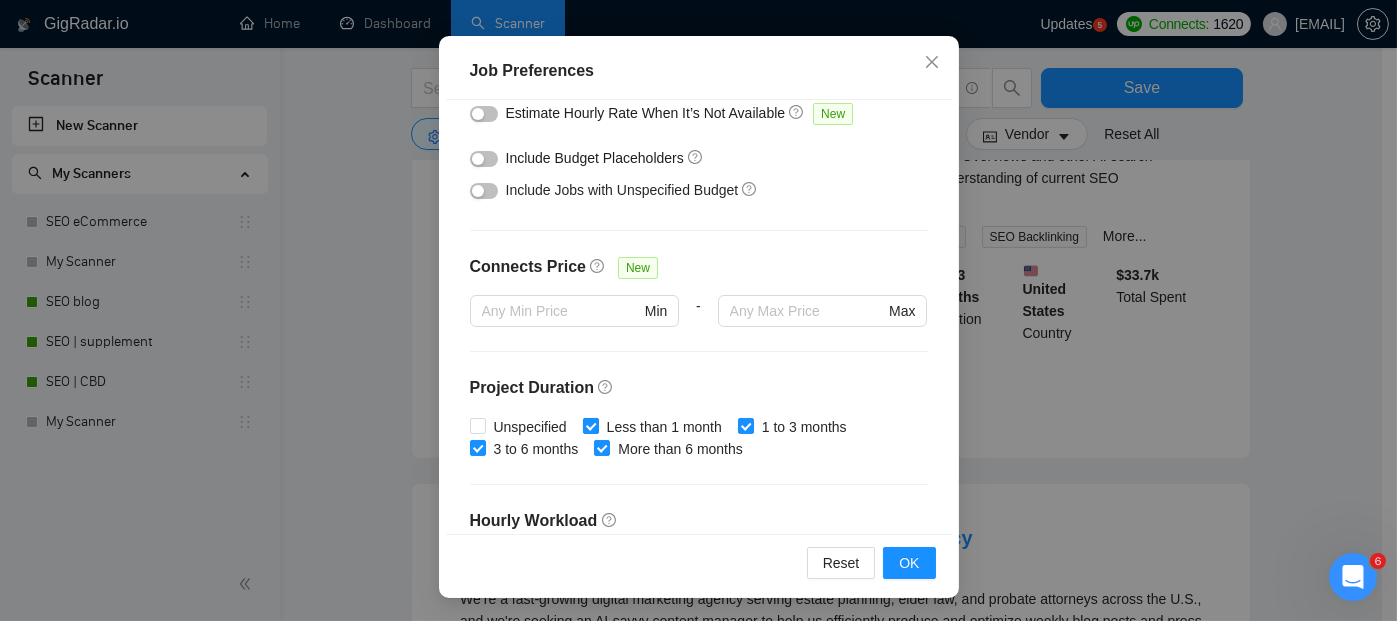 click on "Less than 1 month" at bounding box center [590, 425] 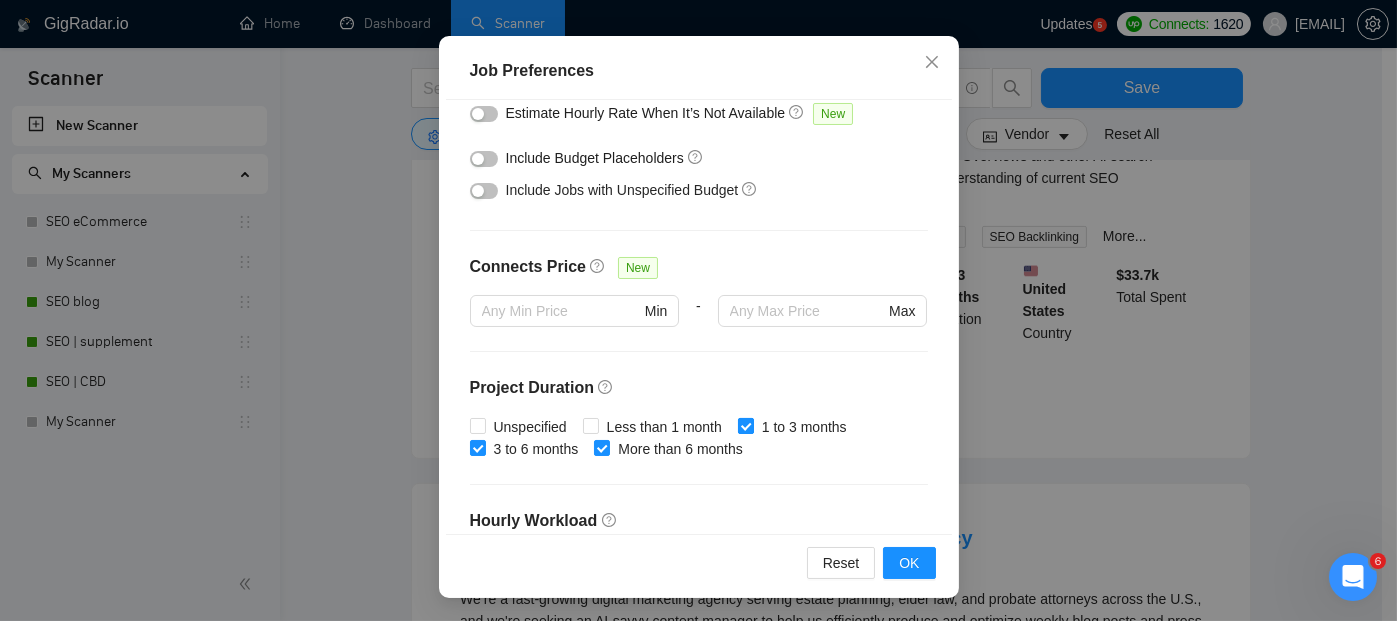 click on "1 to 3 months" at bounding box center (745, 425) 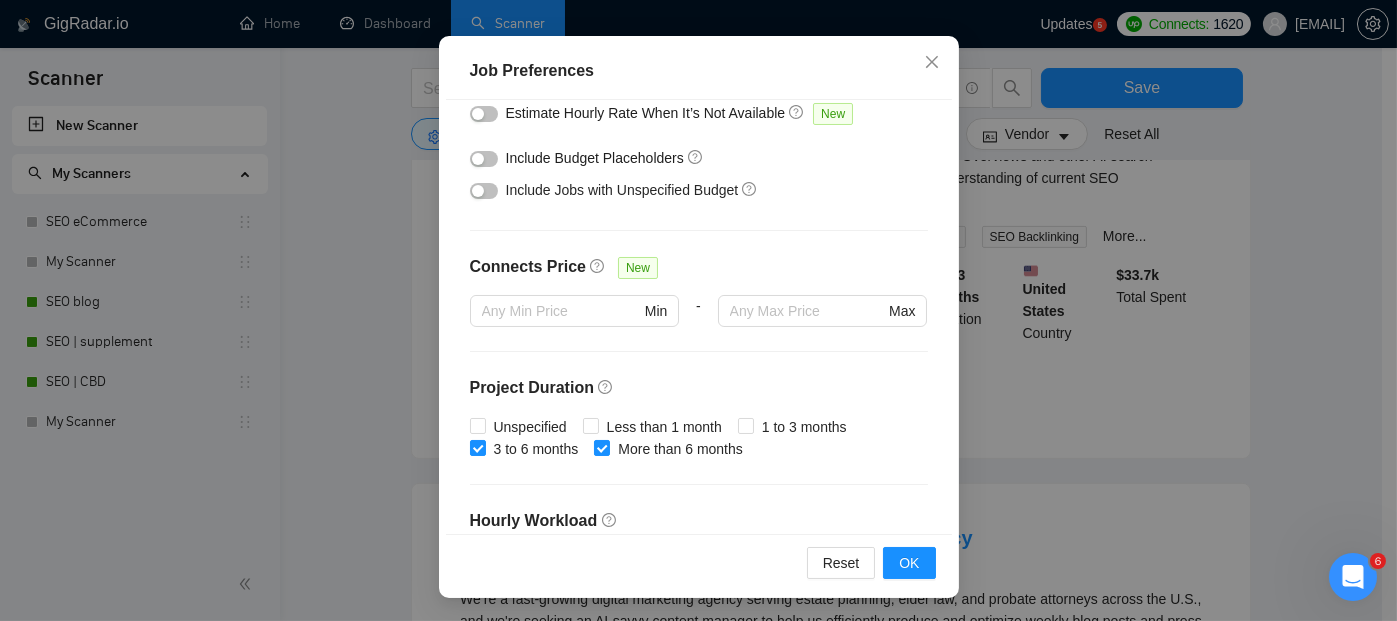 click on "Unspecified Less than 1 month 1 to 3 months 3 to 6 months More than 6 months" at bounding box center (699, 438) 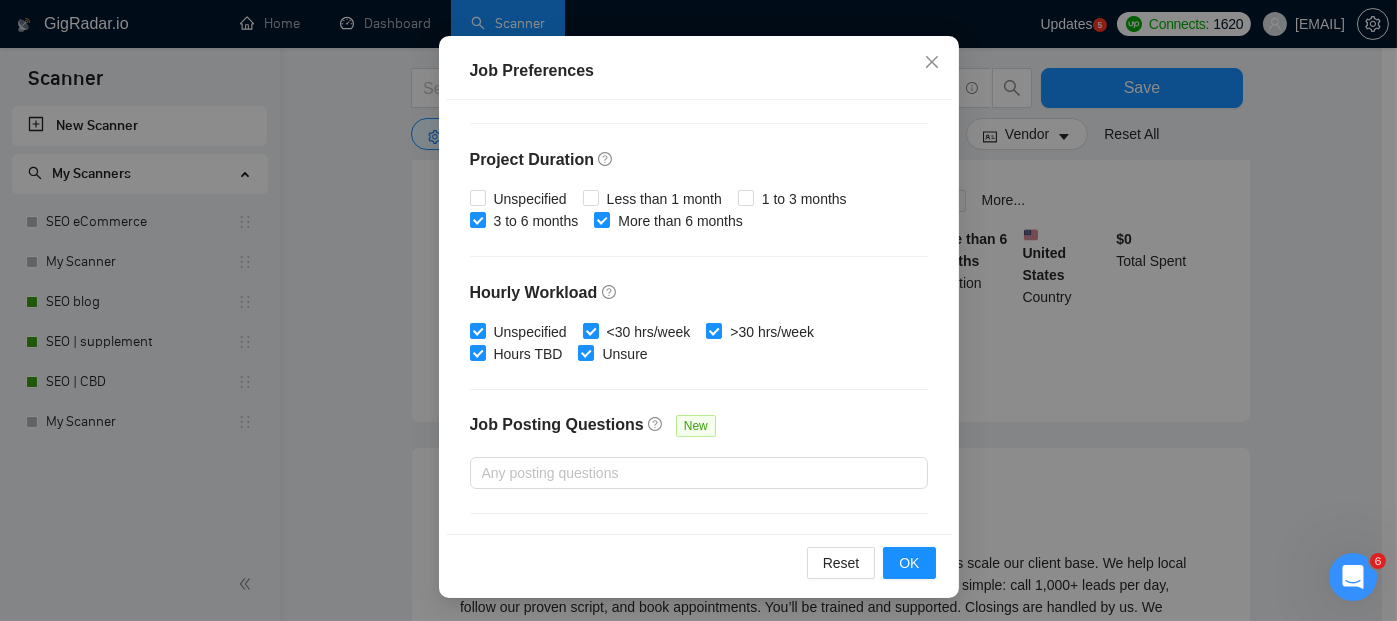 scroll, scrollTop: 600, scrollLeft: 0, axis: vertical 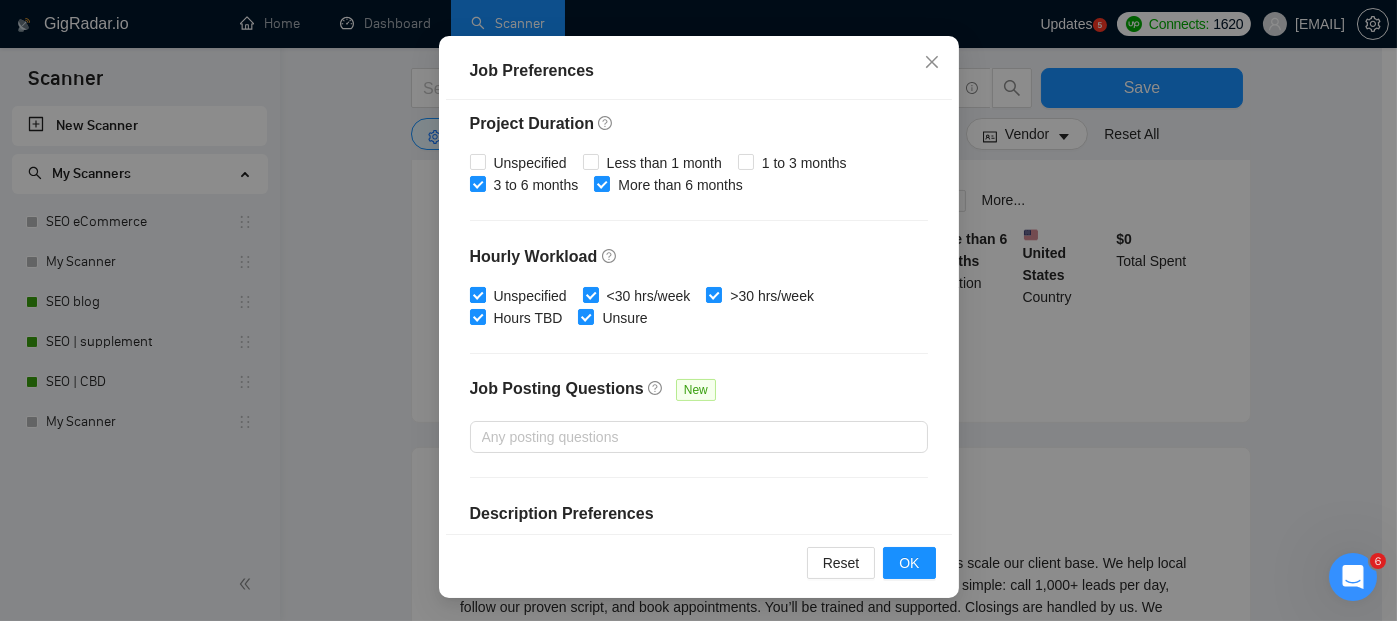 click on "Unspecified" at bounding box center [477, 294] 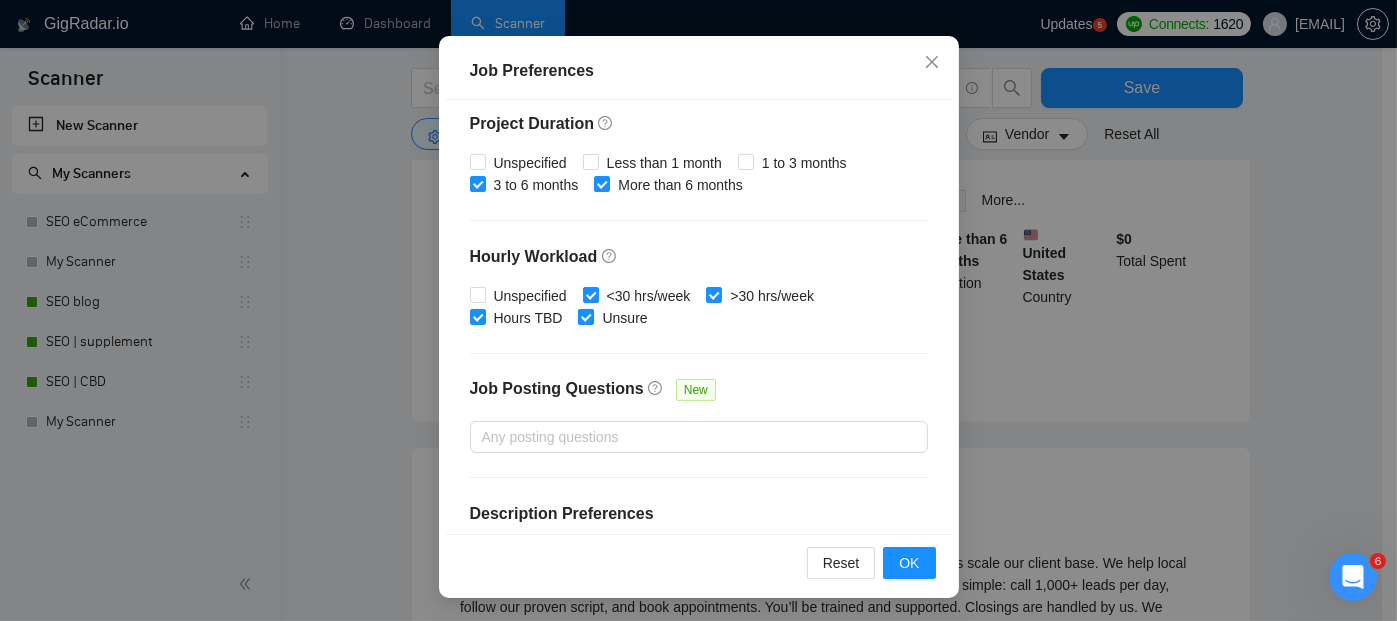 click on "Unsure" at bounding box center (585, 316) 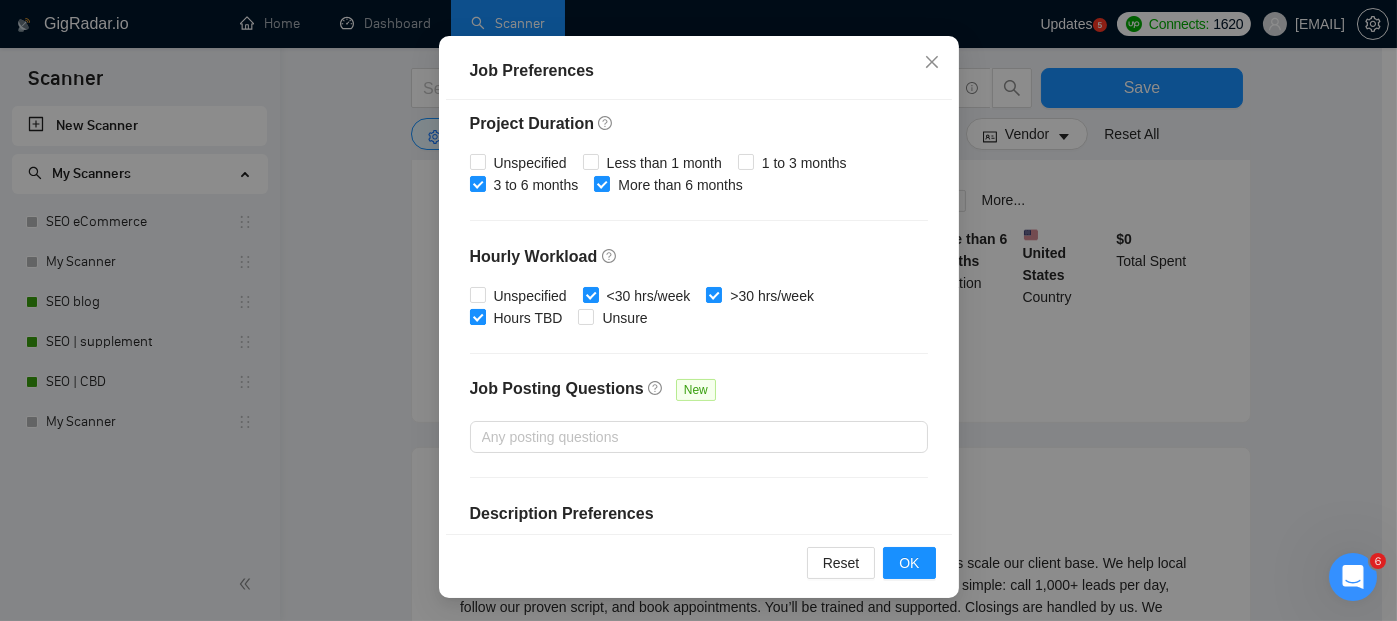 click on "Hours TBD" at bounding box center (477, 316) 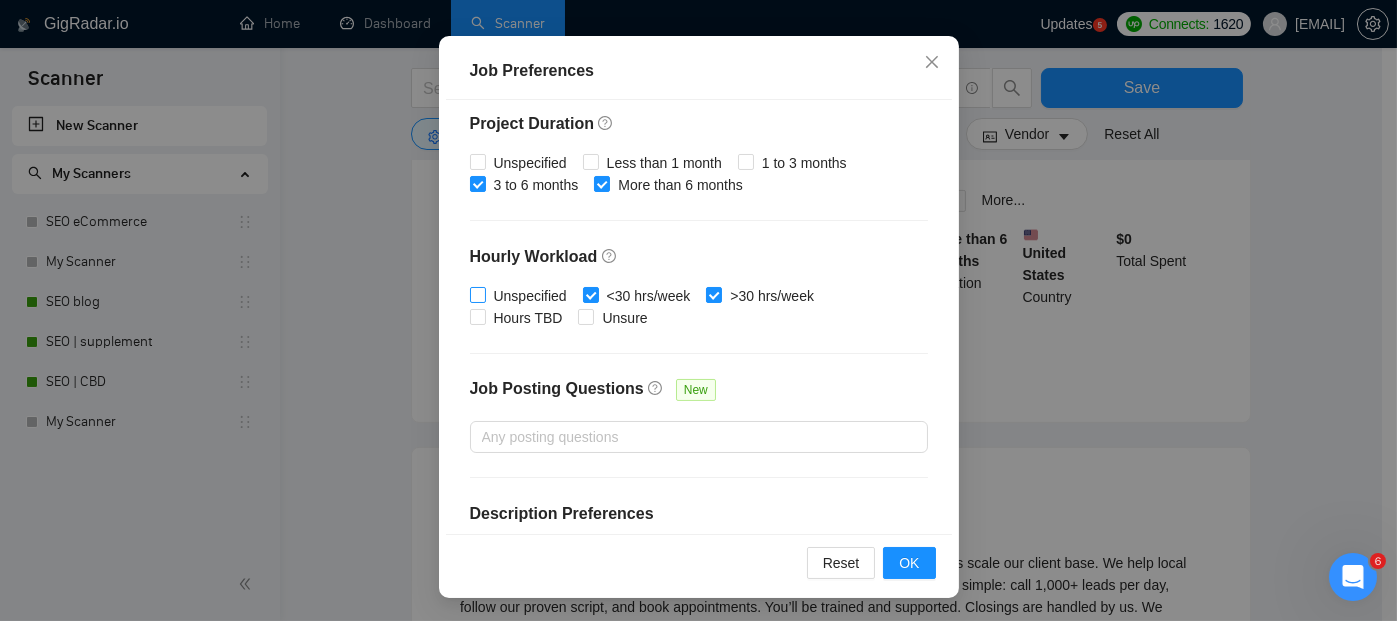 click on "Unspecified" at bounding box center (477, 294) 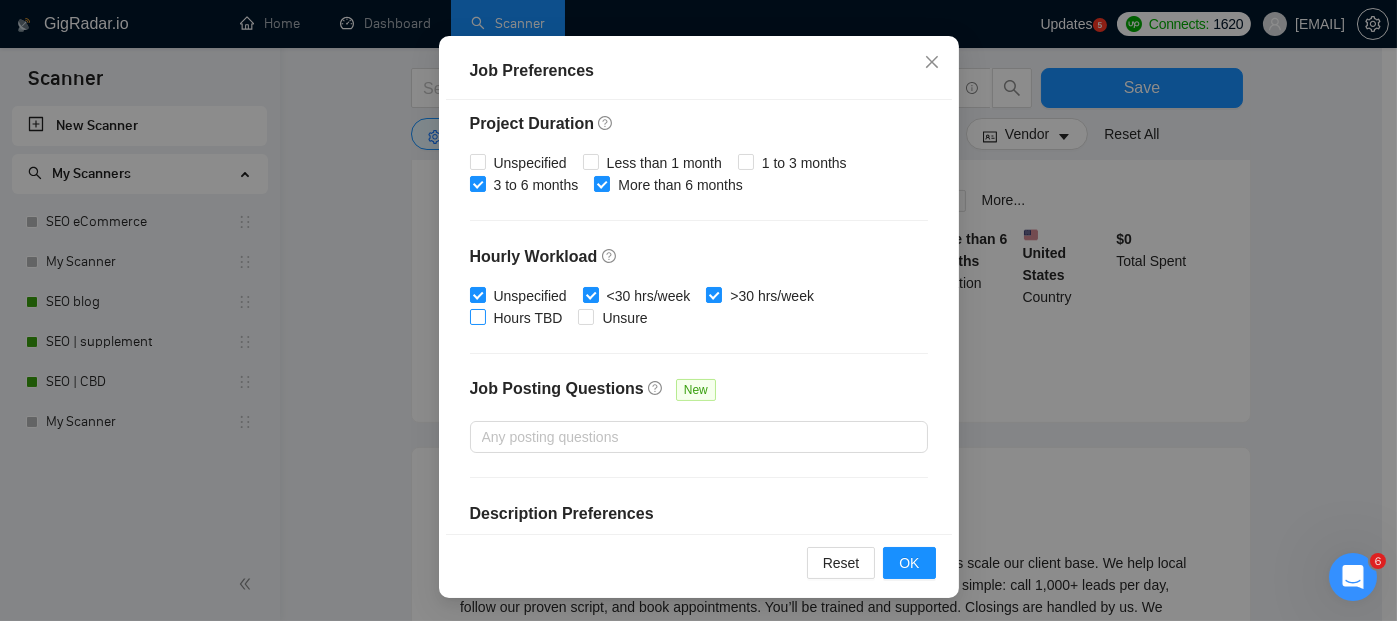 click on "Hours TBD" at bounding box center [477, 316] 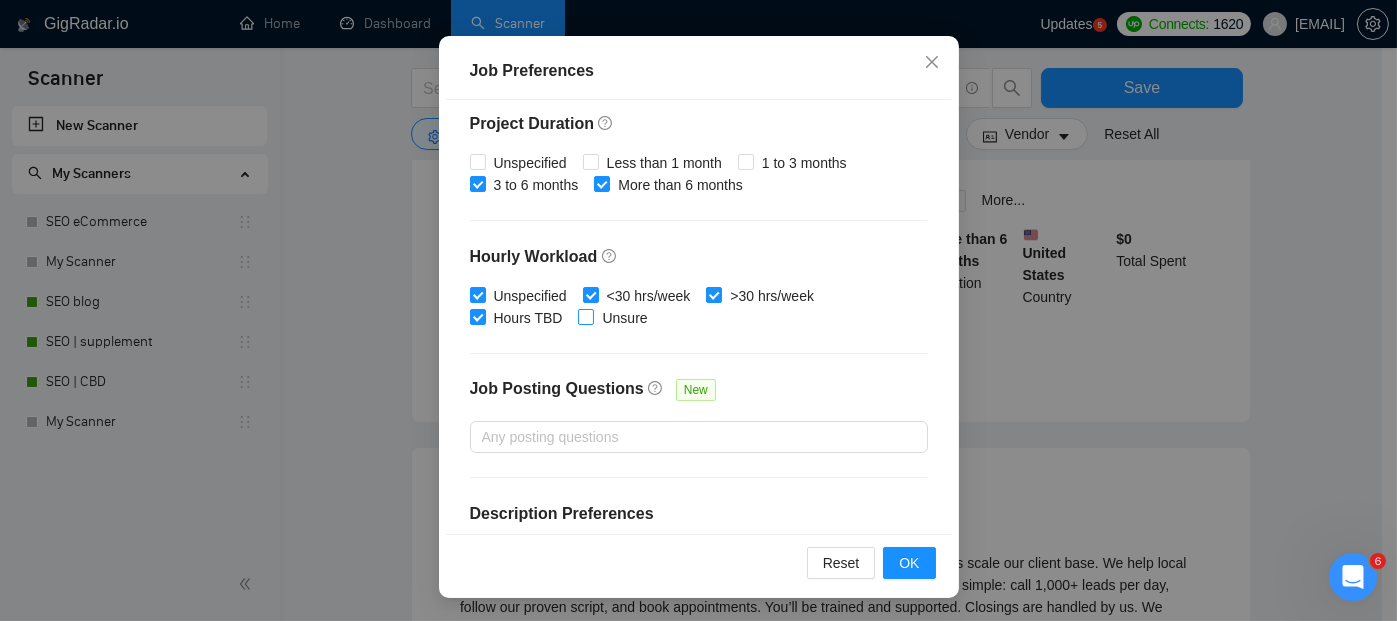 click at bounding box center [586, 317] 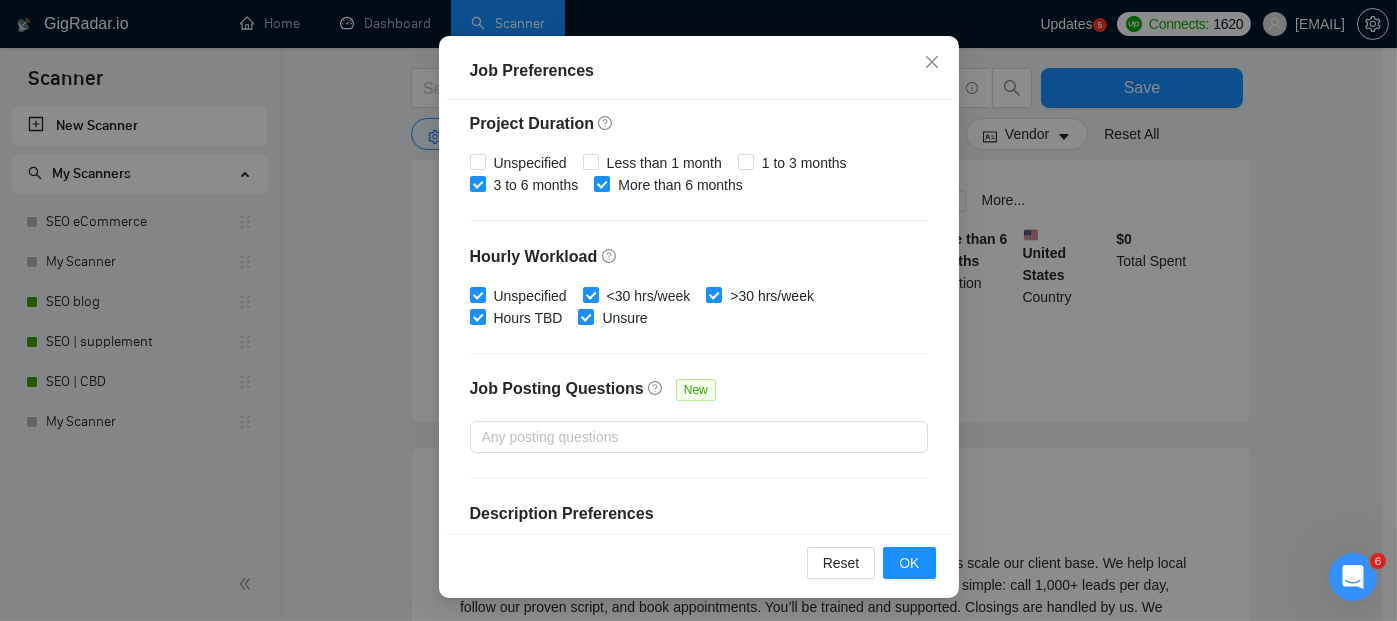 scroll, scrollTop: 692, scrollLeft: 0, axis: vertical 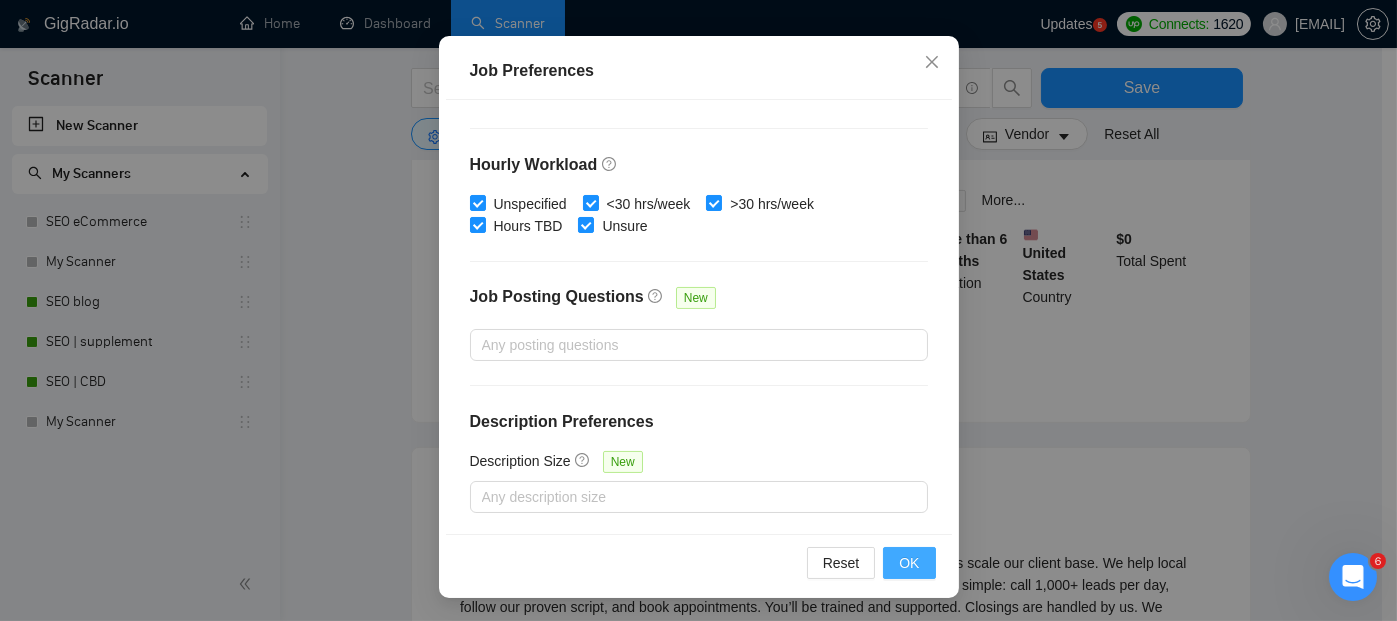 click on "OK" at bounding box center (909, 563) 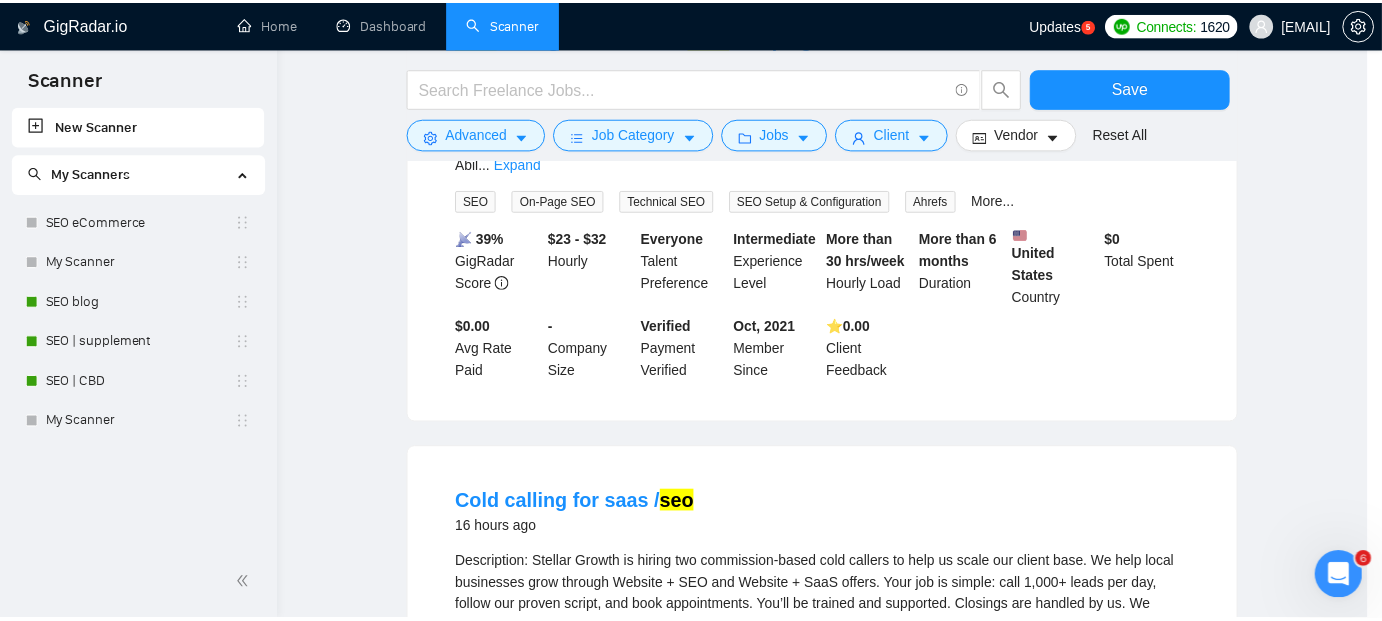 scroll, scrollTop: 85, scrollLeft: 0, axis: vertical 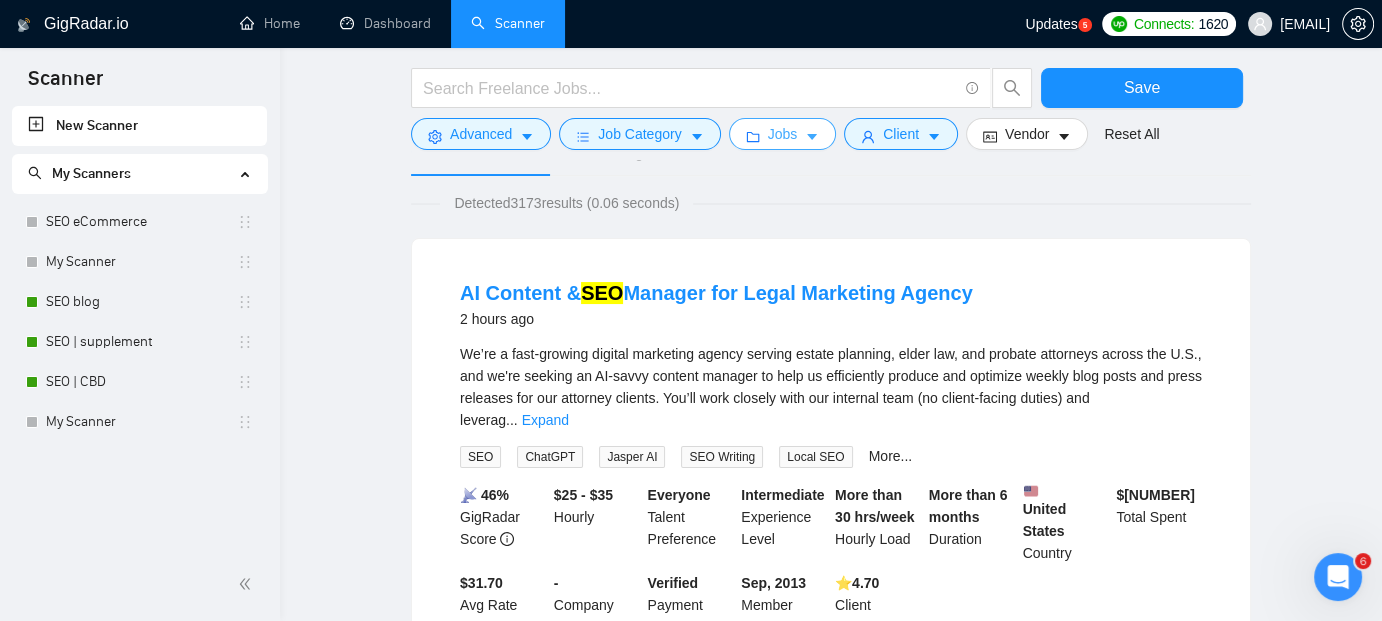 click on "Jobs" at bounding box center [783, 134] 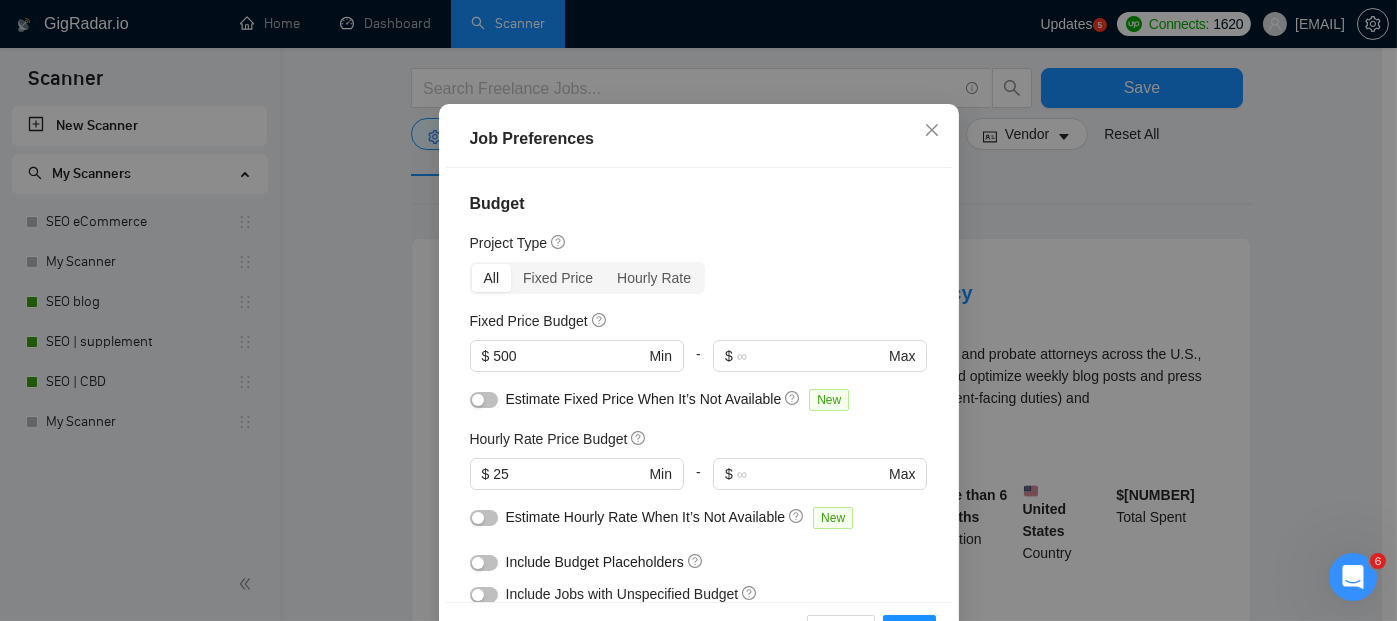 scroll, scrollTop: 59, scrollLeft: 0, axis: vertical 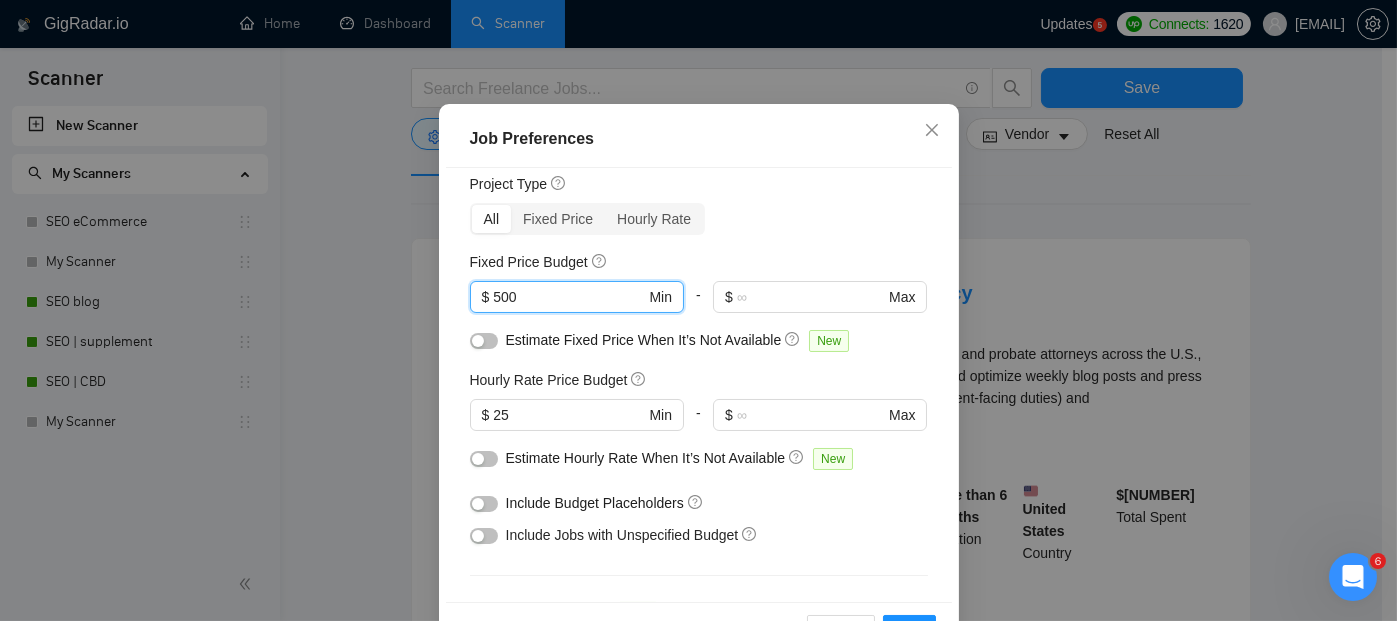 drag, startPoint x: 520, startPoint y: 380, endPoint x: 442, endPoint y: 381, distance: 78.00641 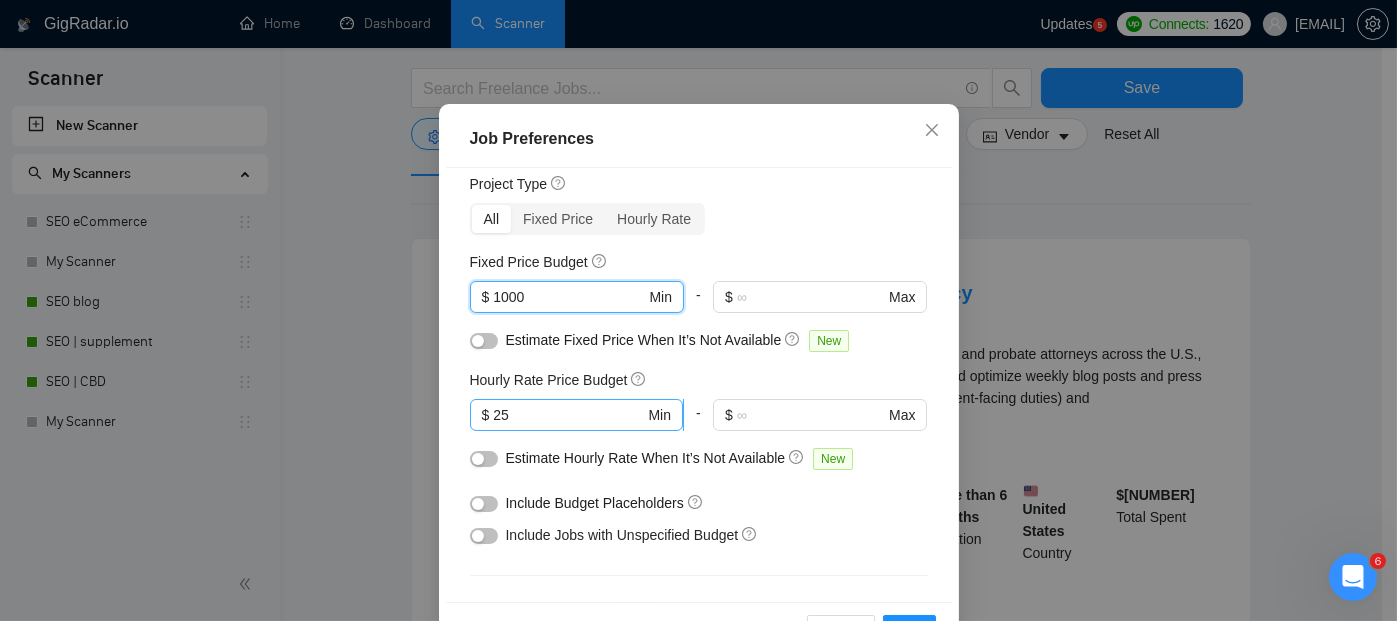 type on "1000" 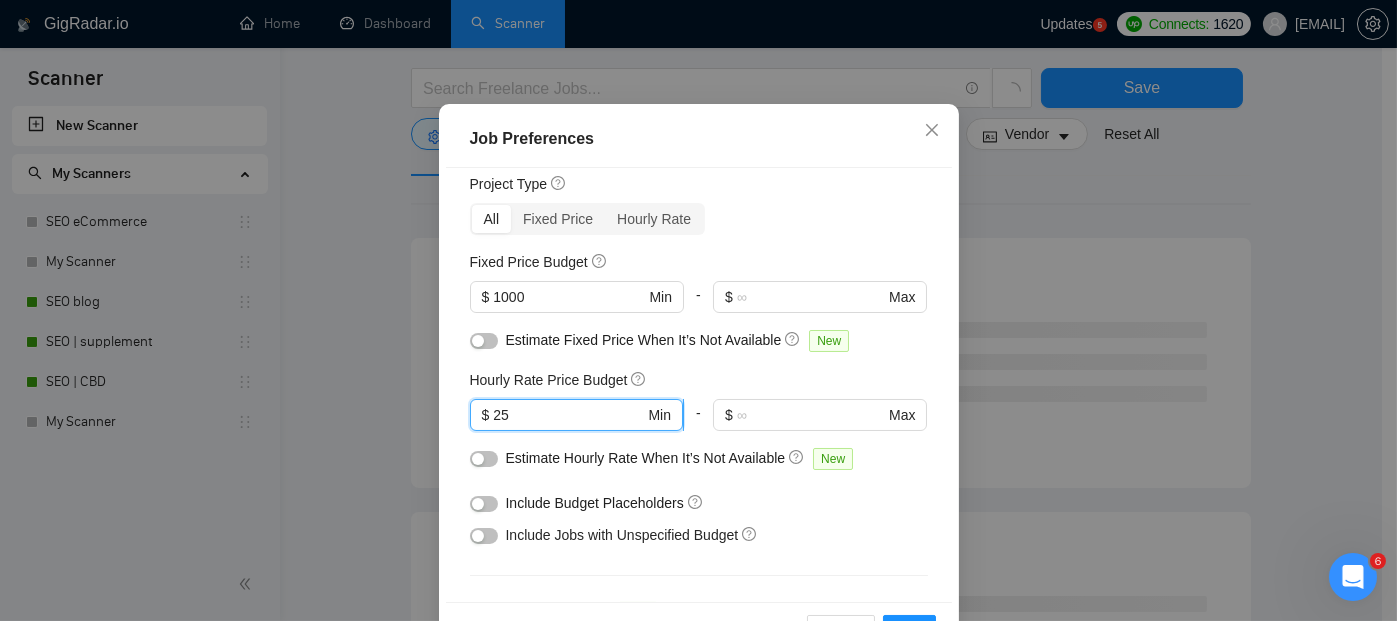 drag, startPoint x: 504, startPoint y: 502, endPoint x: 488, endPoint y: 504, distance: 16.124516 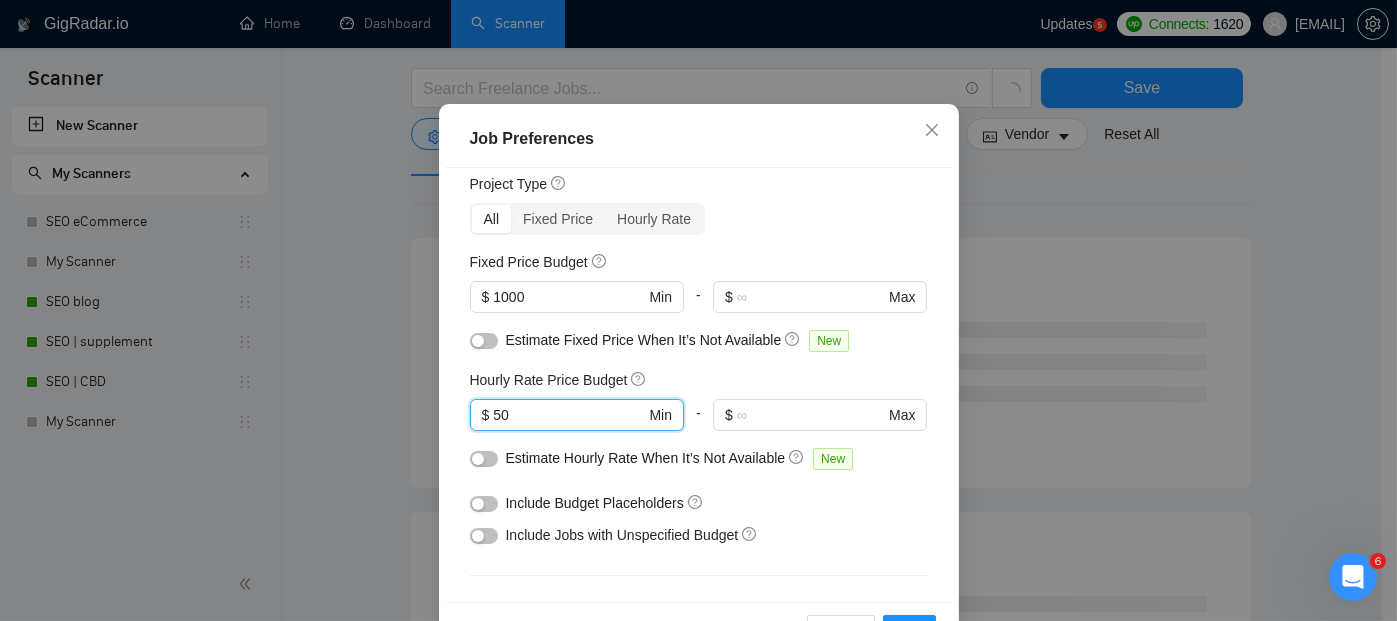 type on "50" 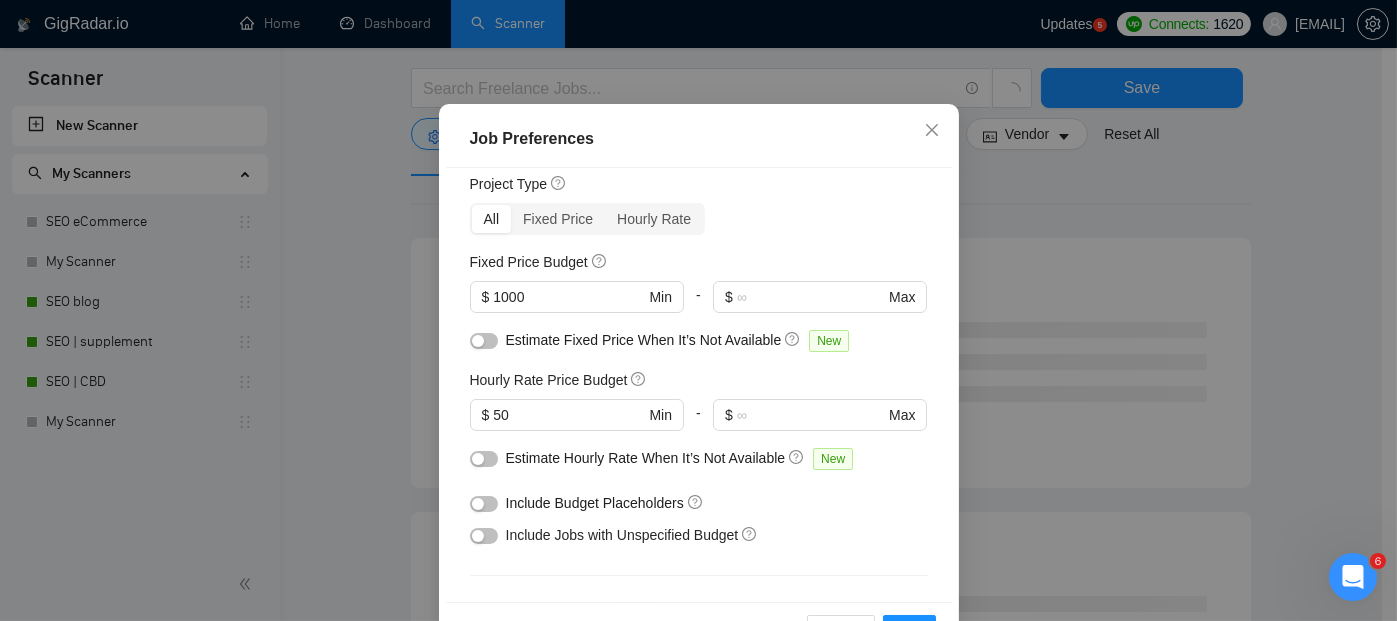 click on "Budget Project Type All Fixed Price Hourly Rate Fixed Price Budget $ 1000 Min - $ Max Estimate Fixed Price When It’s Not Available New Hourly Rate Price Budget 50 $ 50 Min - $ Max Estimate Hourly Rate When It’s Not Available New Include Budget Placeholders Include Jobs with Unspecified Budget Connects Price New Min - Max Project Duration Unspecified Less than 1 month 1 to 3 months 3 to 6 months More than 6 months Hourly Workload Unspecified <30 hrs/week >30 hrs/week Hours TBD Unsure Job Posting Questions New Any posting questions Description Preferences Description Size New Any description size" at bounding box center (699, 385) 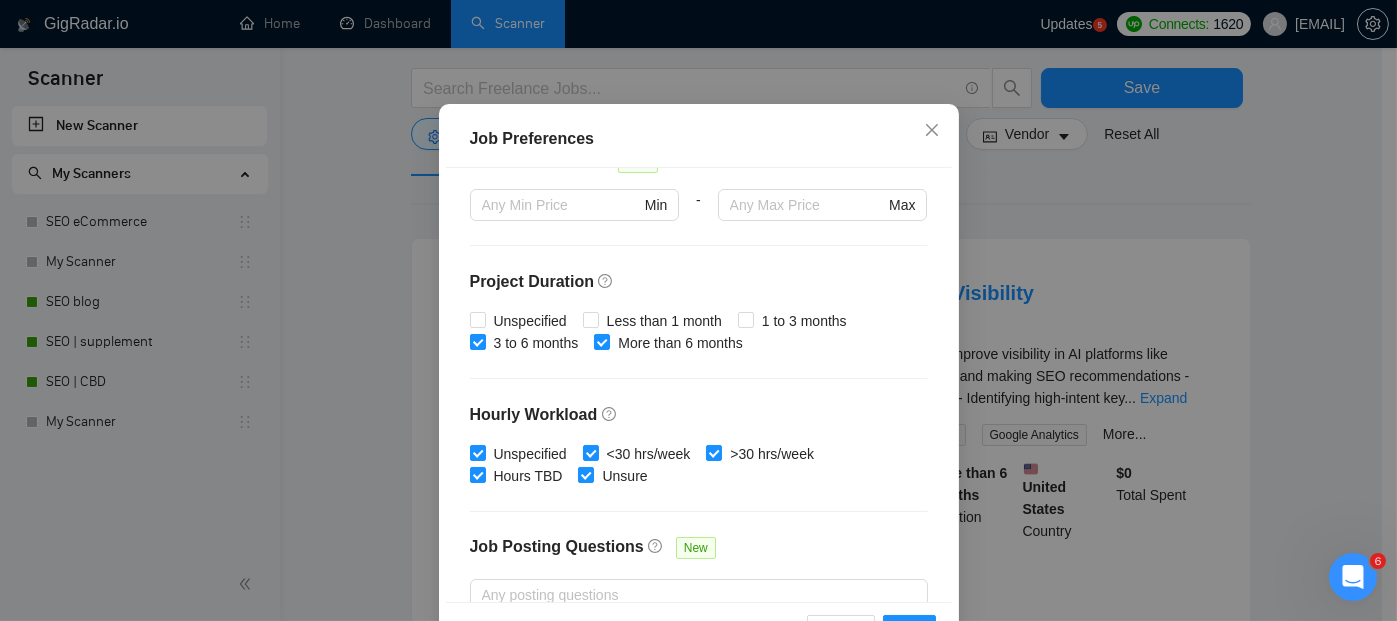 scroll, scrollTop: 682, scrollLeft: 0, axis: vertical 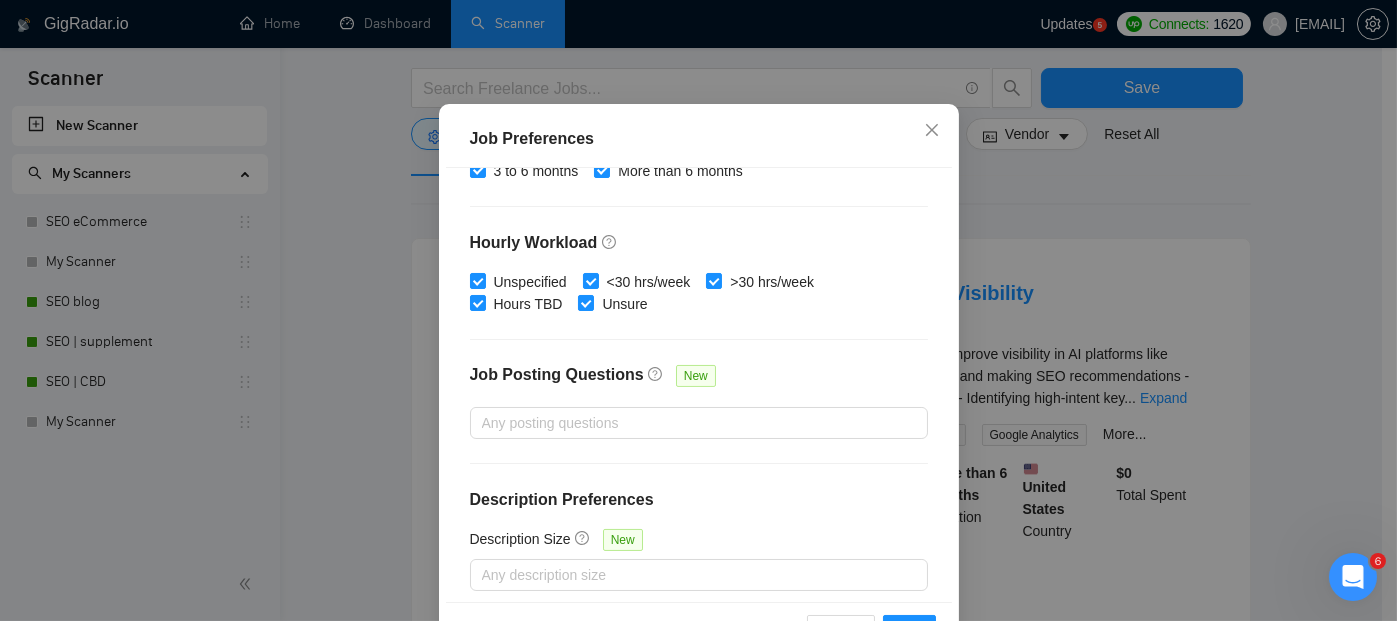 click on "Budget Project Type All Fixed Price Hourly Rate Fixed Price Budget $ 1000 Min - $ Max Estimate Fixed Price When It’s Not Available New Hourly Rate Price Budget $ 50 Min - $ Max Estimate Hourly Rate When It’s Not Available New Include Budget Placeholders Include Jobs with Unspecified Budget Connects Price New Min - Max Project Duration Unspecified Less than 1 month 1 to 3 months 3 to 6 months More than 6 months Hourly Workload Unspecified  <30 hrs/week  >30 hrs/week Hours TBD Unsure Job Posting Questions New Any posting questions Description Preferences Description Size New Any description size" at bounding box center (699, 385) 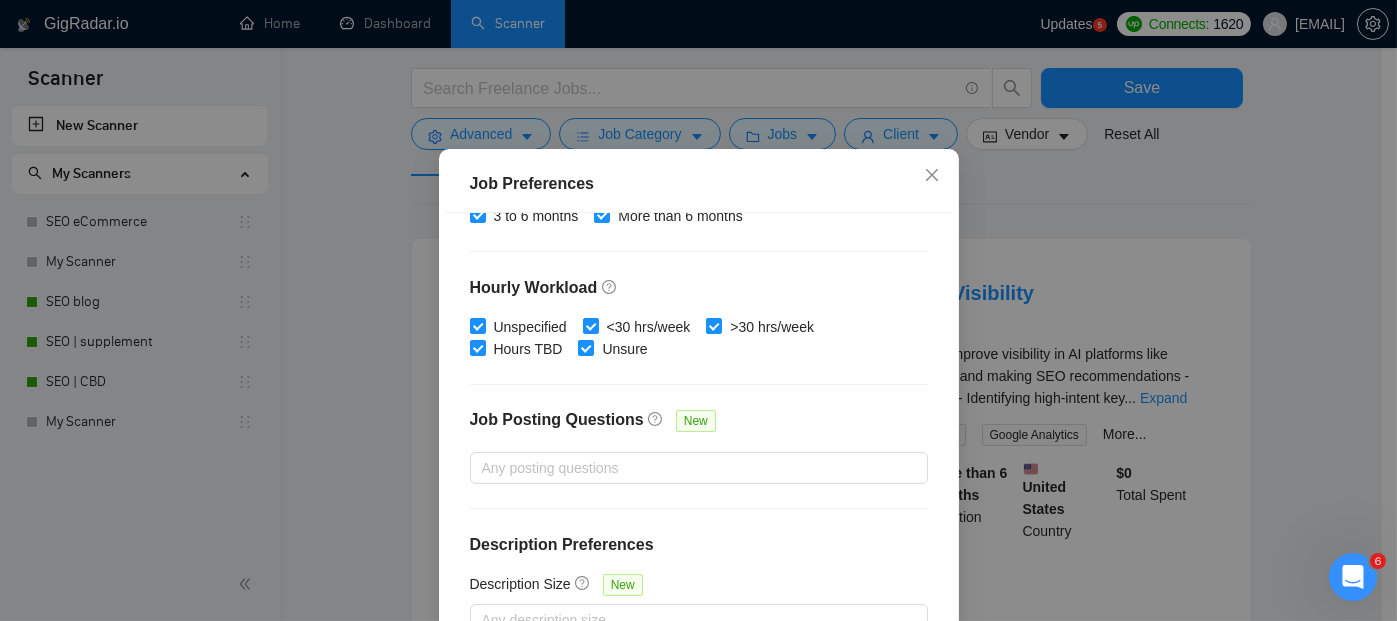 scroll, scrollTop: 153, scrollLeft: 0, axis: vertical 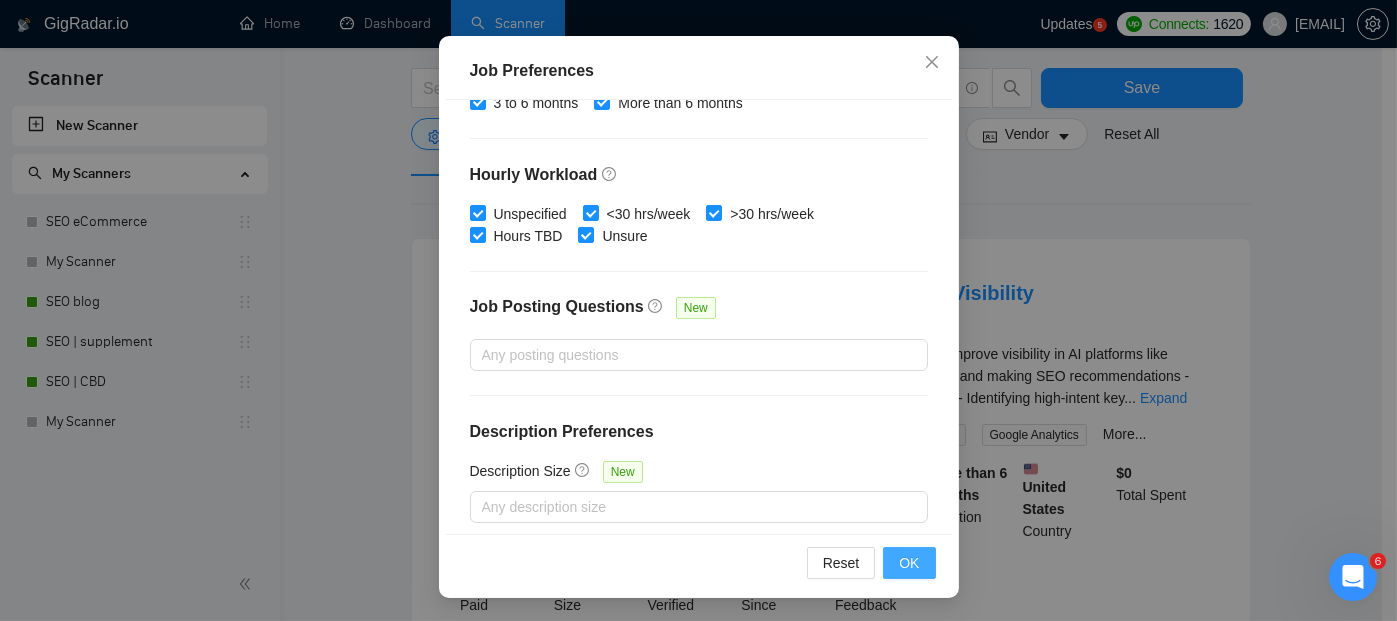click on "OK" at bounding box center [909, 563] 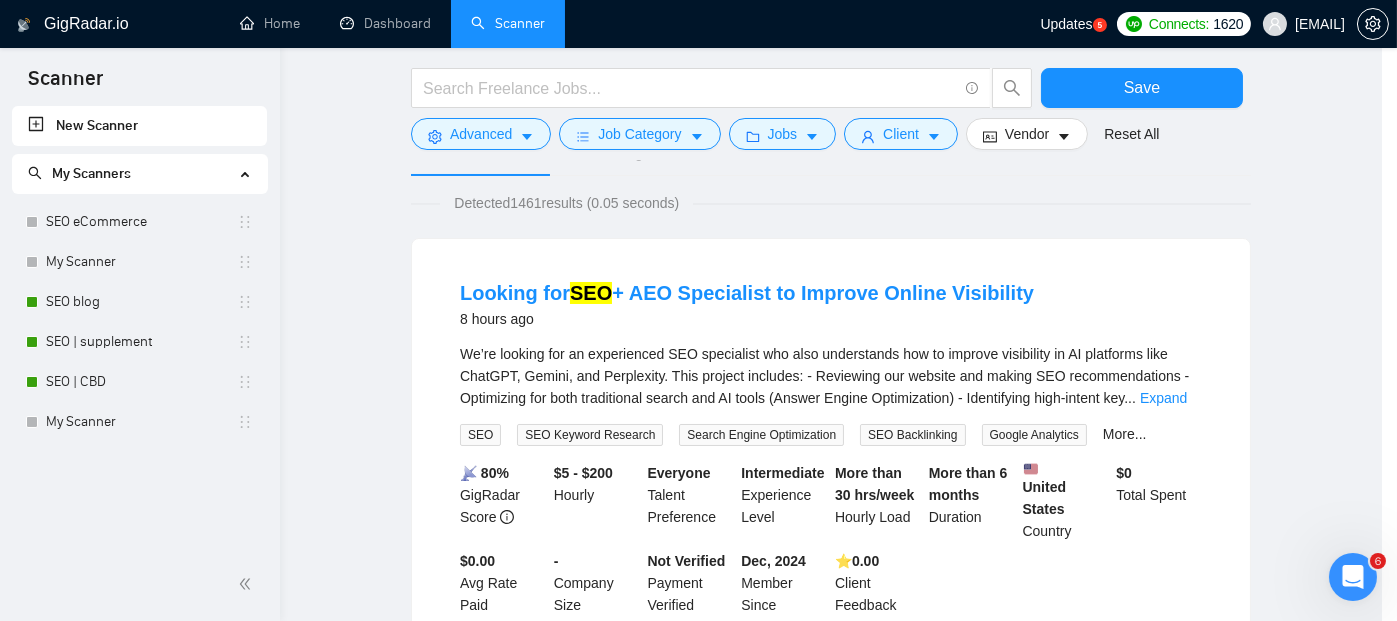 scroll, scrollTop: 85, scrollLeft: 0, axis: vertical 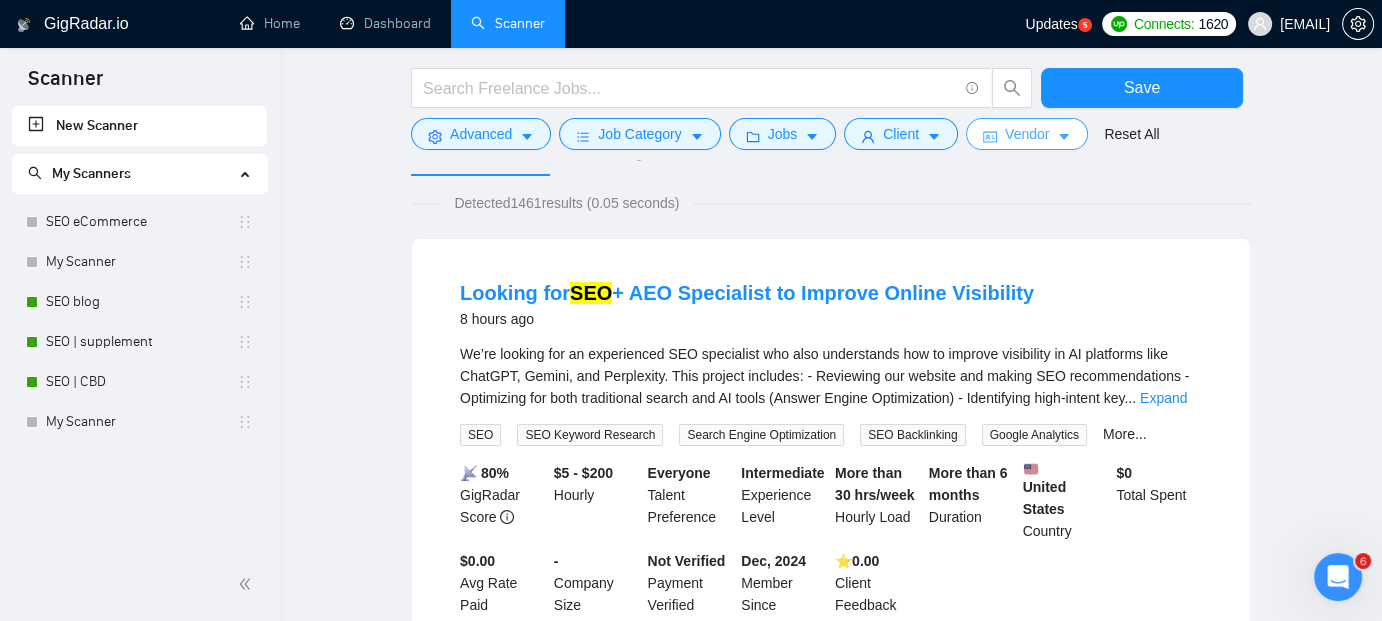 click 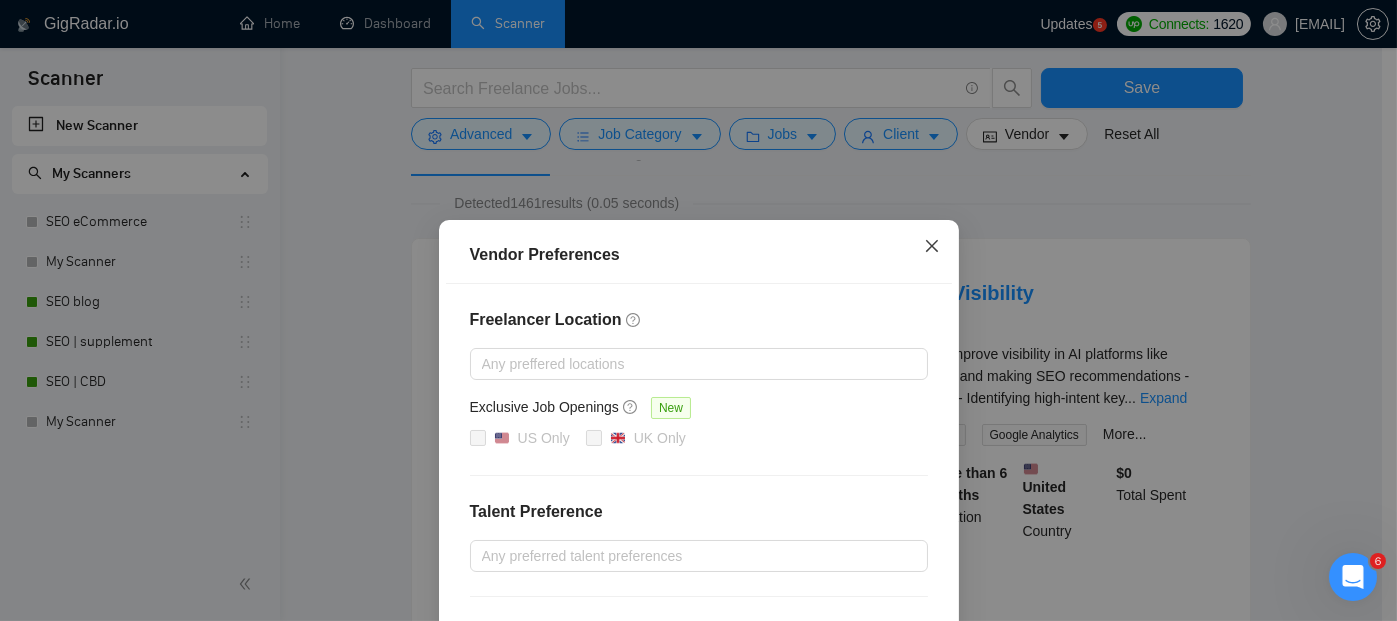 click 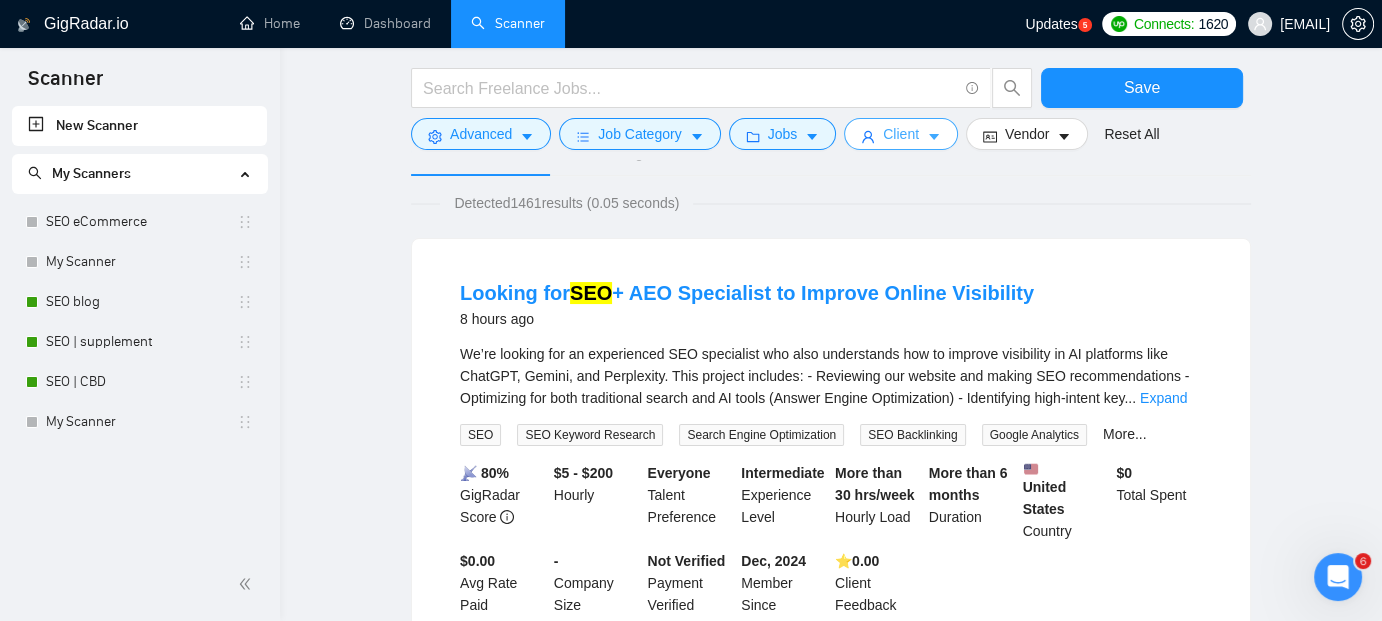 click on "Client" at bounding box center [901, 134] 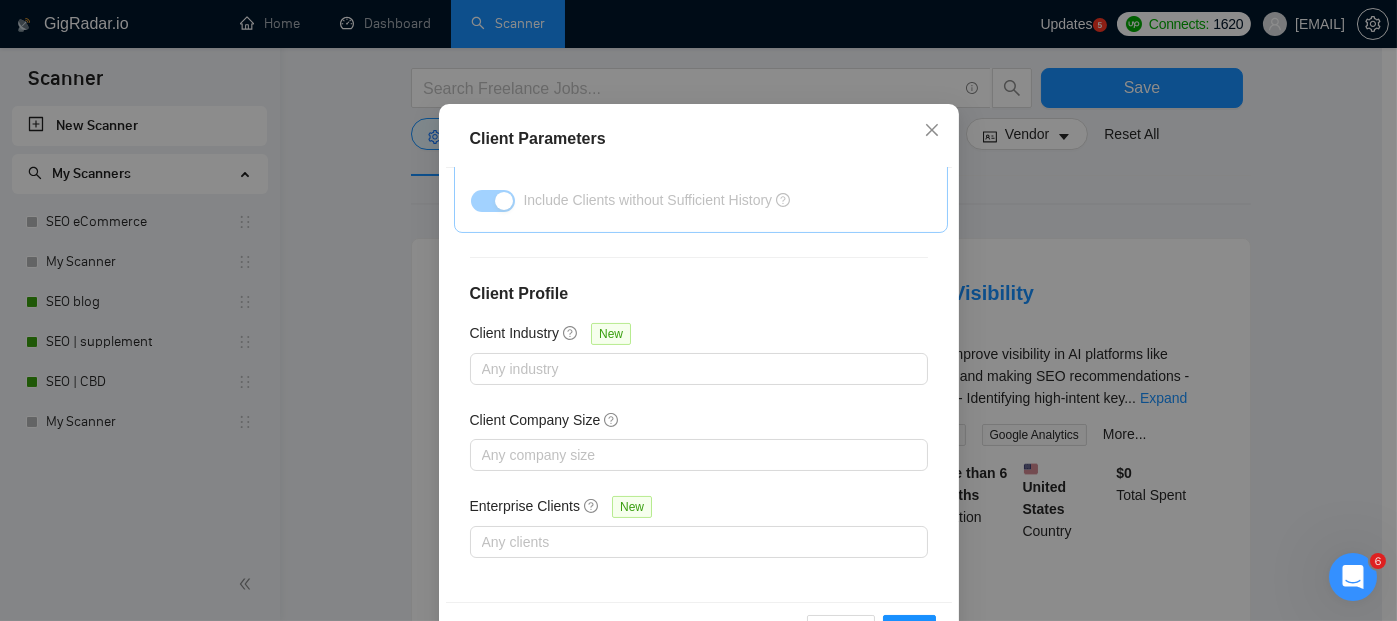 scroll, scrollTop: 43, scrollLeft: 0, axis: vertical 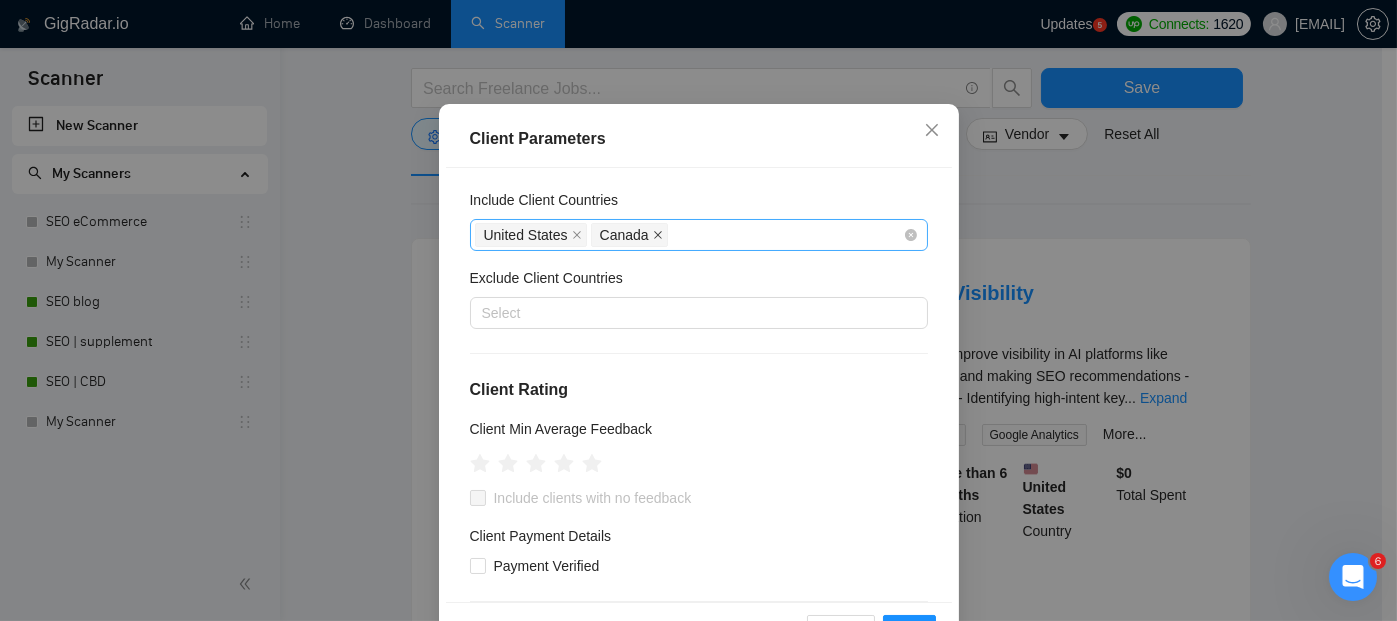 click 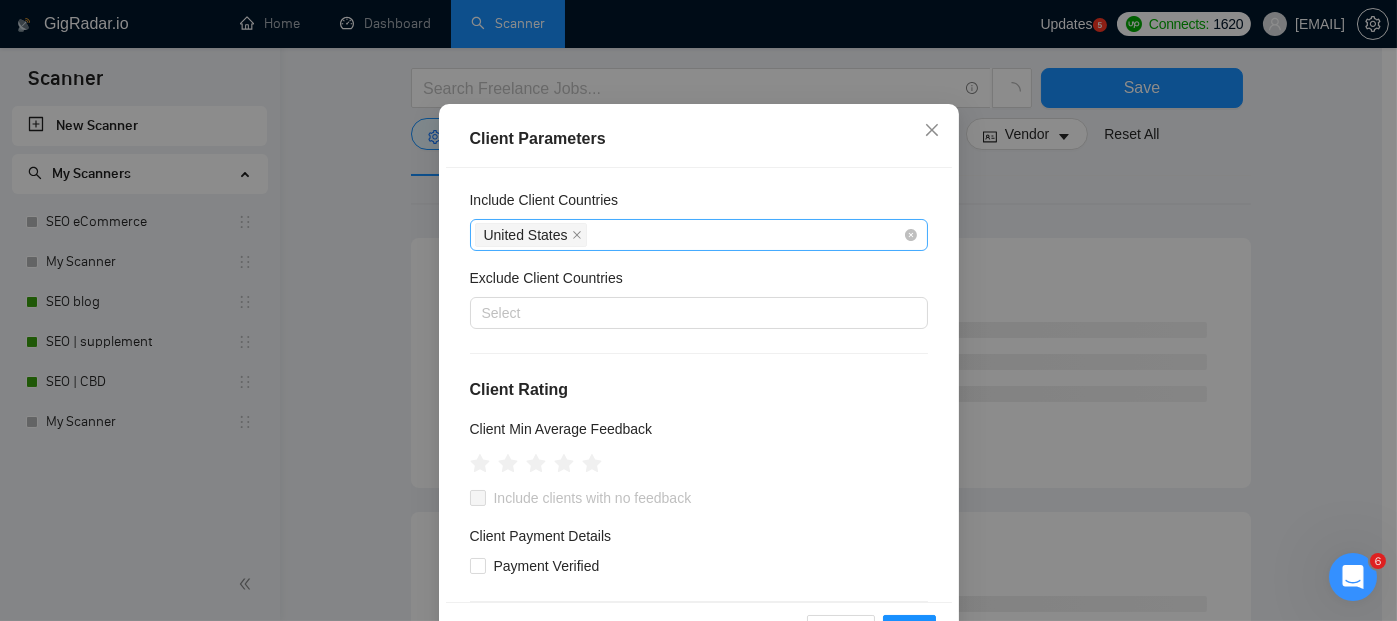 click on "Exclude Client Countries" at bounding box center [699, 282] 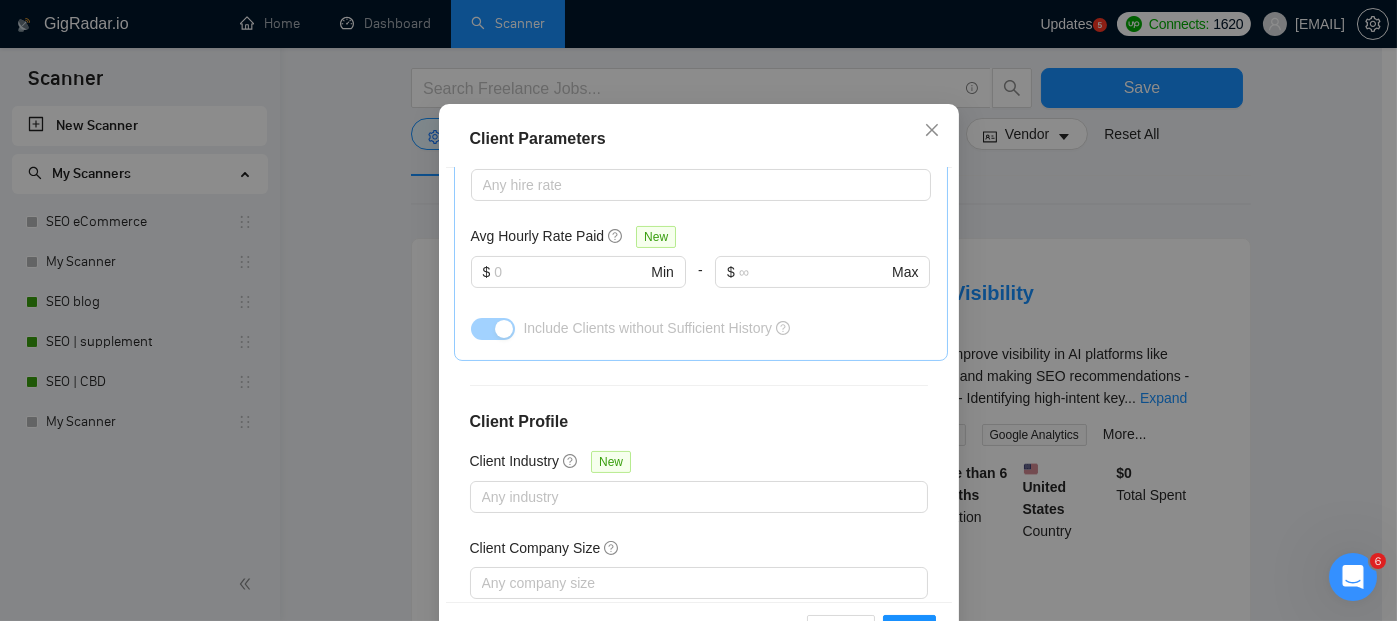 scroll, scrollTop: 810, scrollLeft: 0, axis: vertical 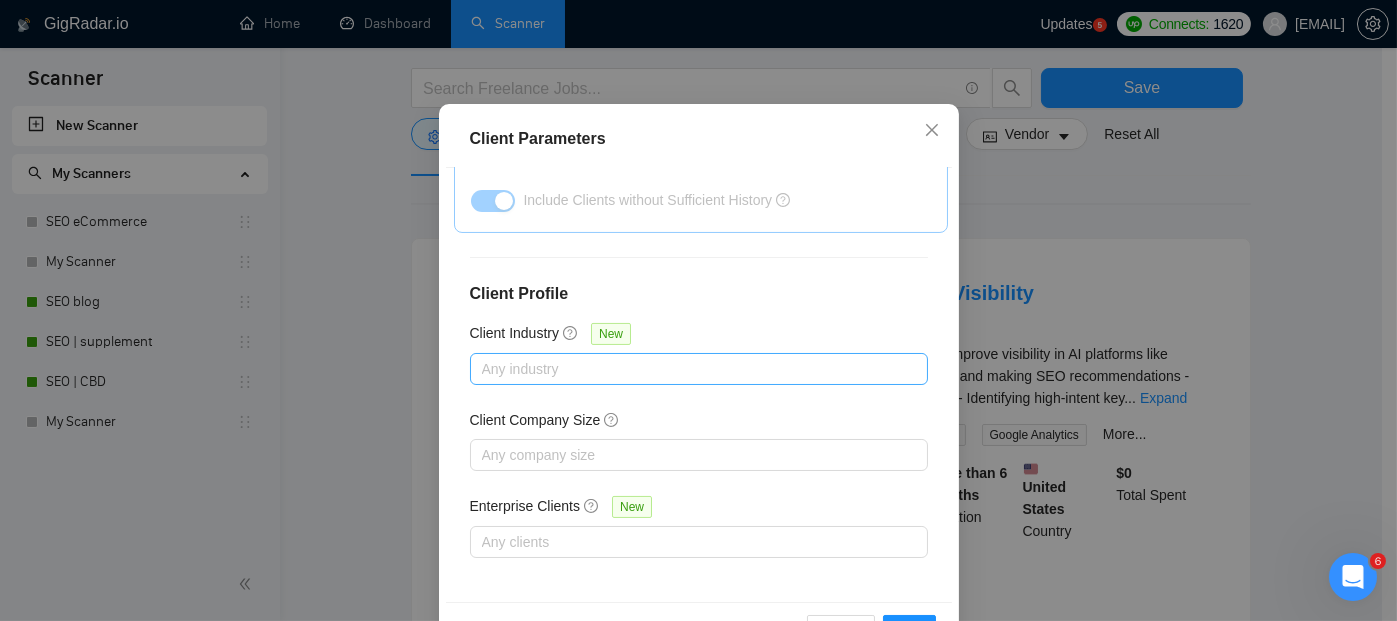 click at bounding box center (689, 369) 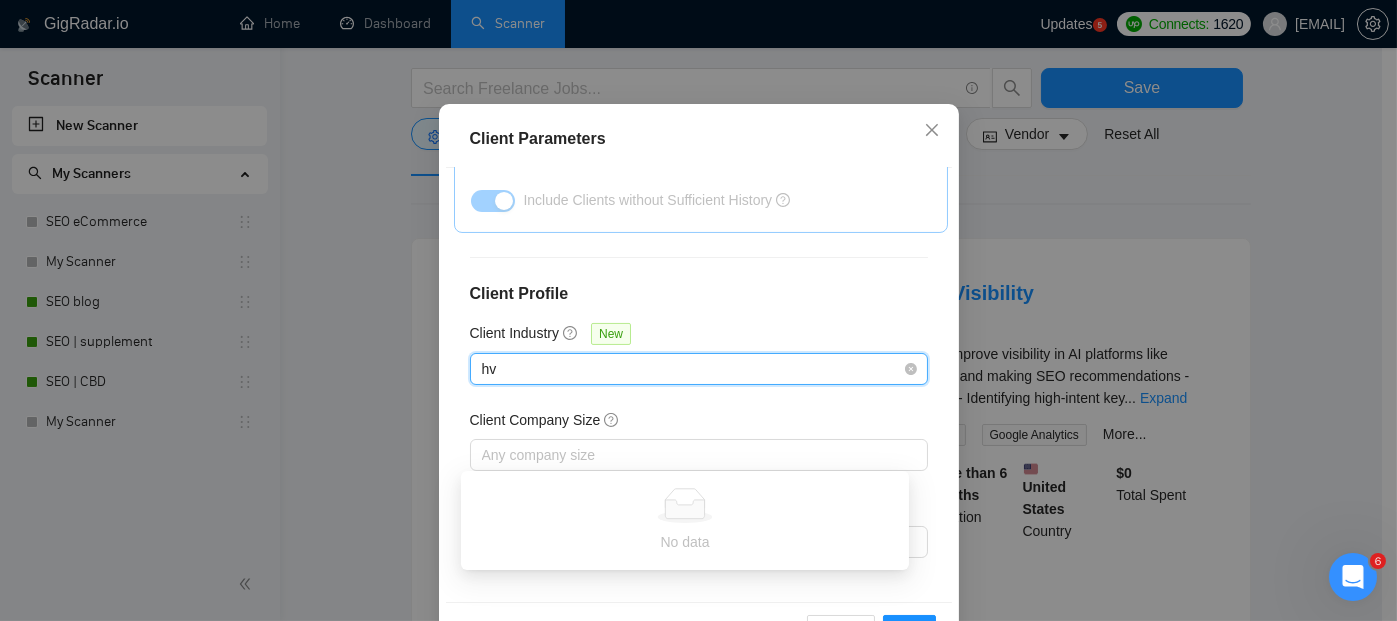 type on "h" 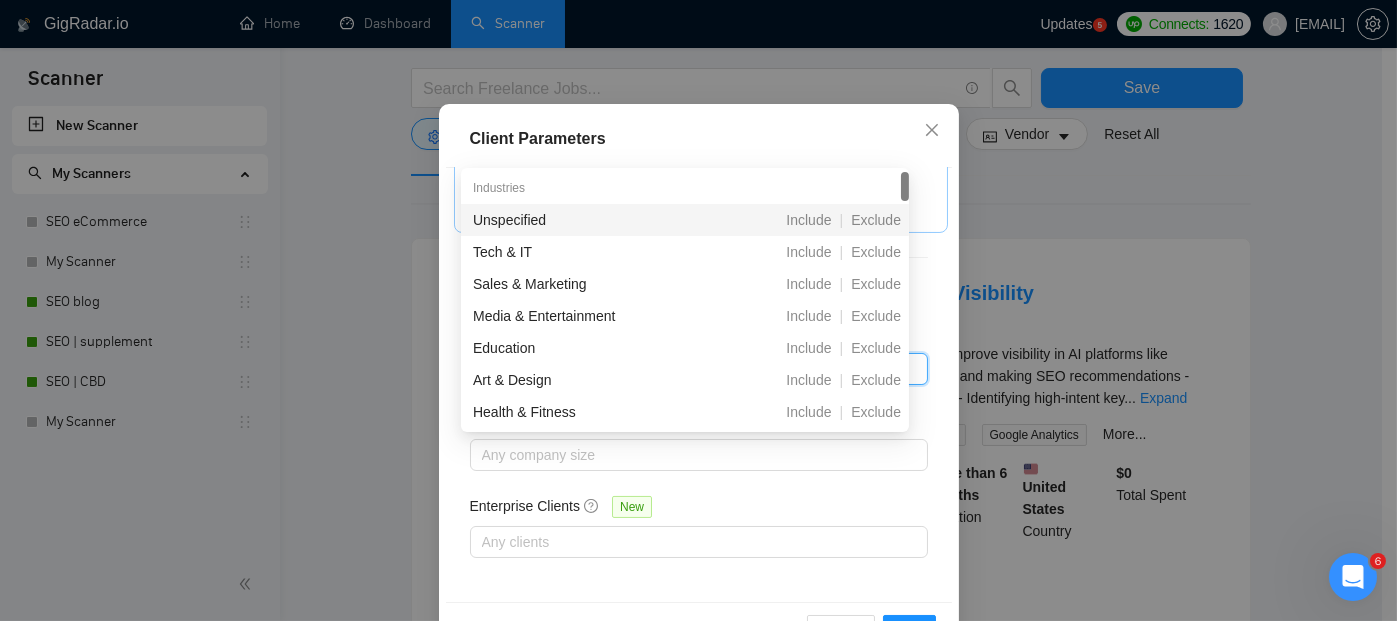 type on "s" 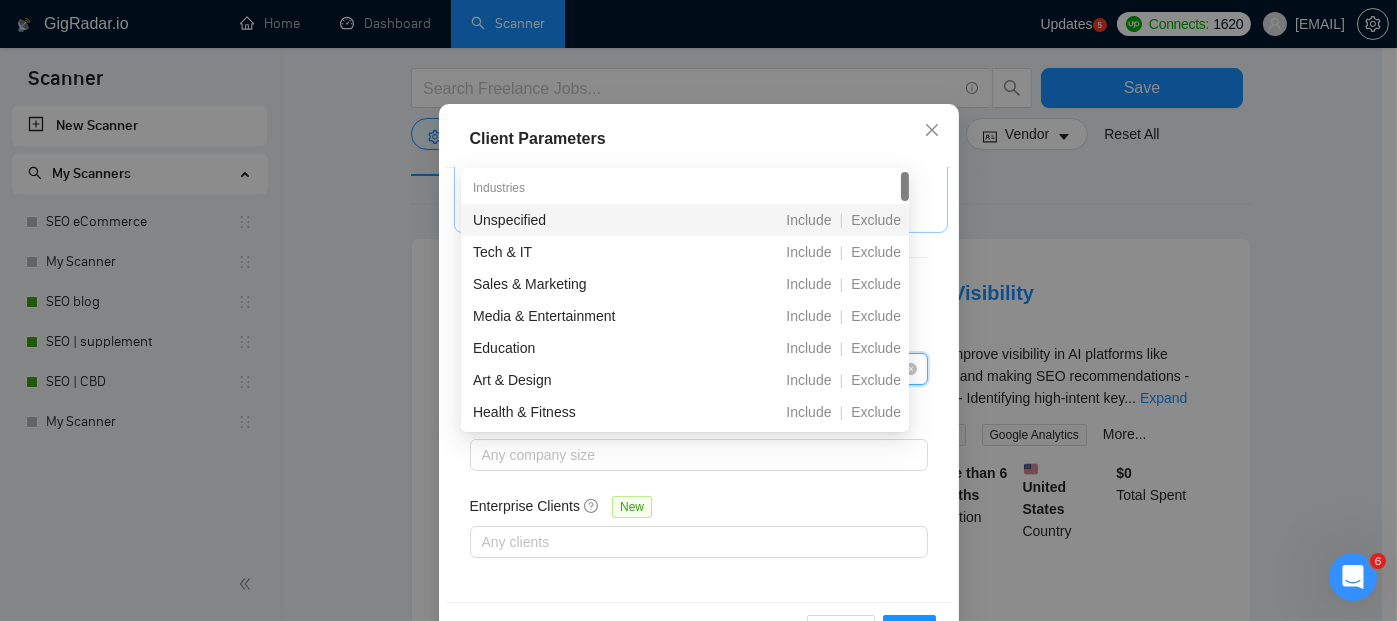 type 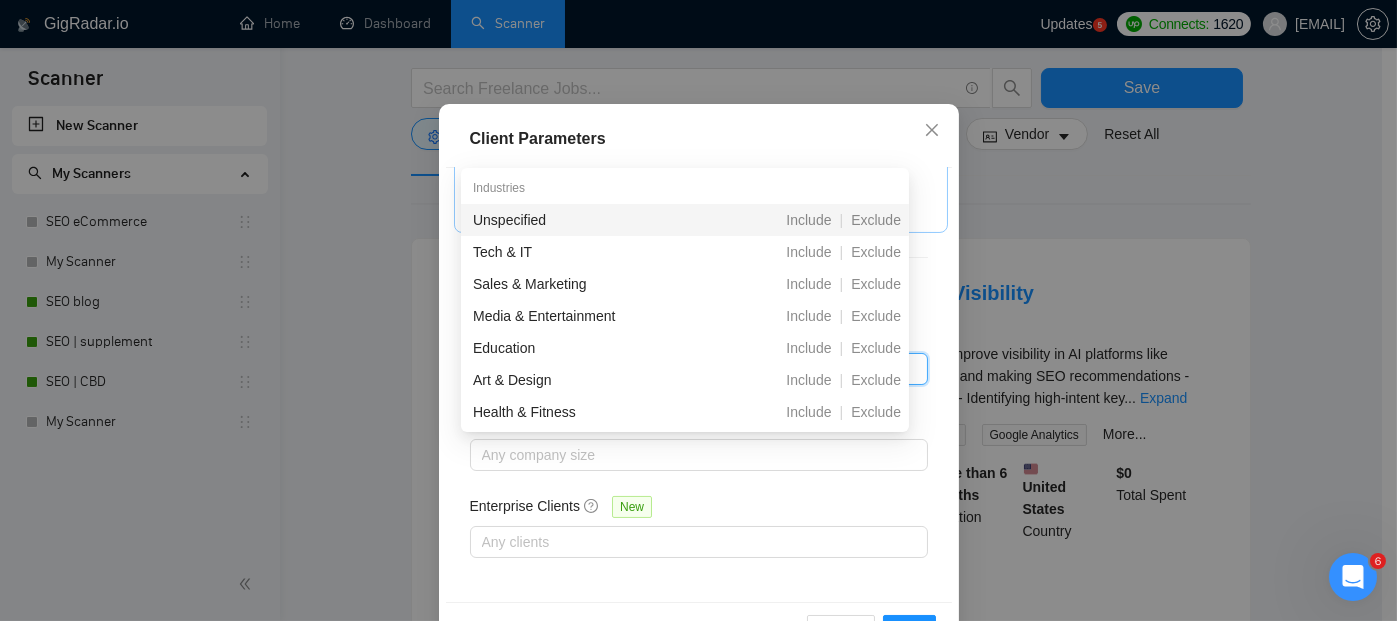 click on "Client Location Include Client Countries United States   Exclude Client Countries   Select Client Rating Client Min Average Feedback Include clients with no feedback Client Payment Details Payment Verified Hire Rate Stats   Client Total Spent $ Min - $ Max Client Hire Rate New   Any hire rate   Avg Hourly Rate Paid New $ Min - $ Max Include Clients without Sufficient History Client Profile Client Industry New   Any industry Client Company Size   Any company size Enterprise Clients New   Any clients" at bounding box center (699, 385) 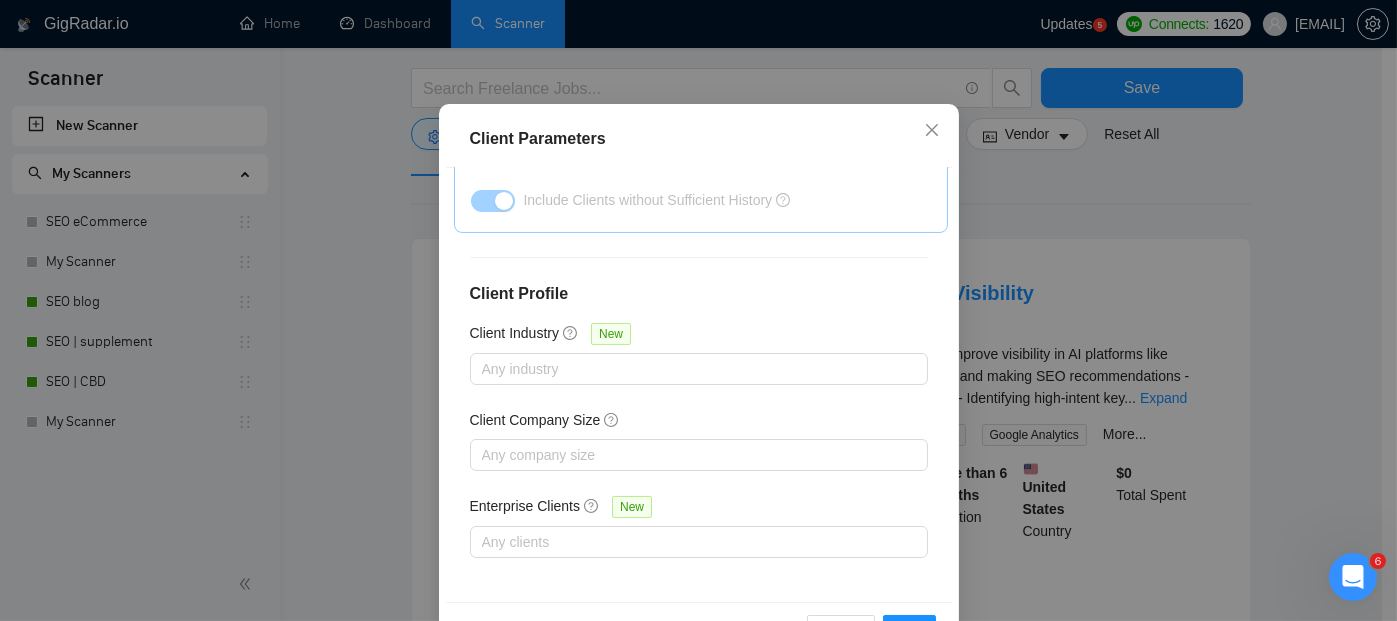 click on "Client Location Include Client Countries United States   Exclude Client Countries   Select Client Rating Client Min Average Feedback Include clients with no feedback Client Payment Details Payment Verified Hire Rate Stats   Client Total Spent $ Min - $ Max Client Hire Rate New   Any hire rate   Avg Hourly Rate Paid New $ Min - $ Max Include Clients without Sufficient History Client Profile Client Industry New   Any industry Client Company Size   Any company size Enterprise Clients New   Any clients" at bounding box center [699, 385] 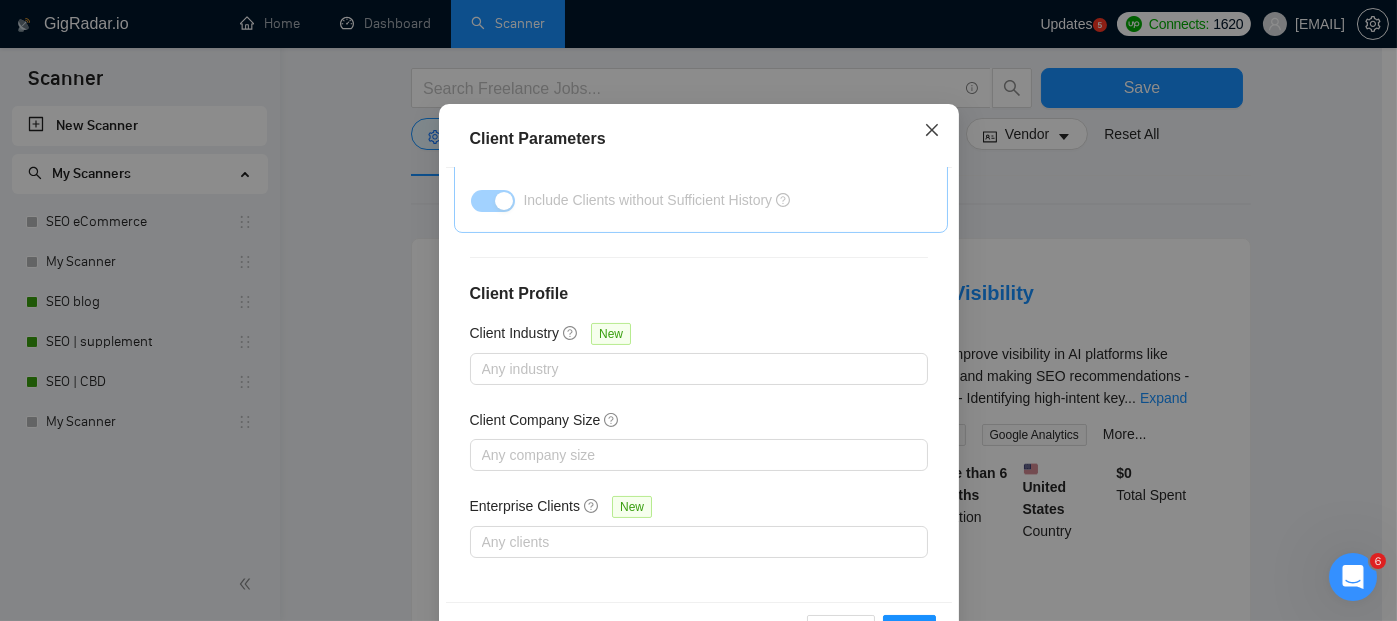 click 